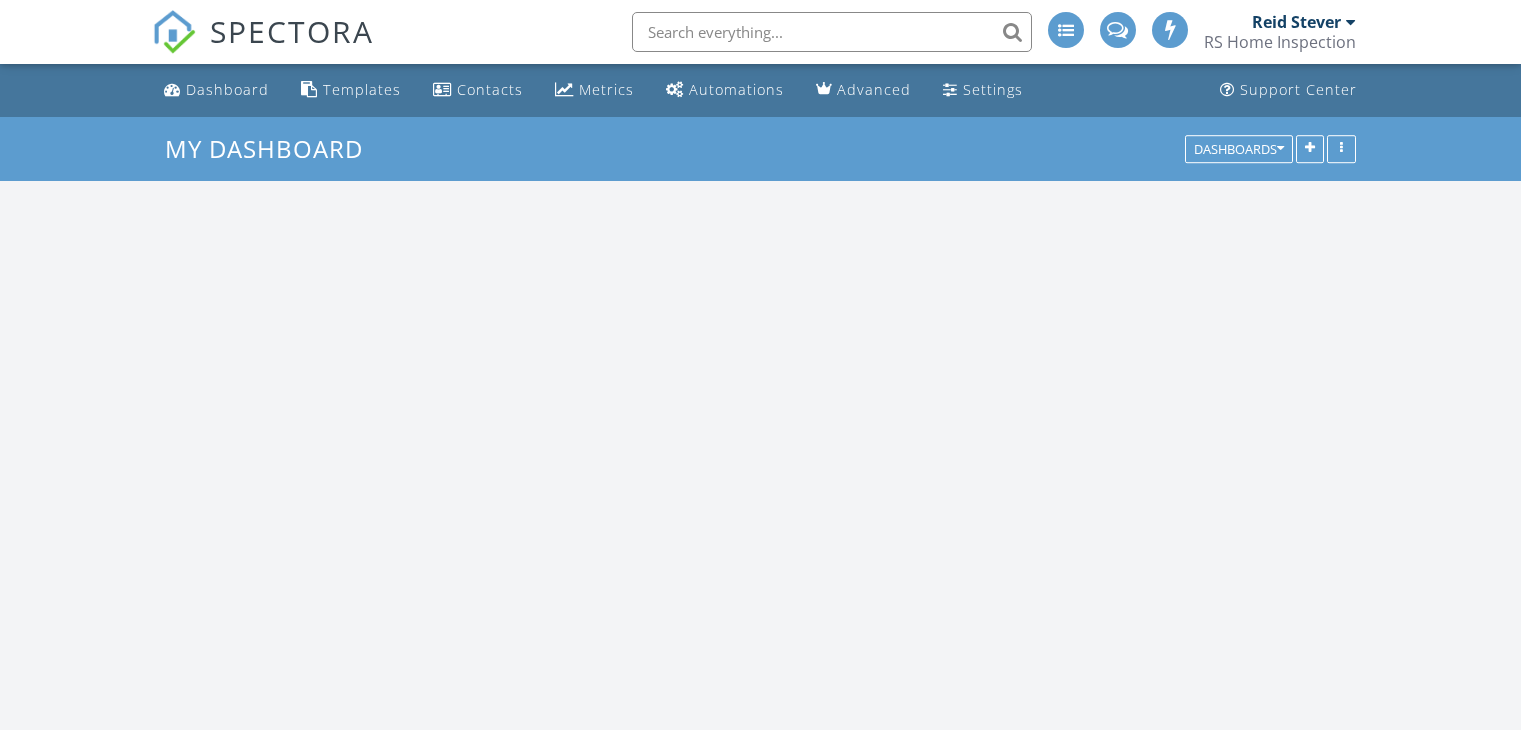 scroll, scrollTop: 0, scrollLeft: 0, axis: both 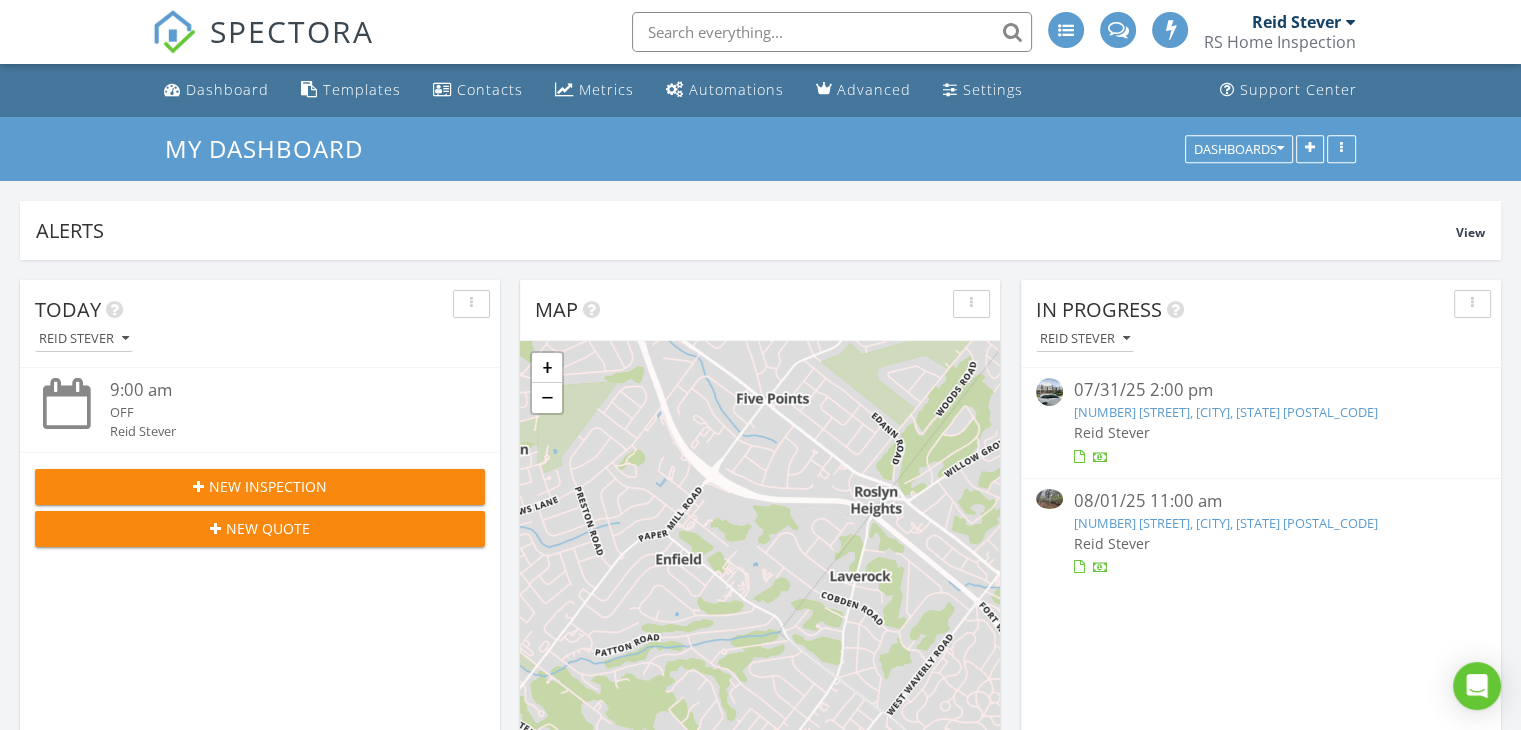 click on "[NUMBER] [STREET], [CITY], [STATE] [POSTAL_CODE]" at bounding box center [1225, 523] 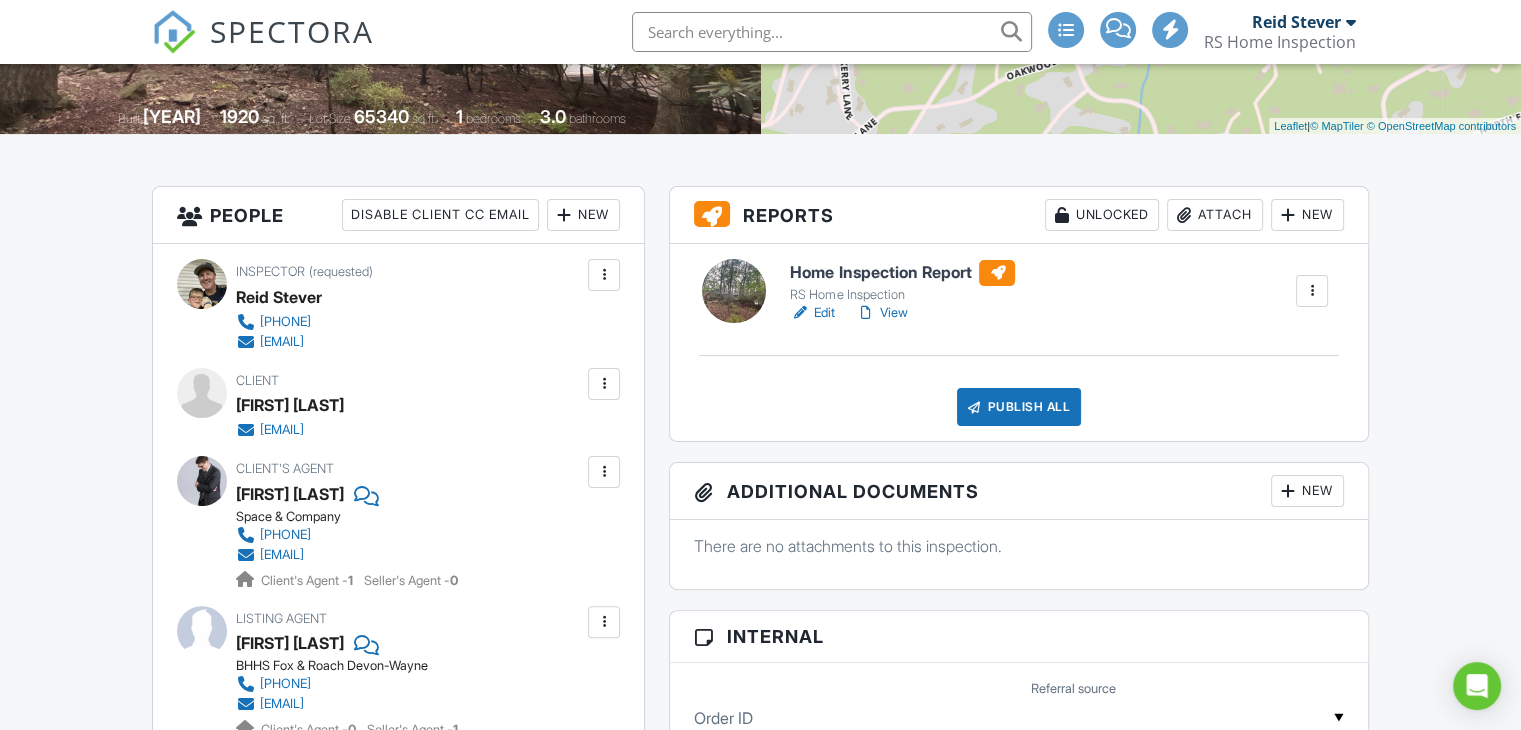 scroll, scrollTop: 0, scrollLeft: 0, axis: both 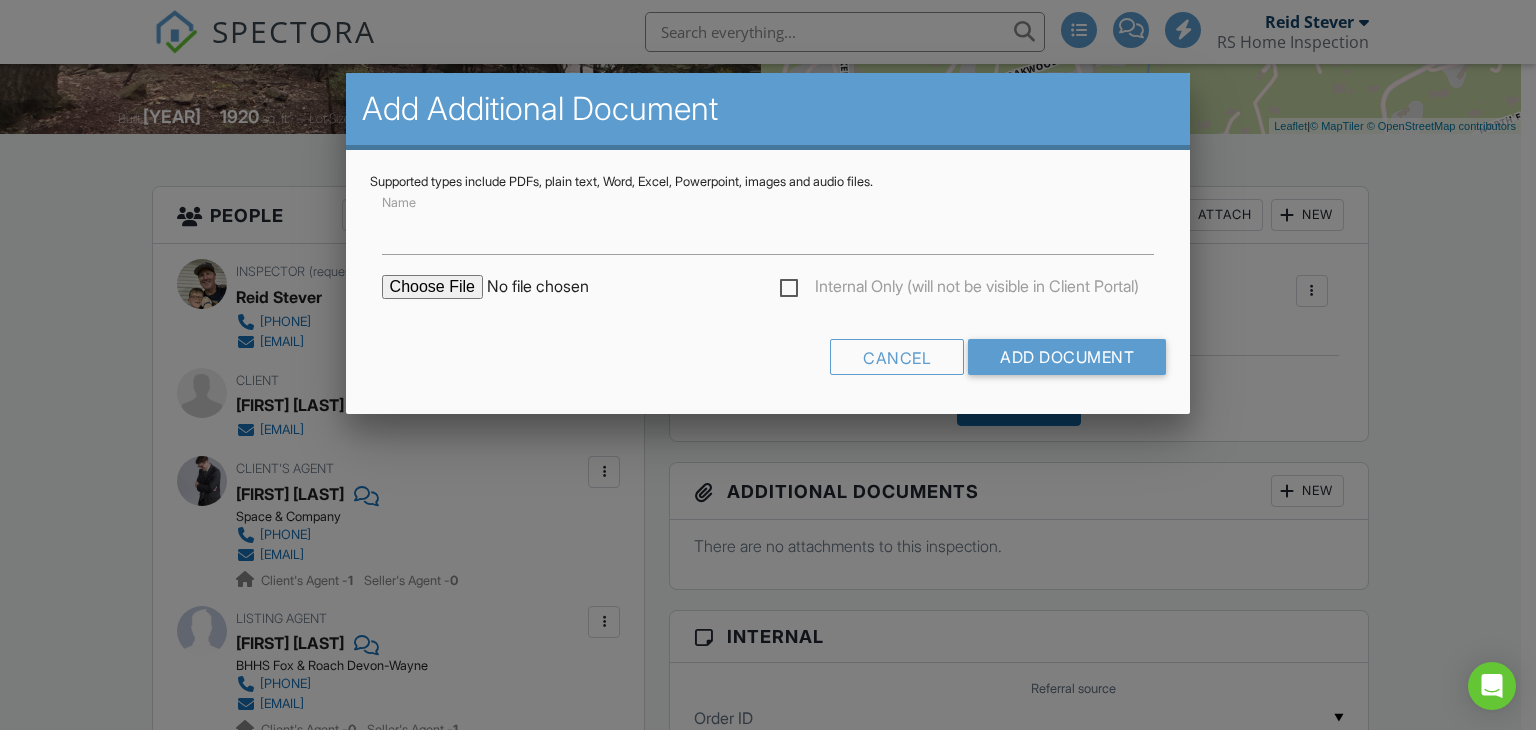 click at bounding box center [552, 287] 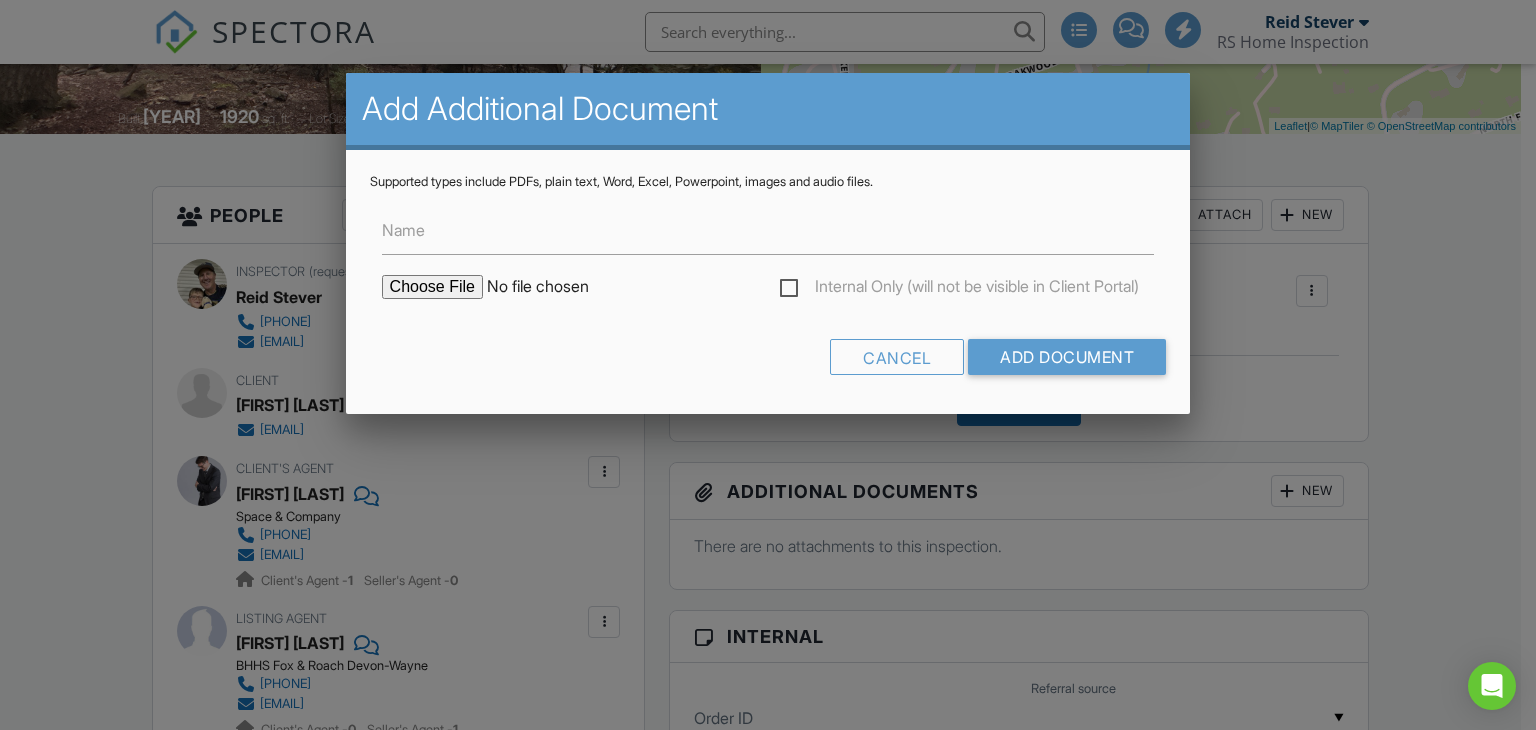 type on "C:\fakepath\Termite Report 15 Hope Ln.pdf" 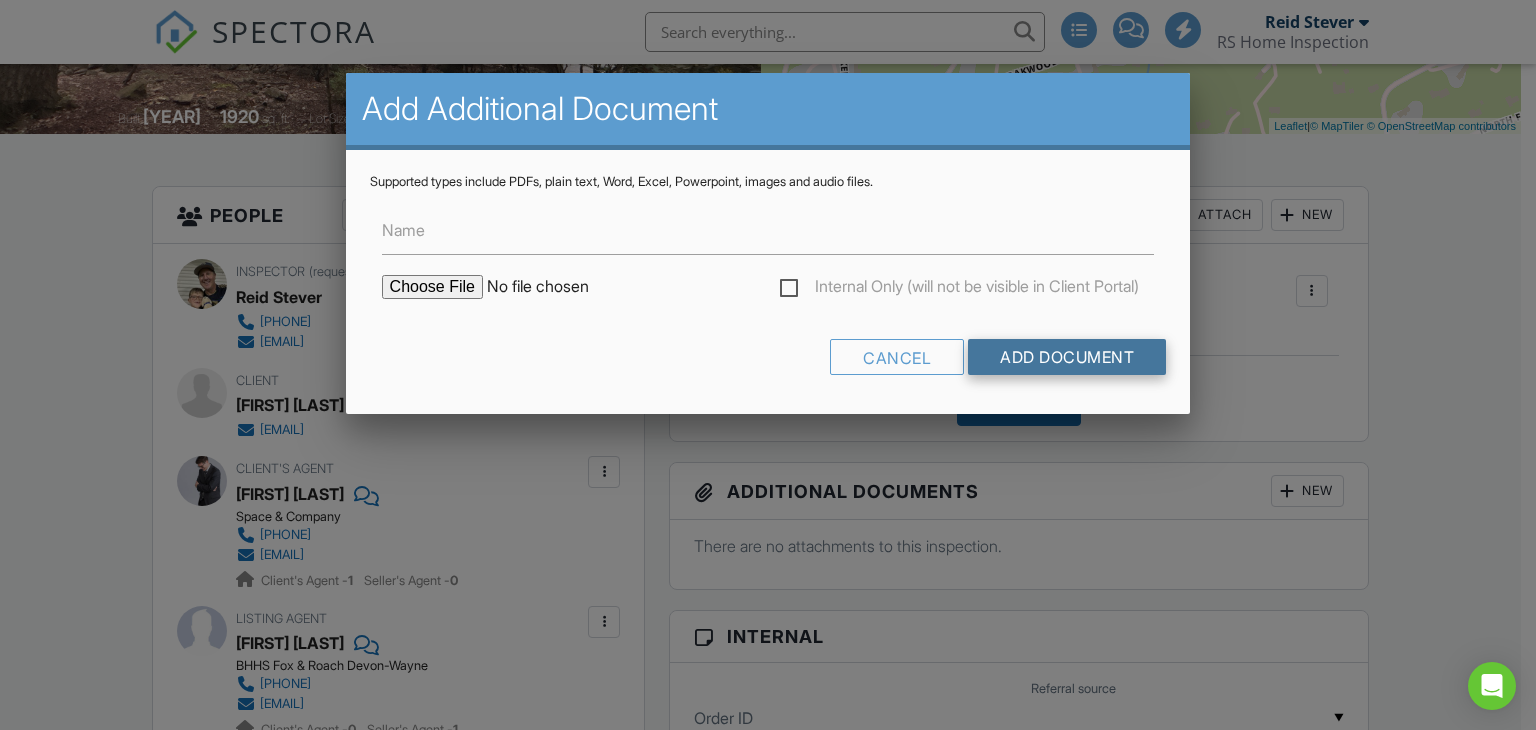 click on "Add Document" at bounding box center (1067, 357) 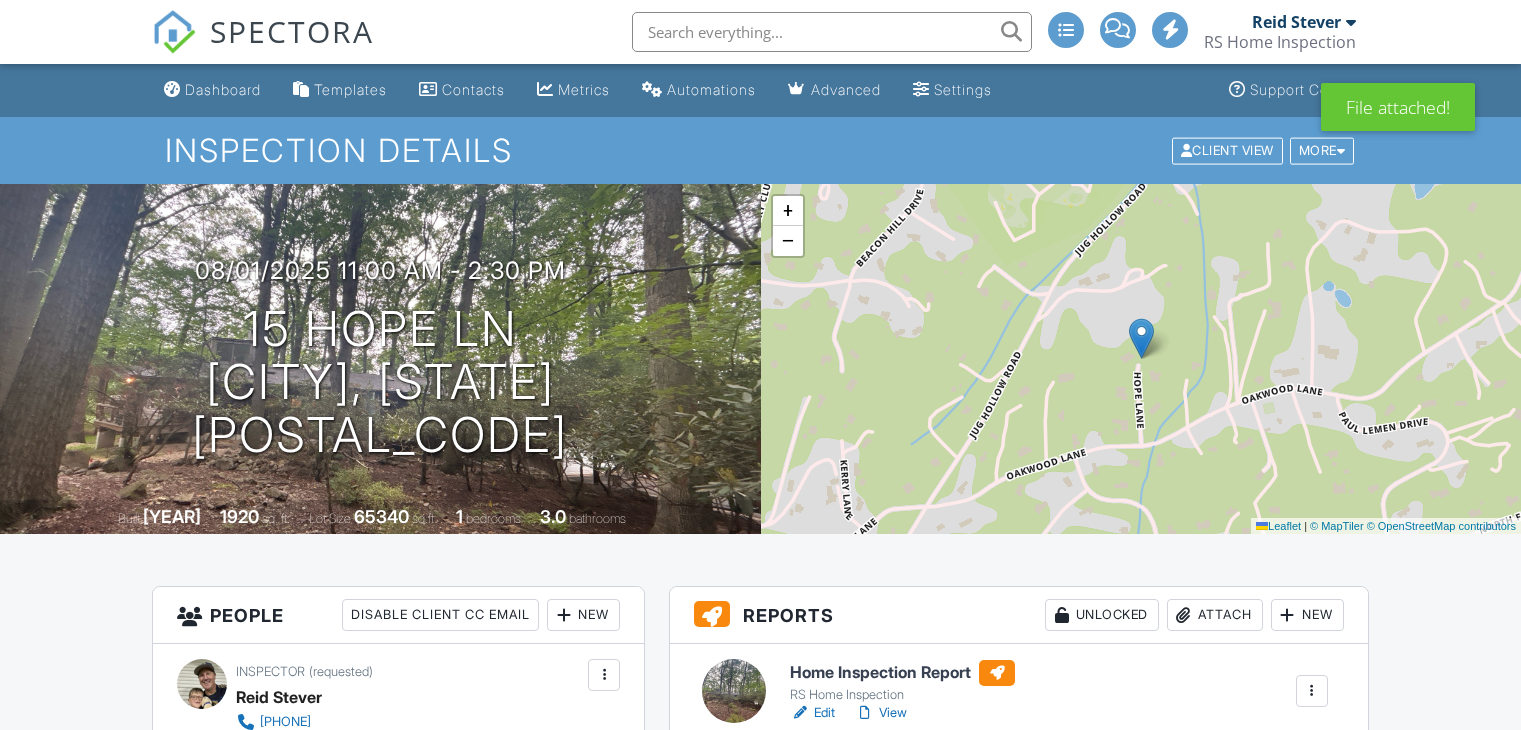 scroll, scrollTop: 0, scrollLeft: 0, axis: both 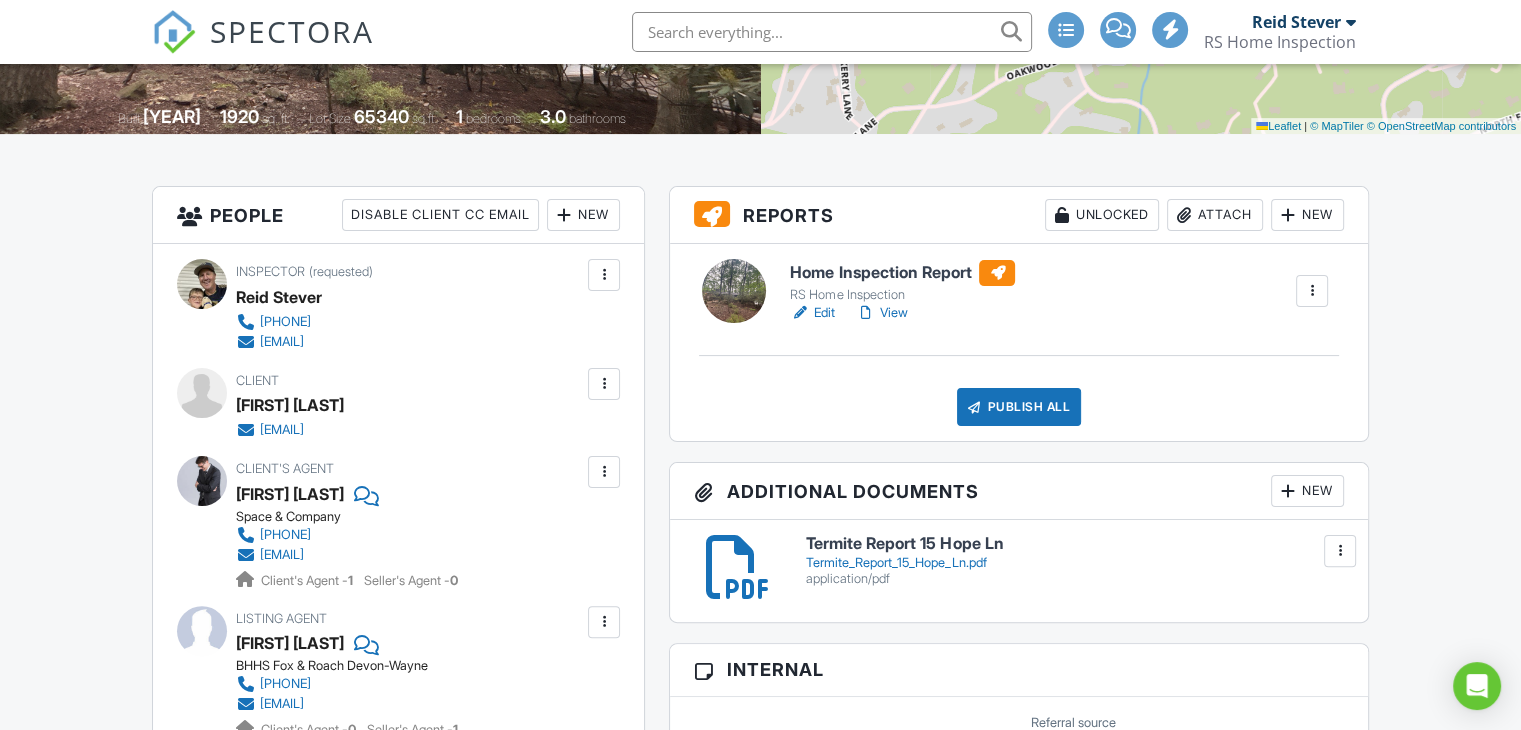 click on "Edit" at bounding box center (812, 313) 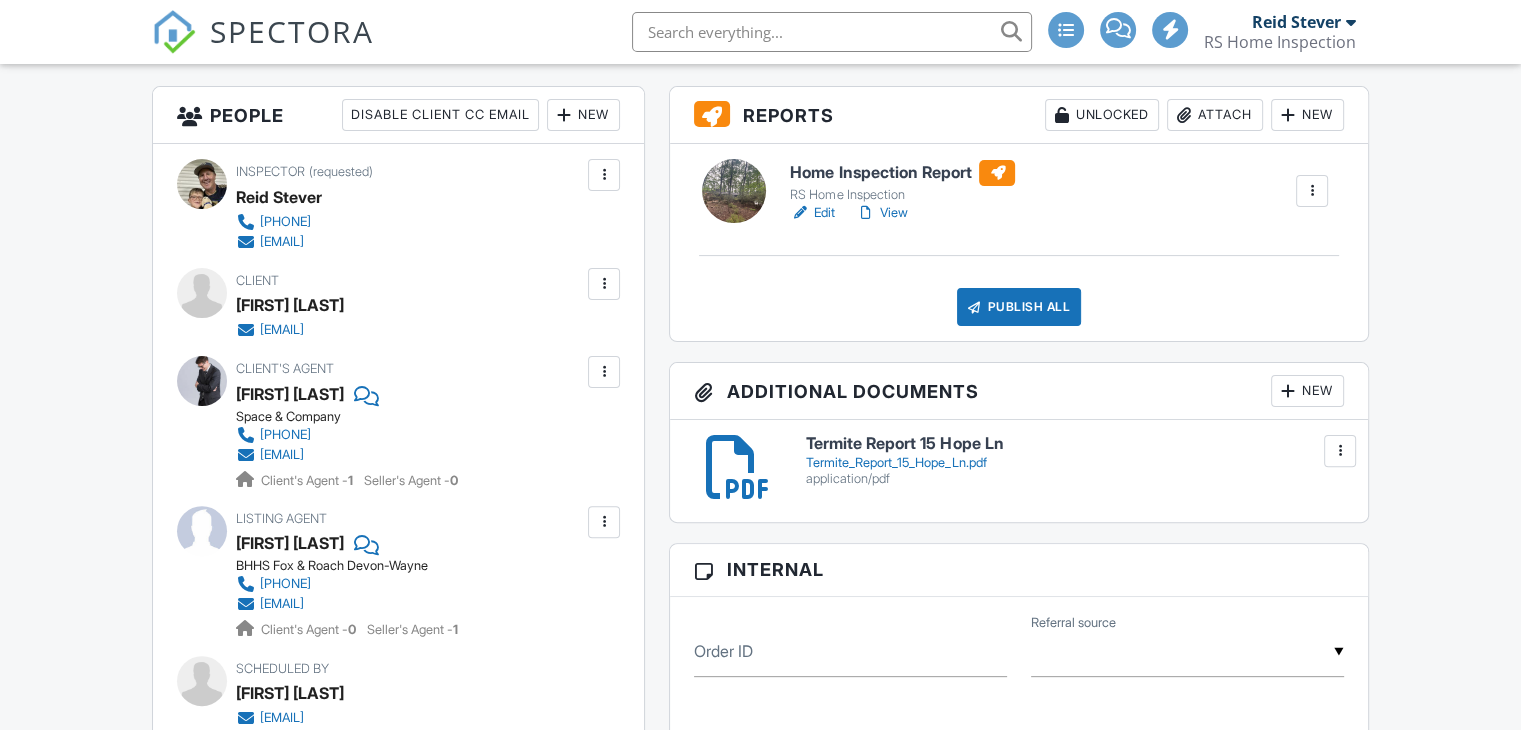 scroll, scrollTop: 500, scrollLeft: 0, axis: vertical 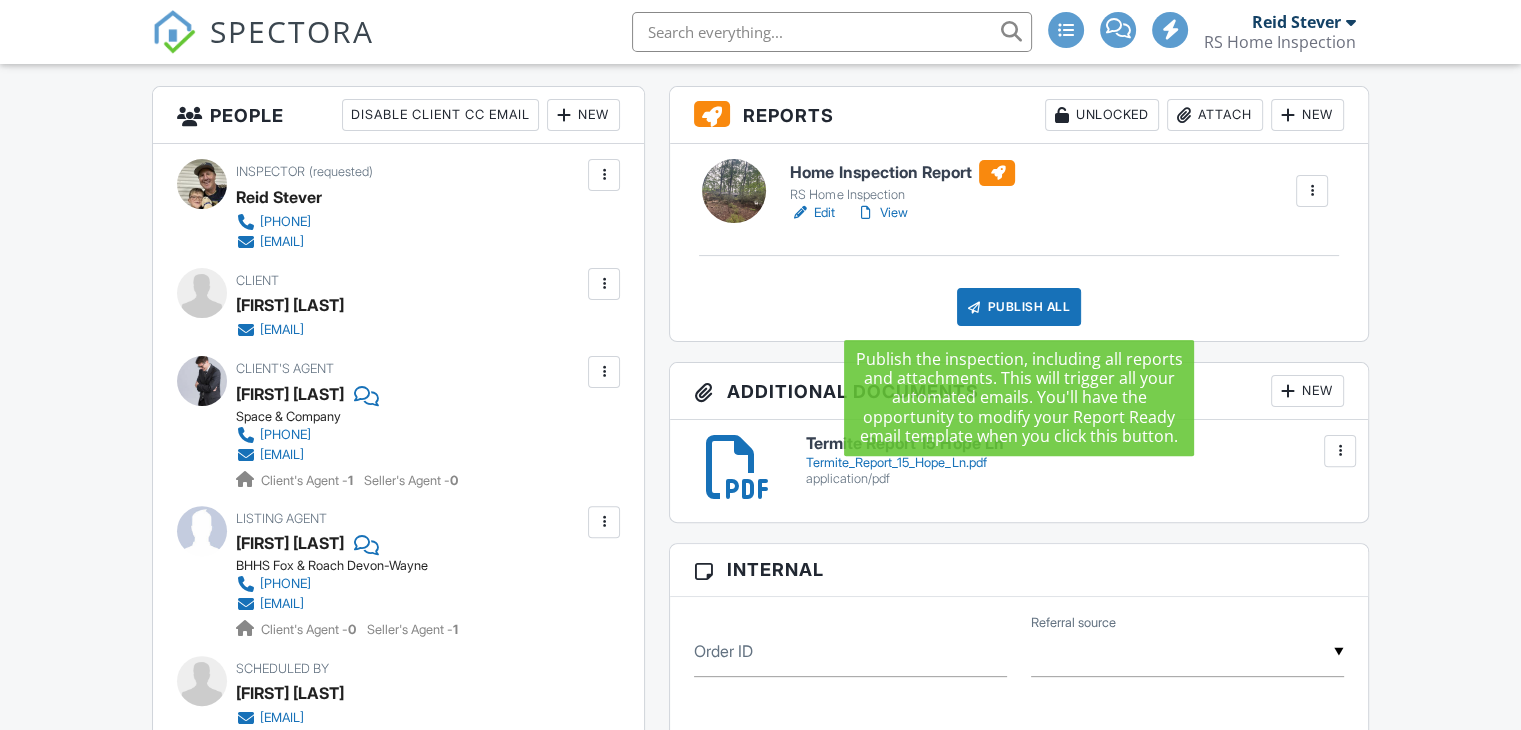 click on "Publish All" at bounding box center (1019, 307) 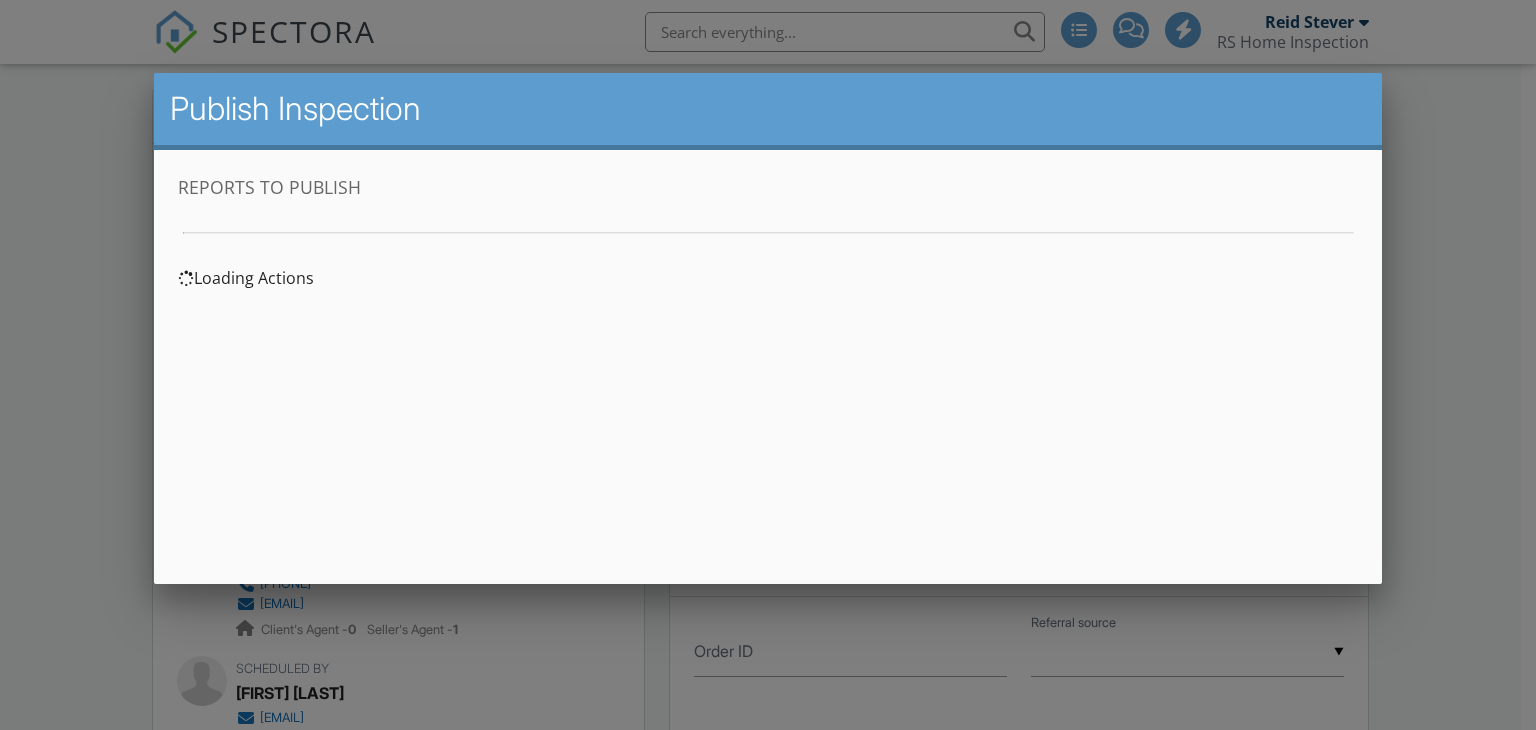 scroll, scrollTop: 0, scrollLeft: 0, axis: both 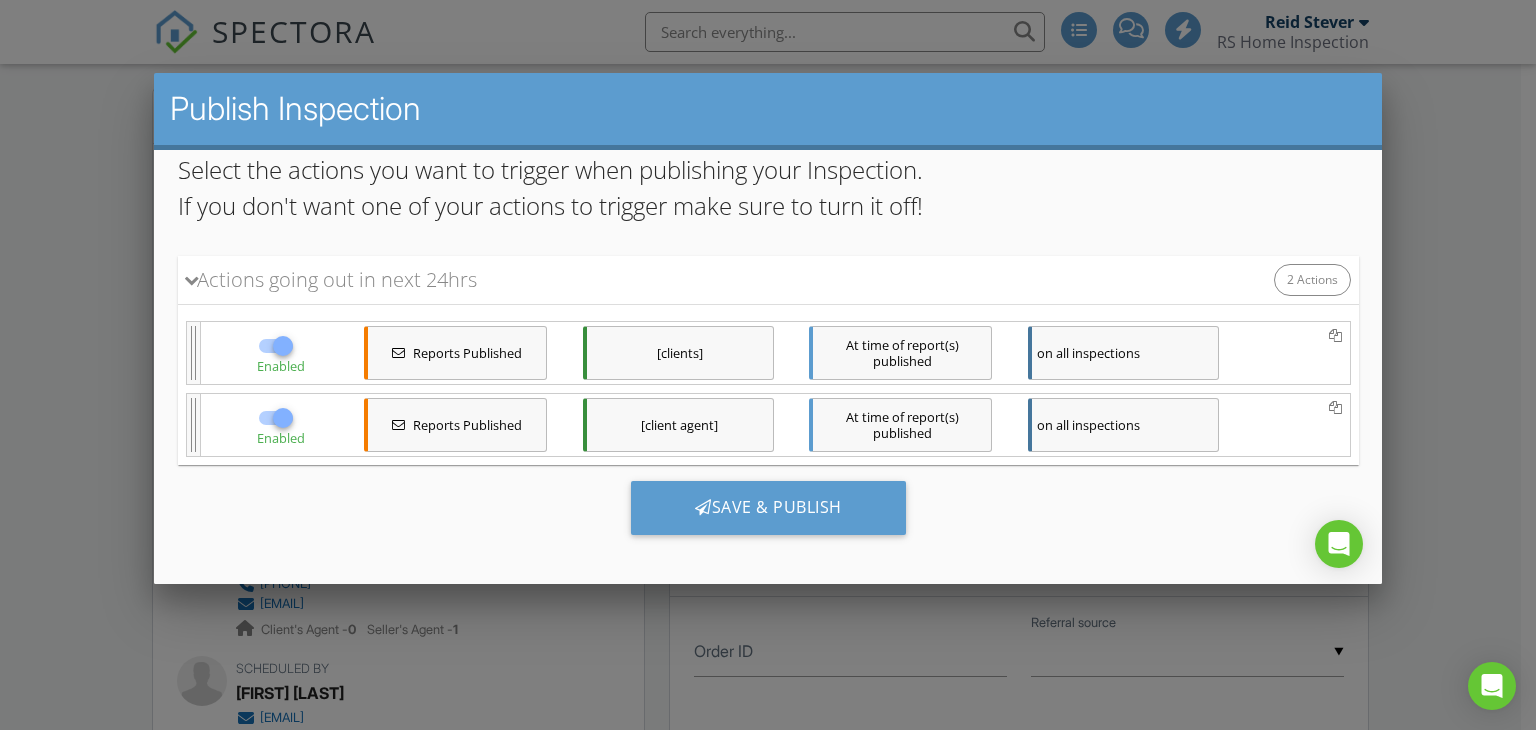 click on "[clients]" at bounding box center (677, 353) 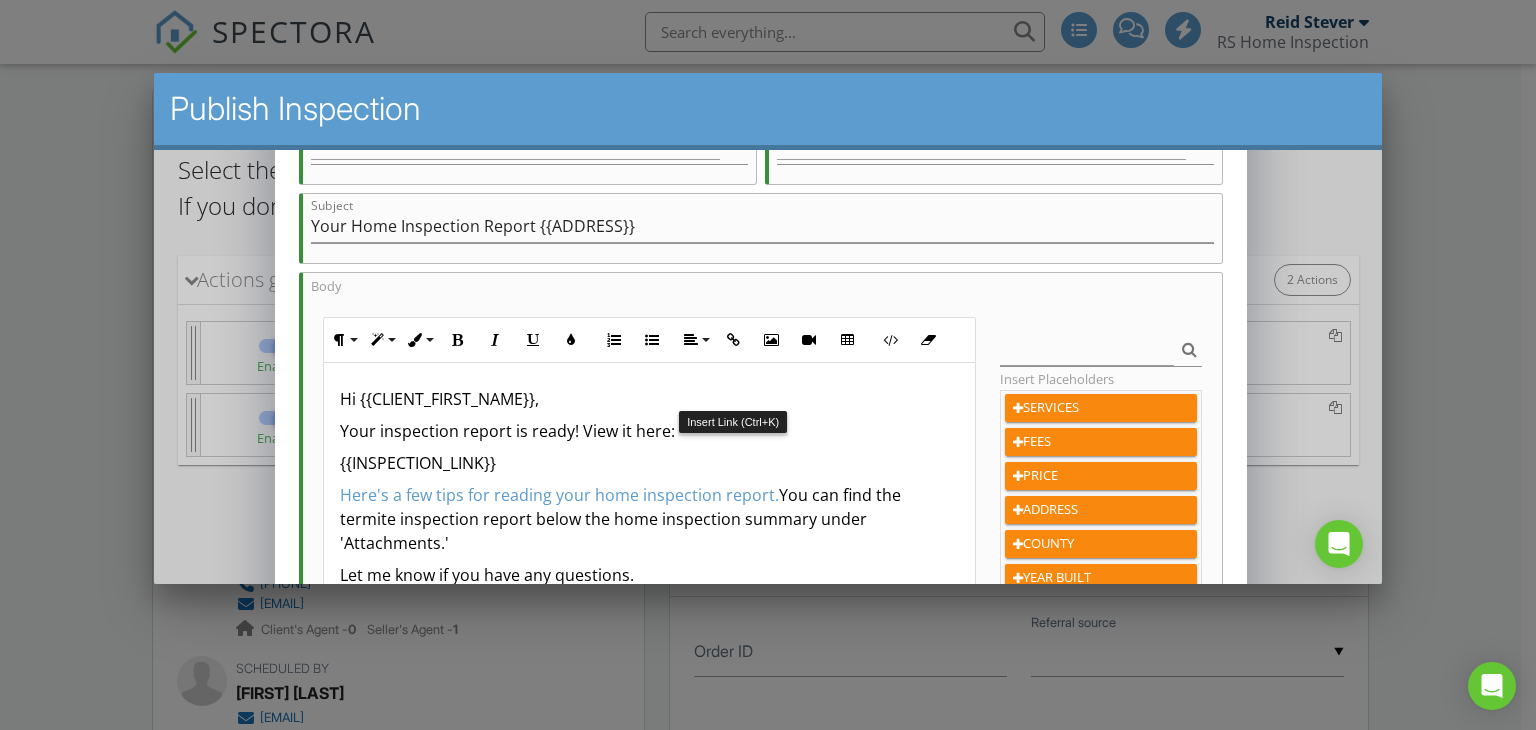 scroll, scrollTop: 300, scrollLeft: 0, axis: vertical 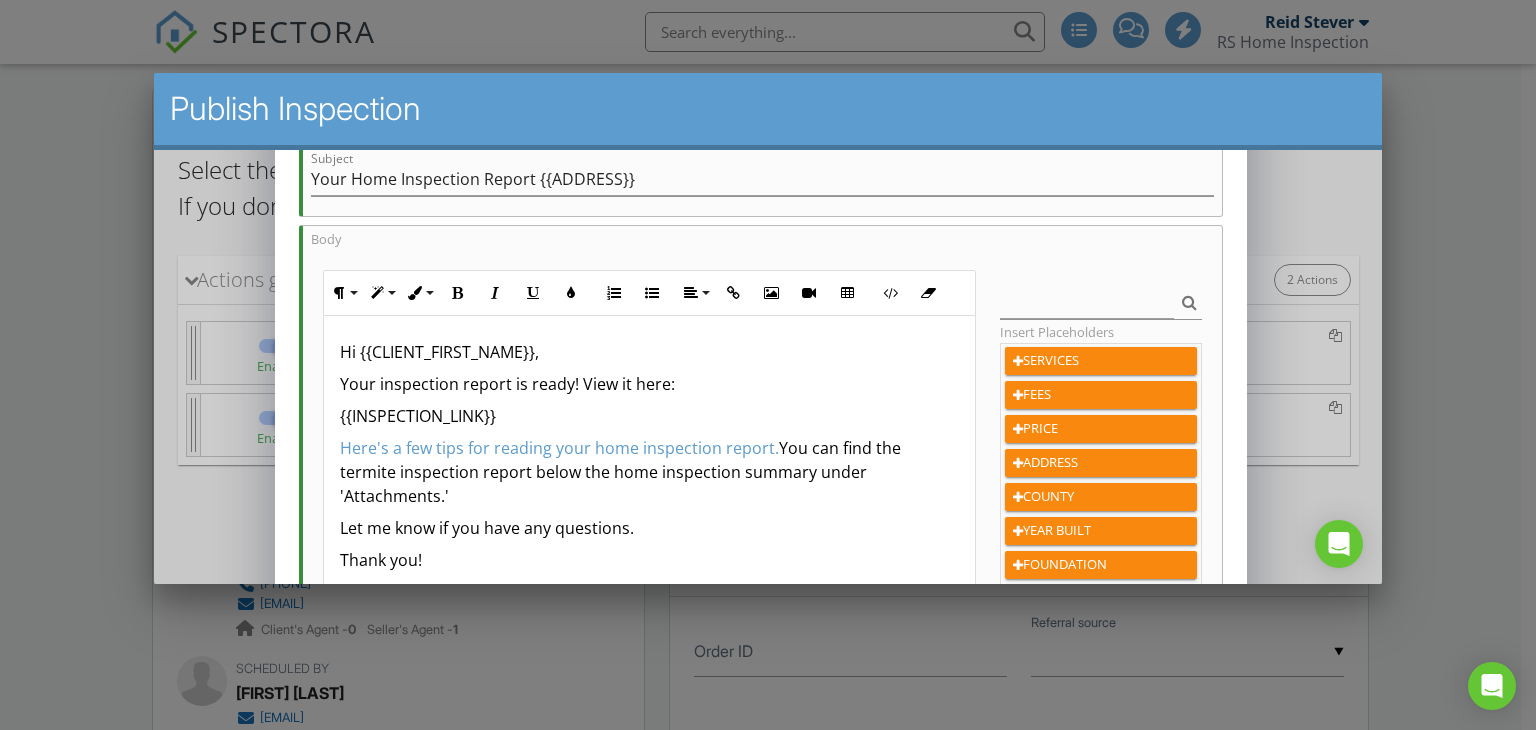 click on "Here's a few tips for reading your home inspection report.  You can find the termite inspection report below the home inspection summary under 'Attachments.'" at bounding box center (648, 472) 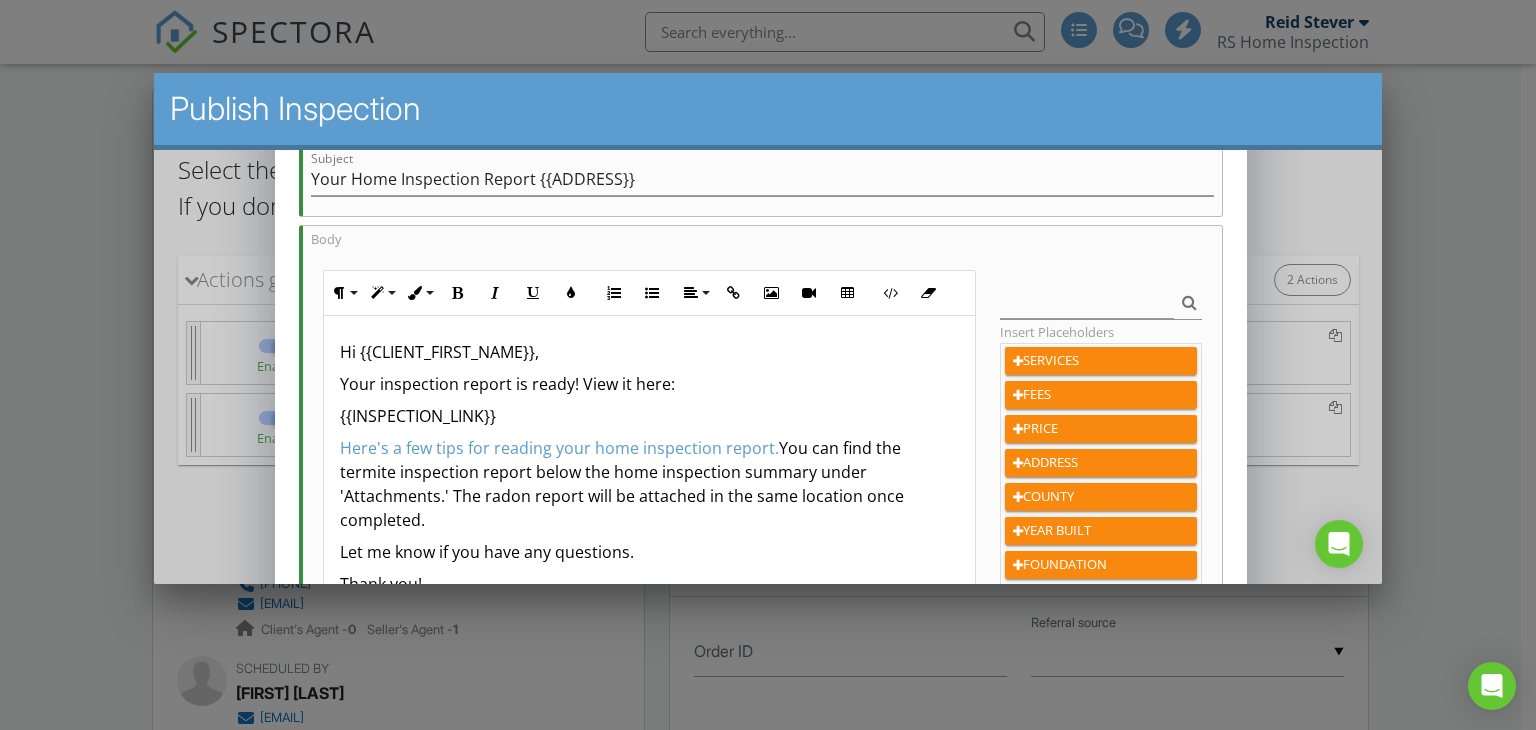drag, startPoint x: 701, startPoint y: 510, endPoint x: 778, endPoint y: 450, distance: 97.6166 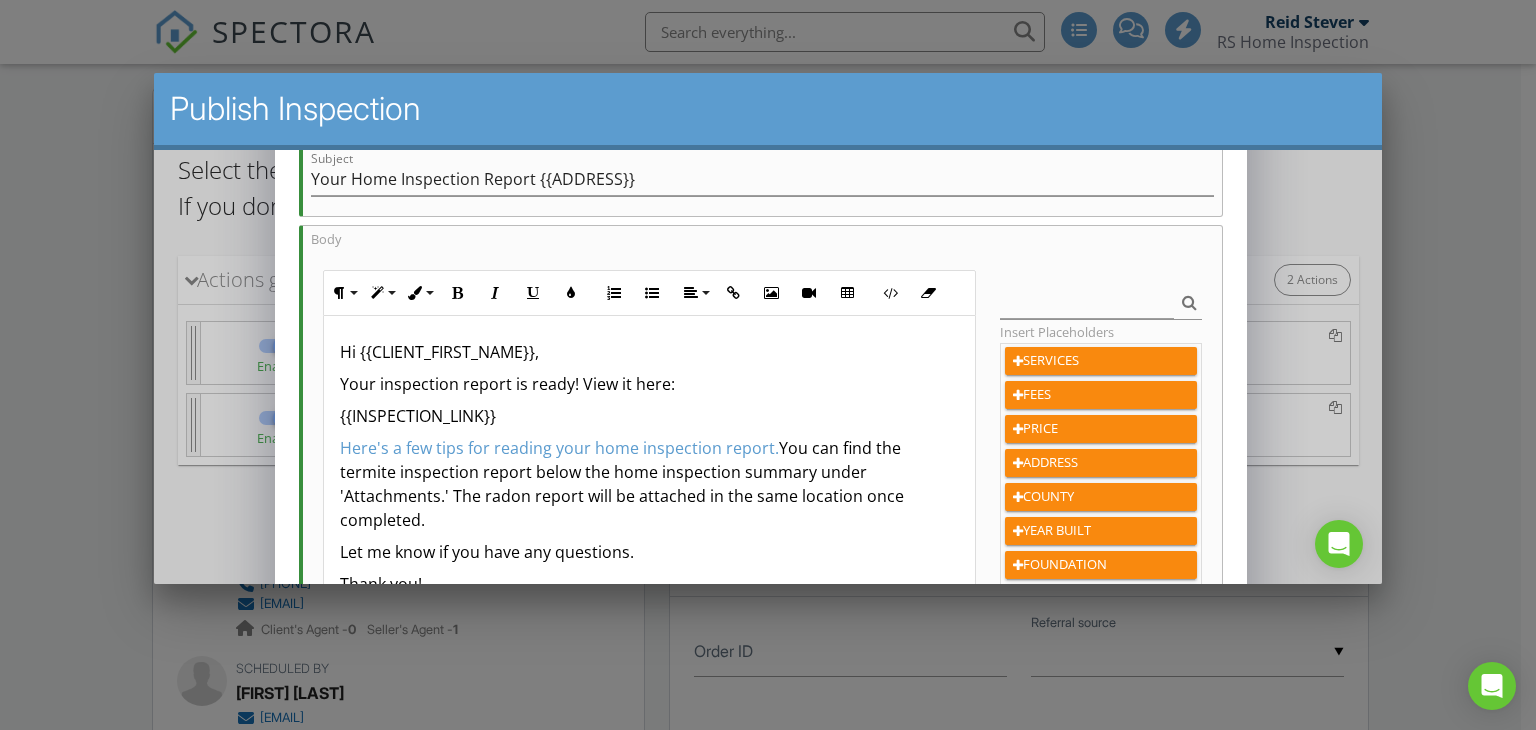 copy on "You can find the termite inspection report below the home inspection summary under 'Attachments.' The radon report will be attached in the same location once completed." 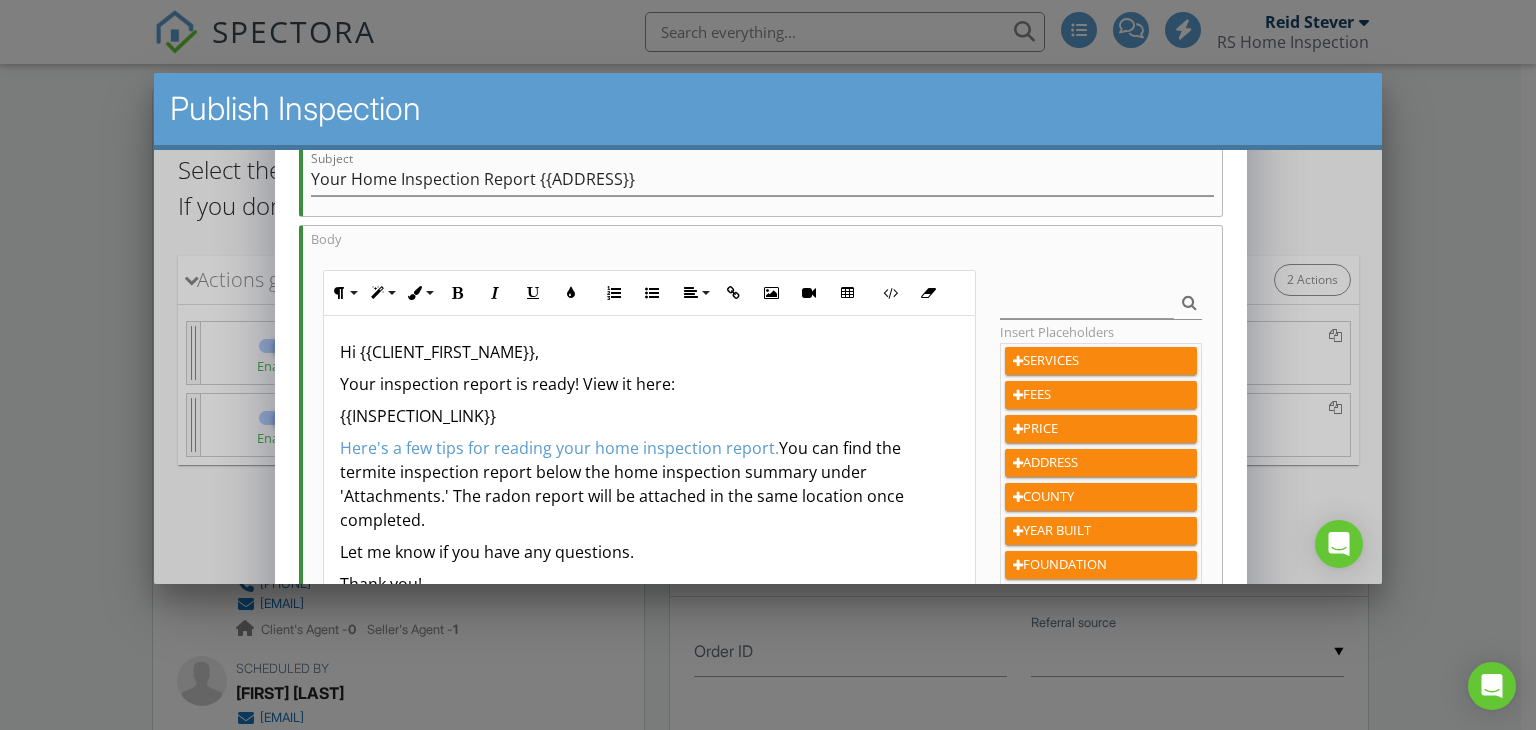 scroll, scrollTop: 0, scrollLeft: 0, axis: both 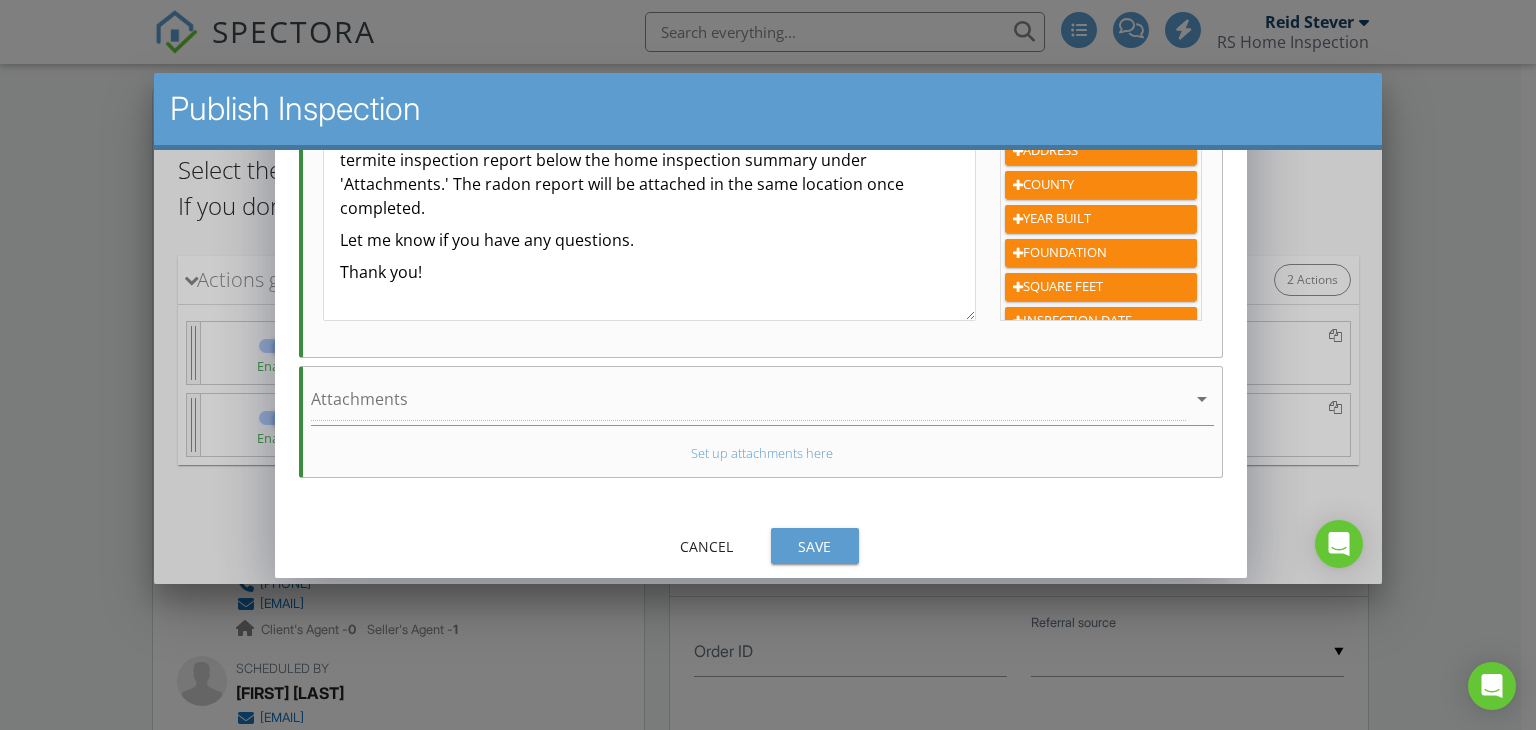 click on "Save" at bounding box center (814, 546) 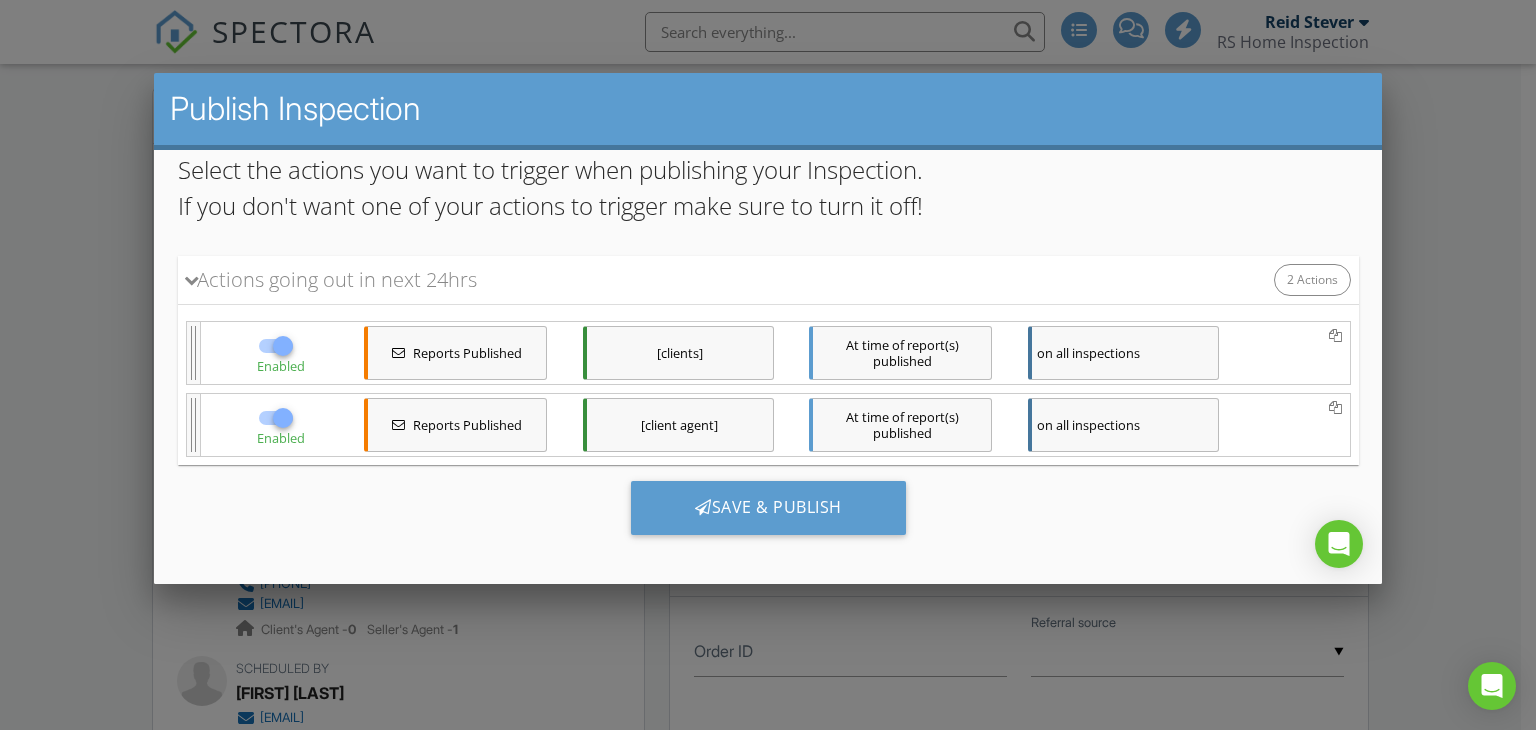 click on "[client agent]" at bounding box center (677, 425) 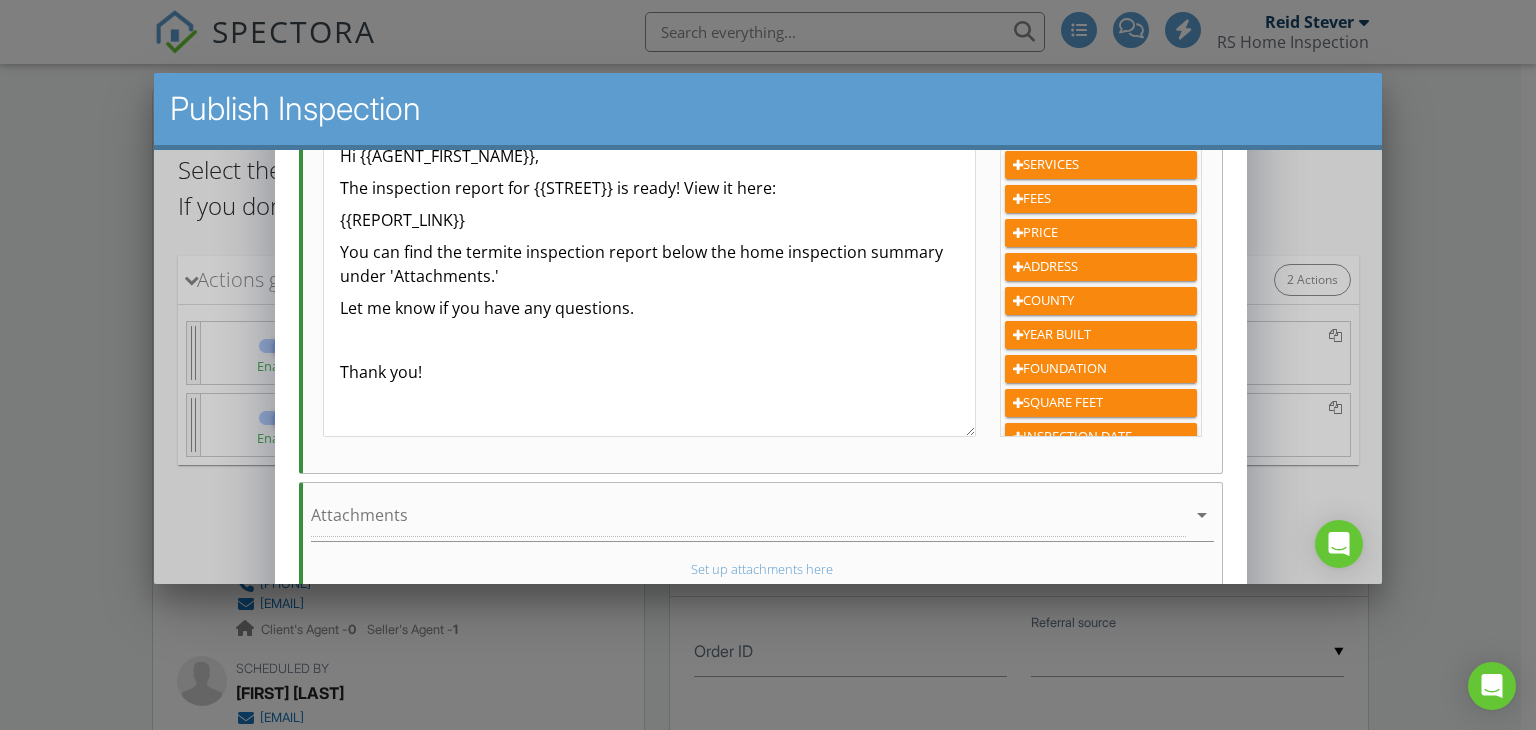scroll, scrollTop: 500, scrollLeft: 0, axis: vertical 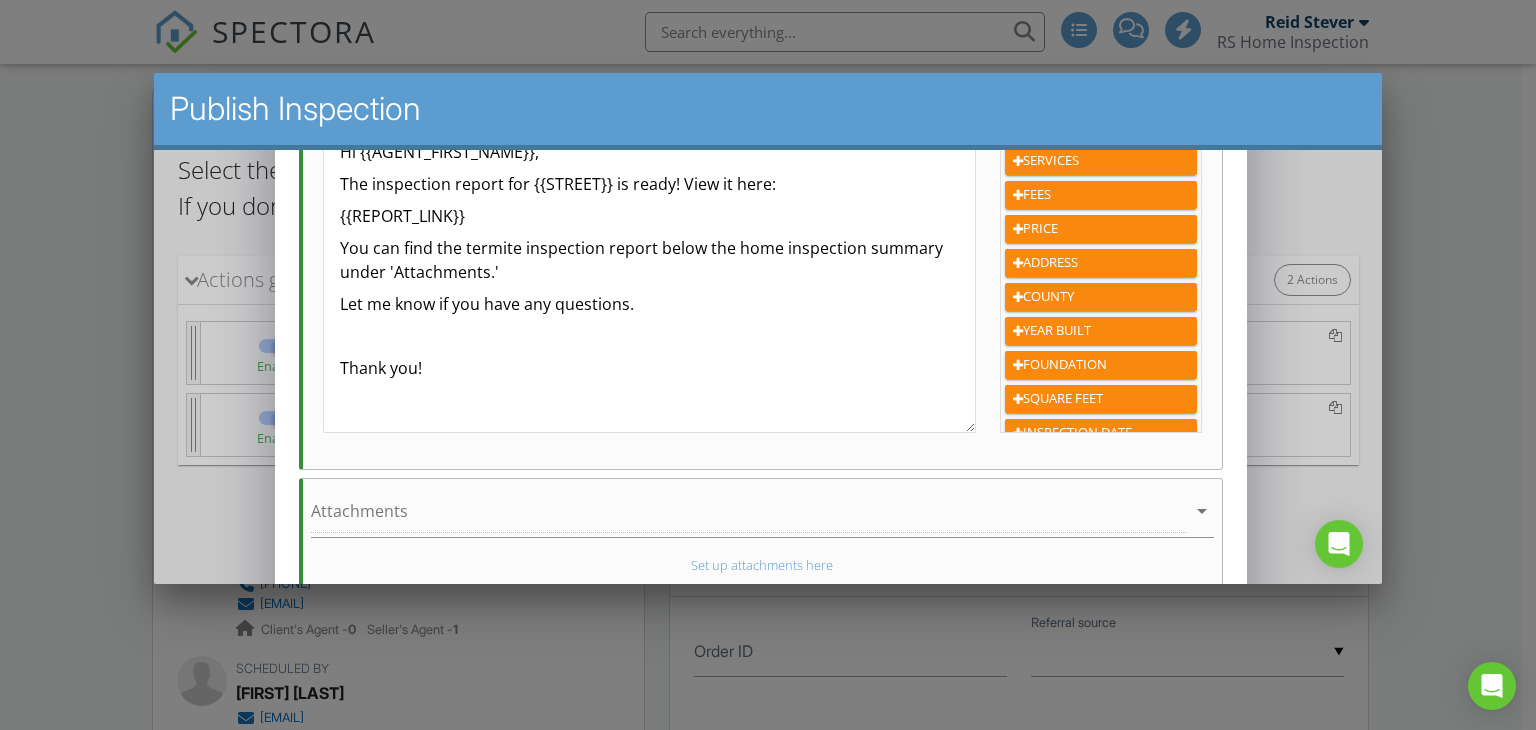 click on "You can find the termite inspection report below the home inspection summary under 'Attachments.'" at bounding box center (648, 260) 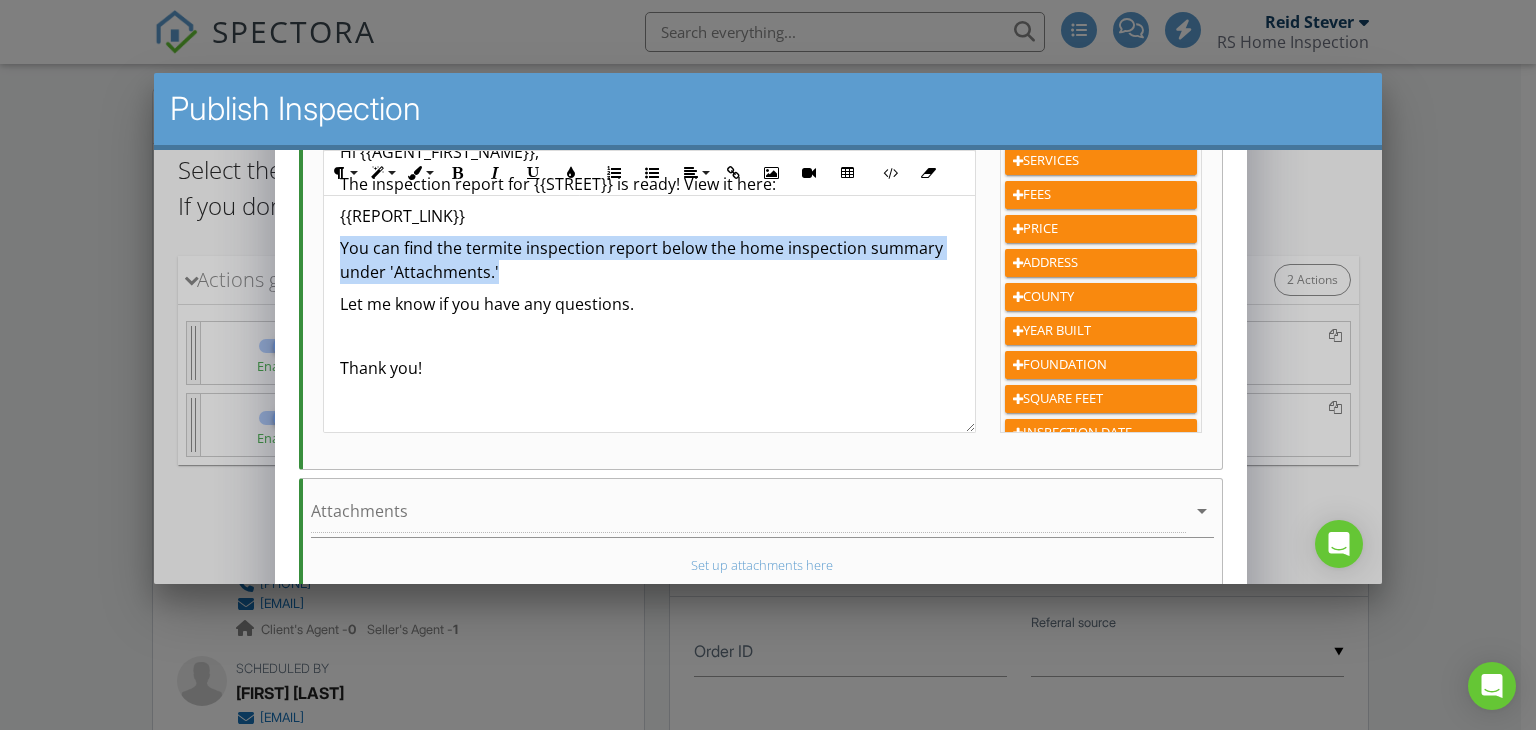 drag, startPoint x: 344, startPoint y: 246, endPoint x: 505, endPoint y: 268, distance: 162.49615 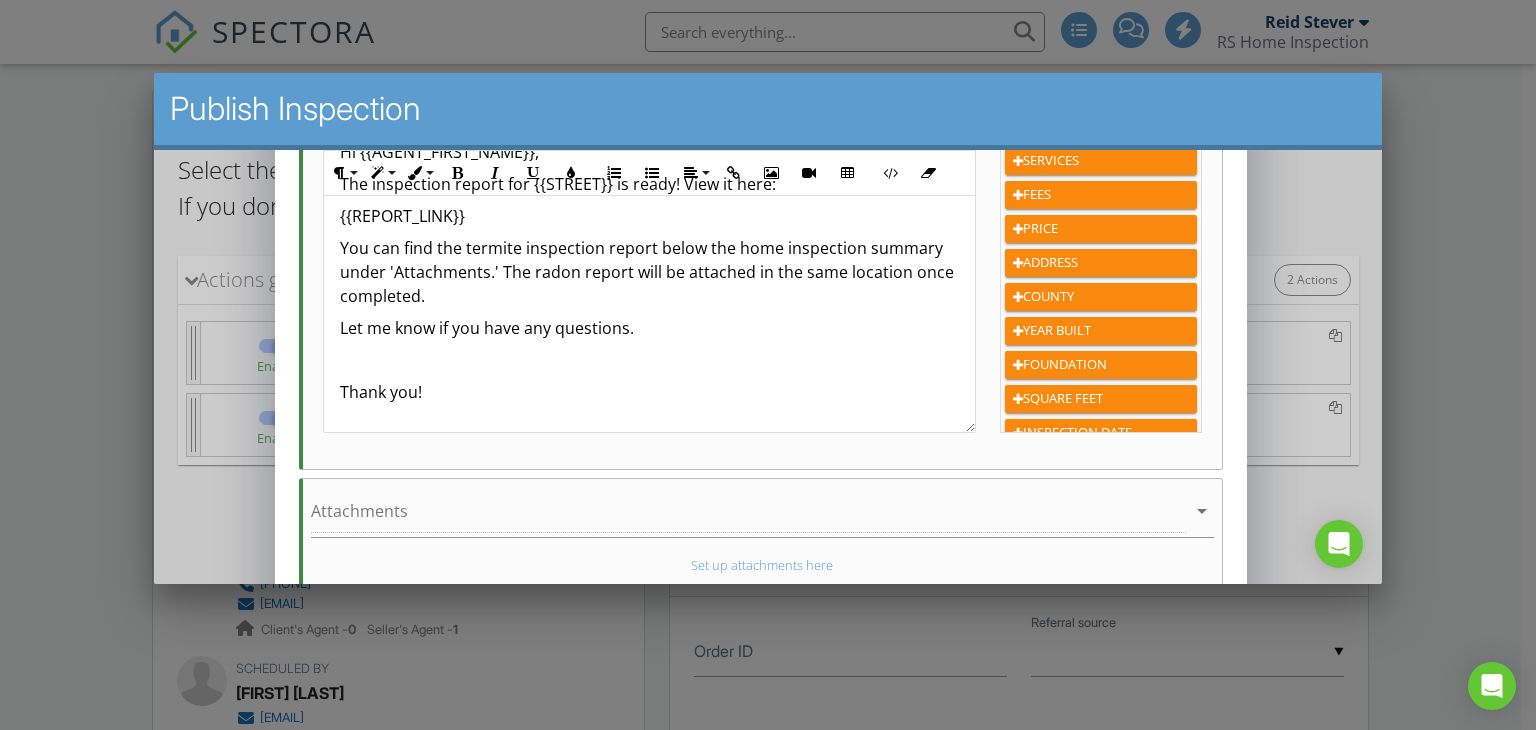 scroll, scrollTop: 0, scrollLeft: 0, axis: both 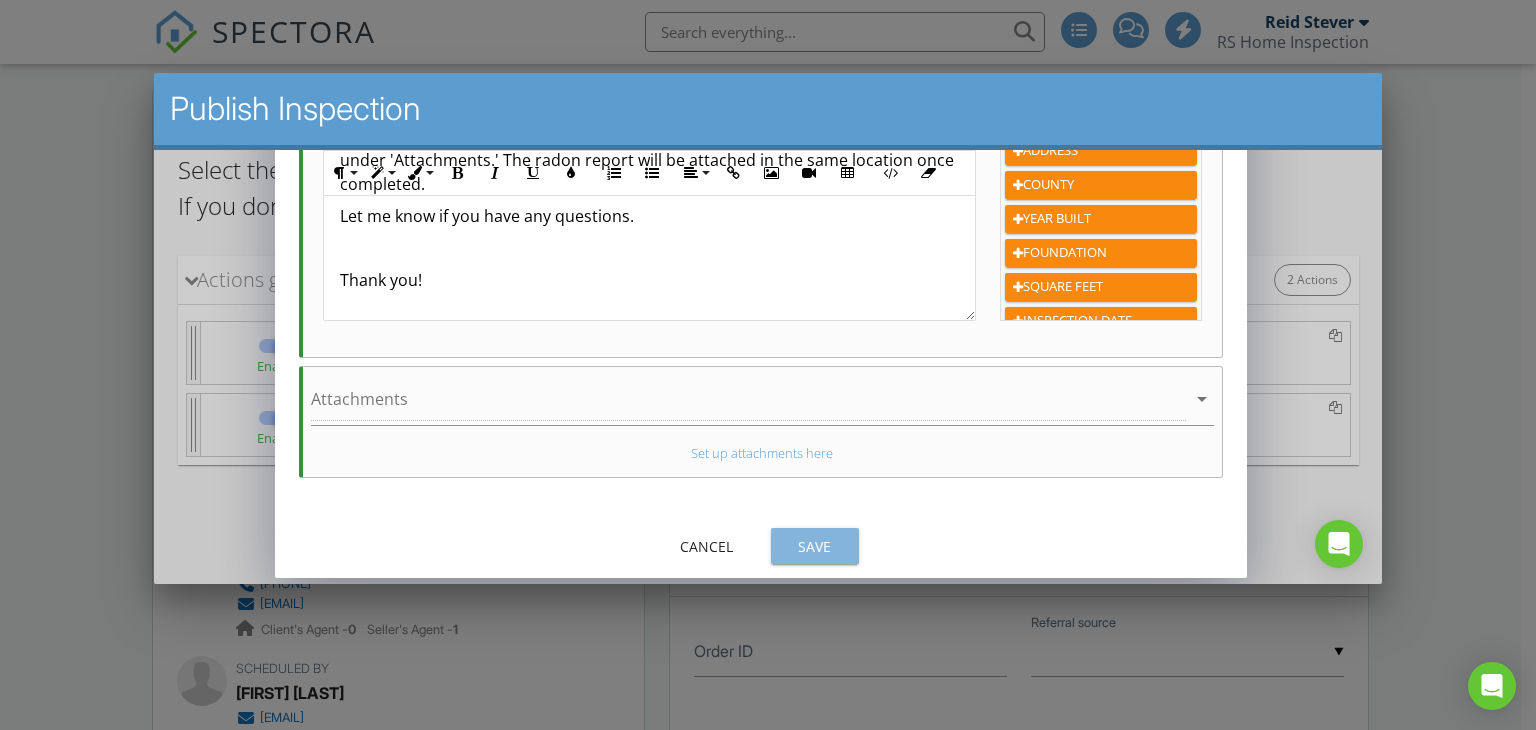 click on "Save" at bounding box center (814, 546) 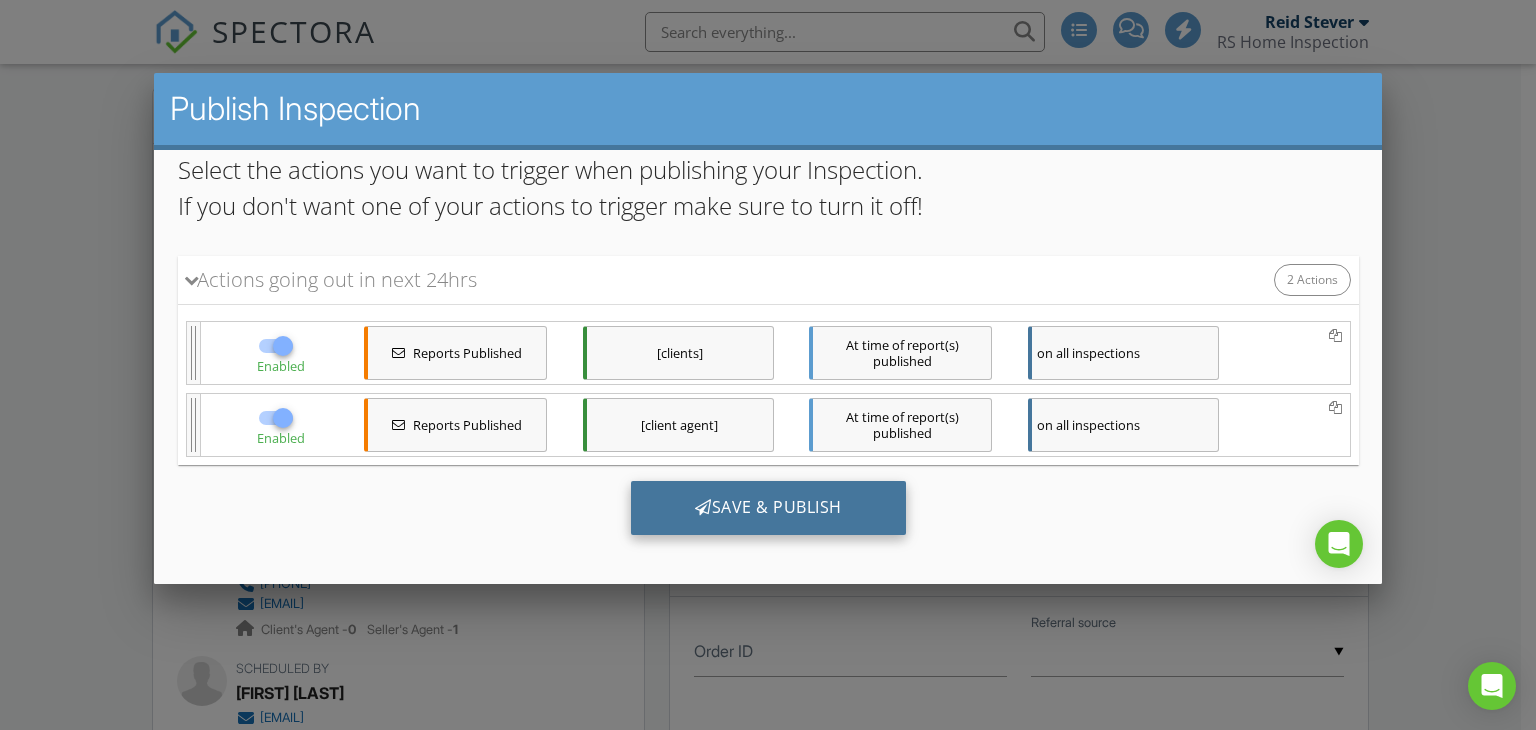 click on "Save & Publish" at bounding box center (767, 508) 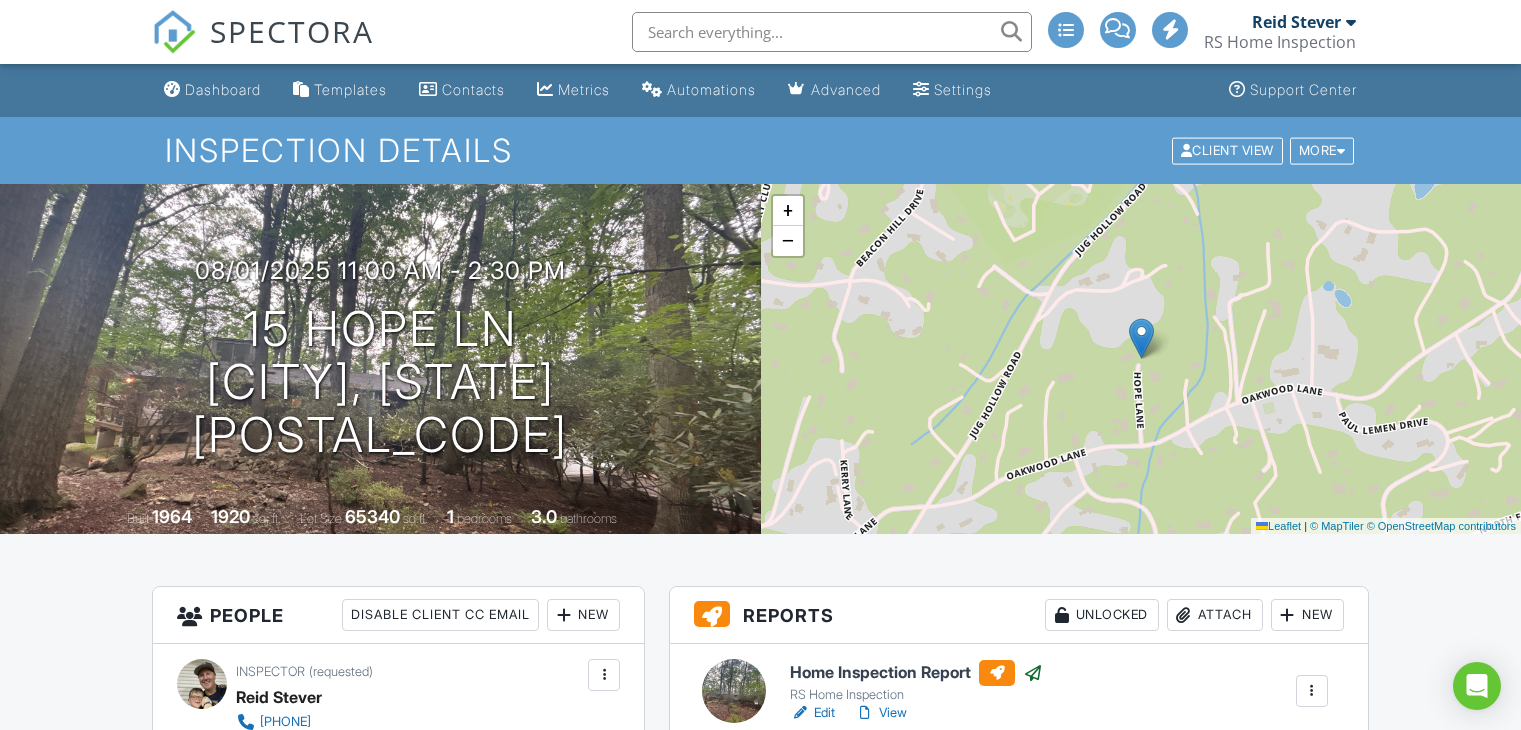 scroll, scrollTop: 0, scrollLeft: 0, axis: both 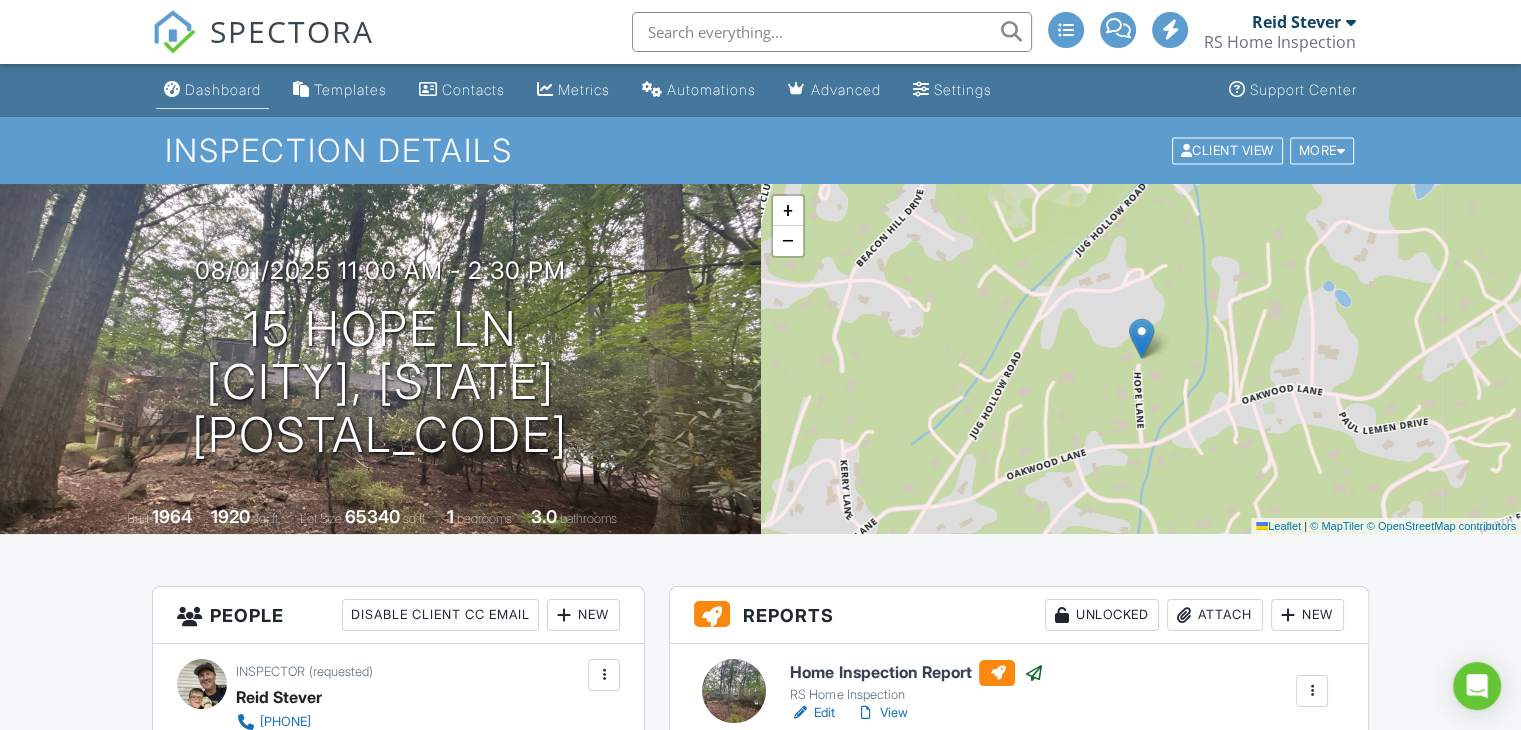 click on "Dashboard" at bounding box center (223, 89) 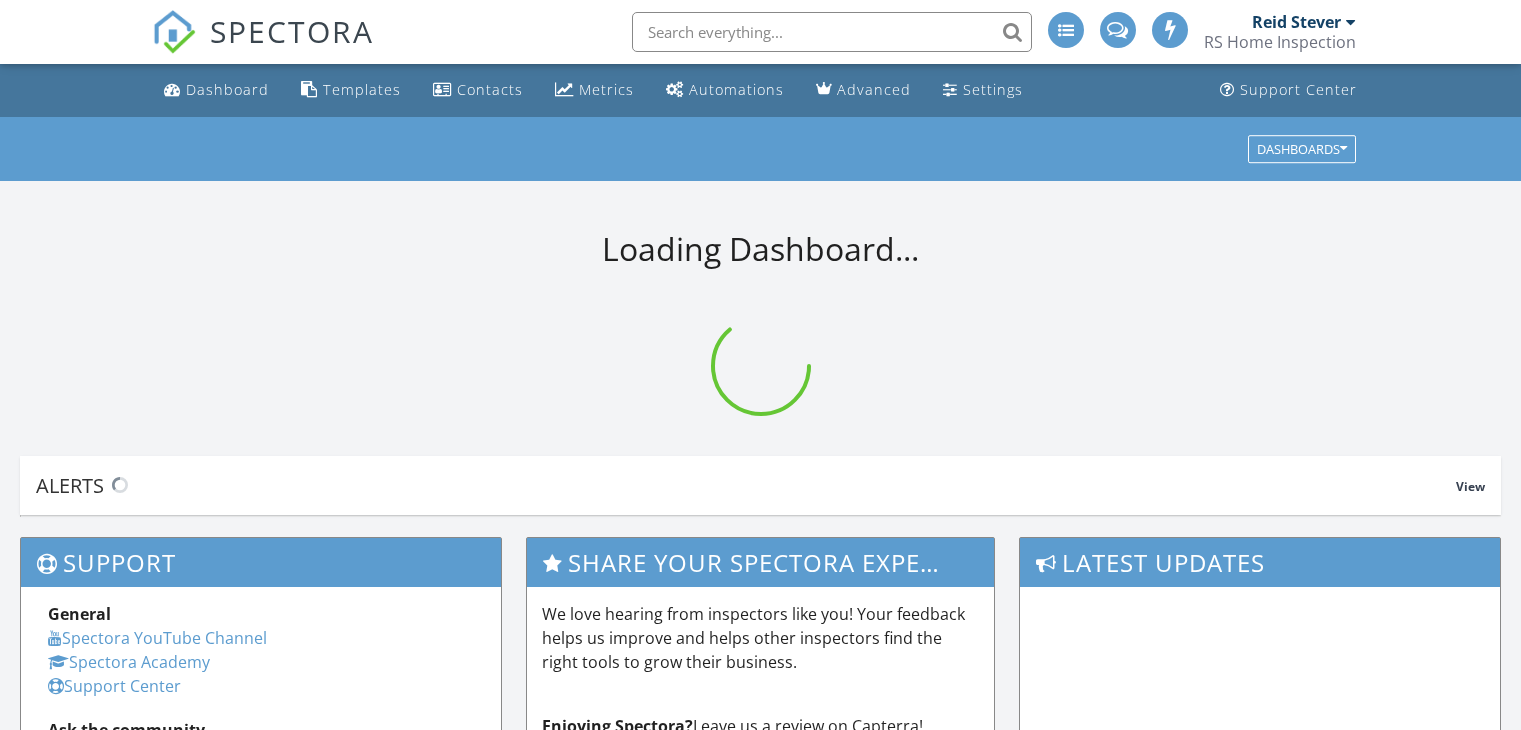 scroll, scrollTop: 0, scrollLeft: 0, axis: both 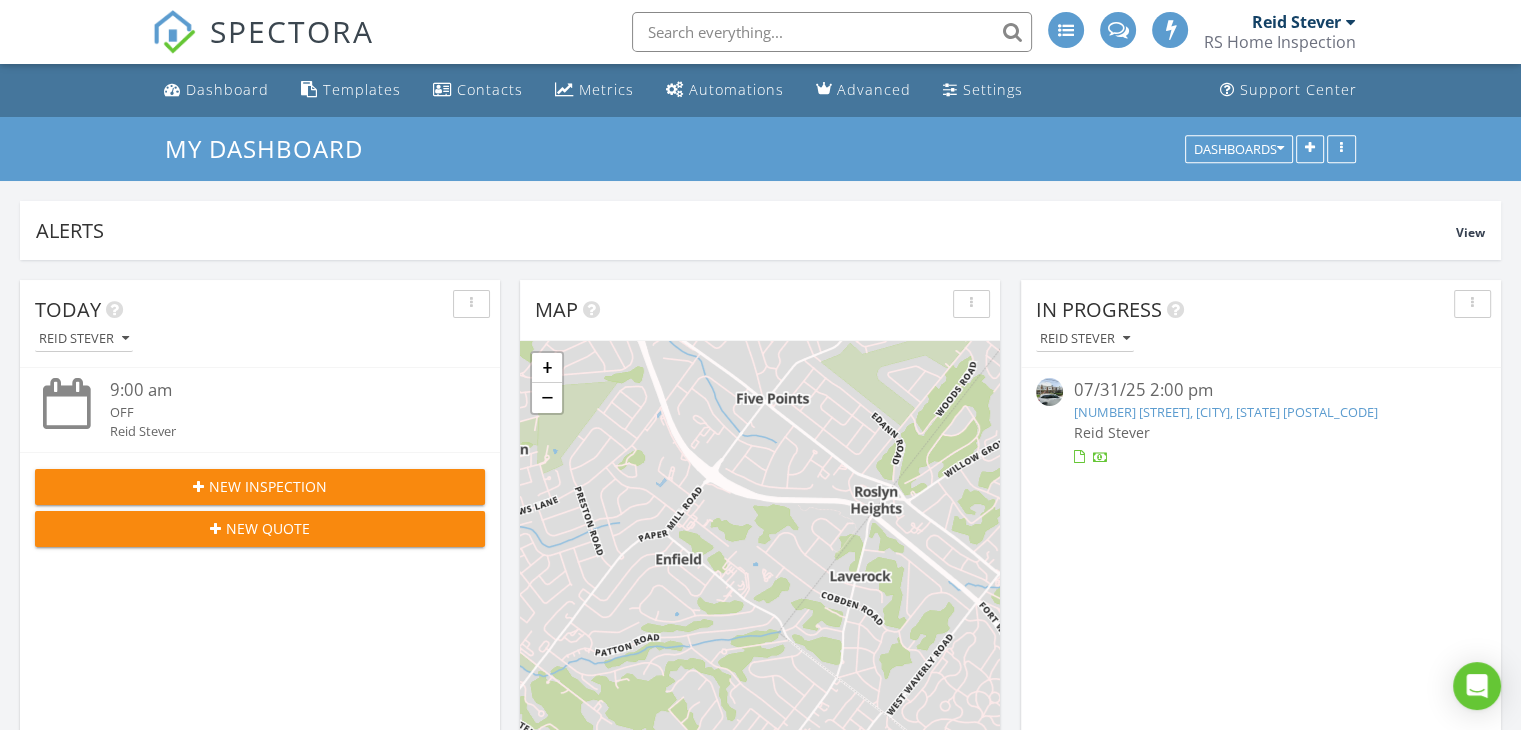 click on "319 Hermitage St, Philadelphia, PA 19128" at bounding box center (1225, 412) 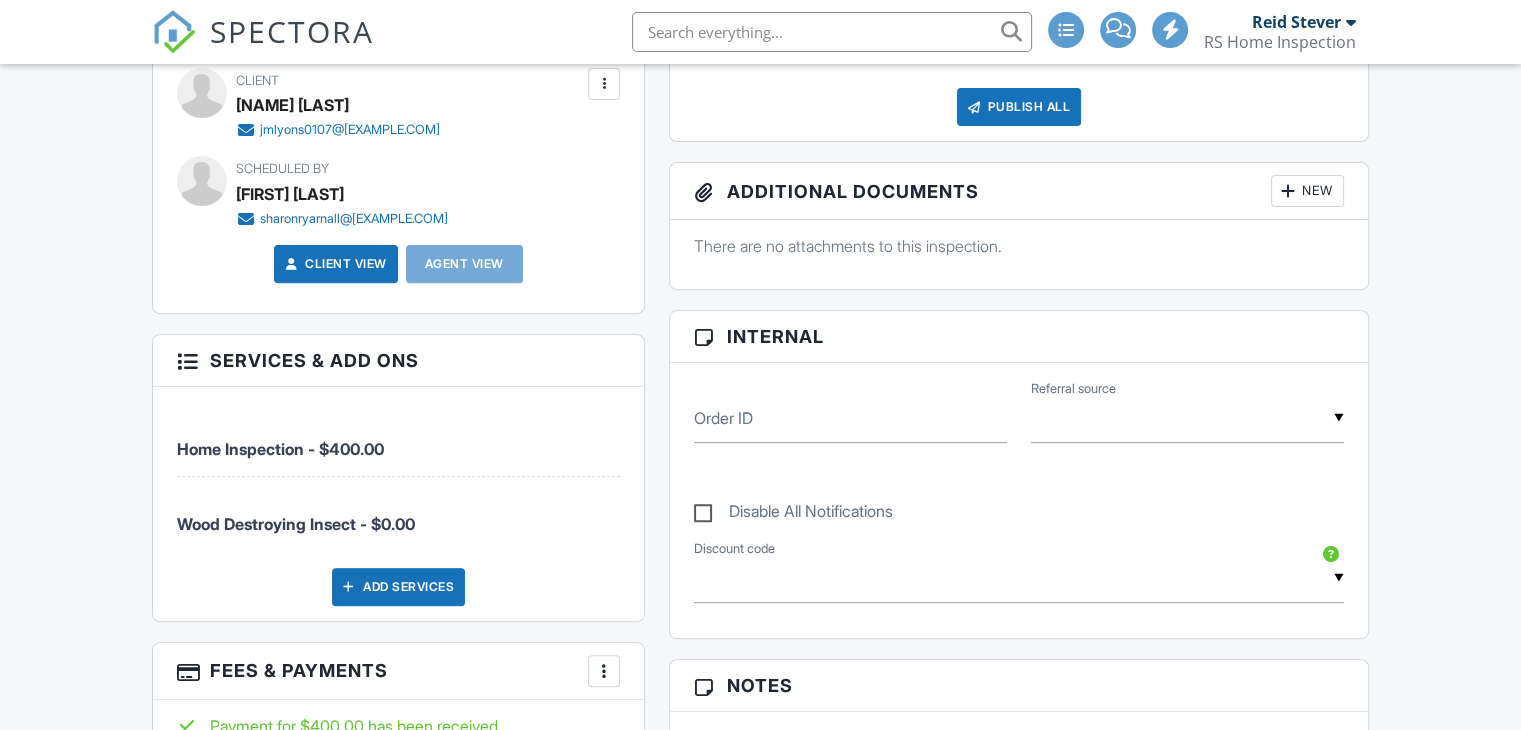 scroll, scrollTop: 700, scrollLeft: 0, axis: vertical 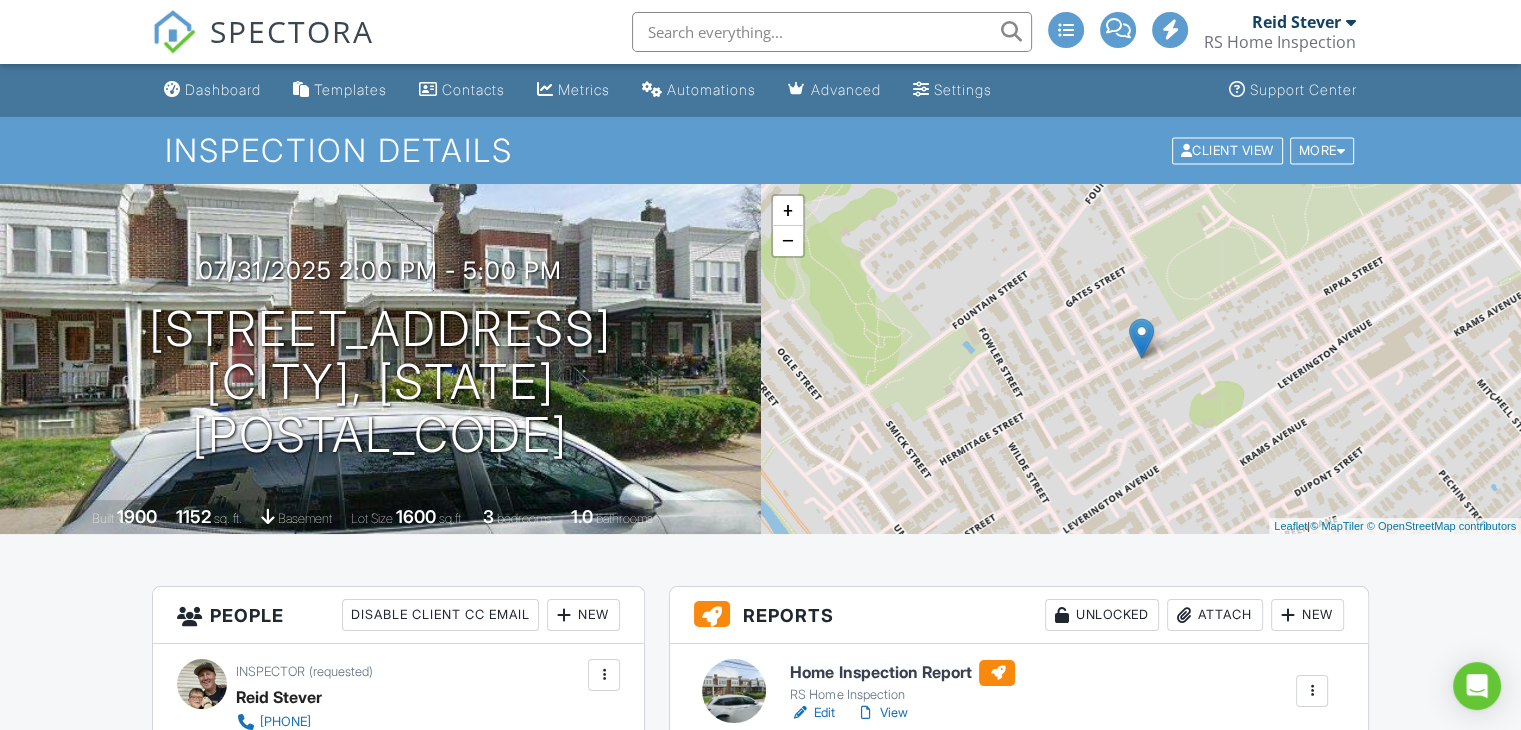 click at bounding box center (832, 32) 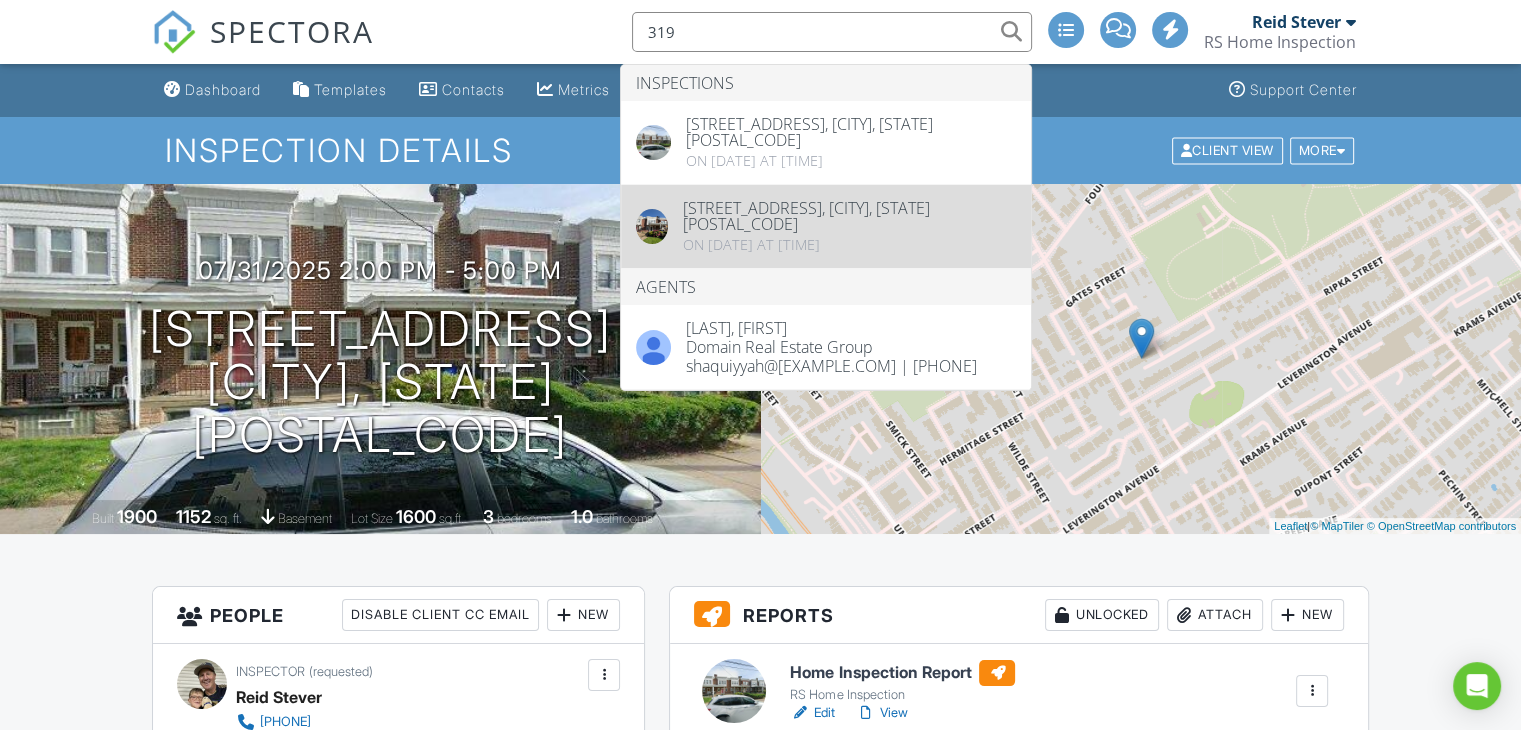 type on "319" 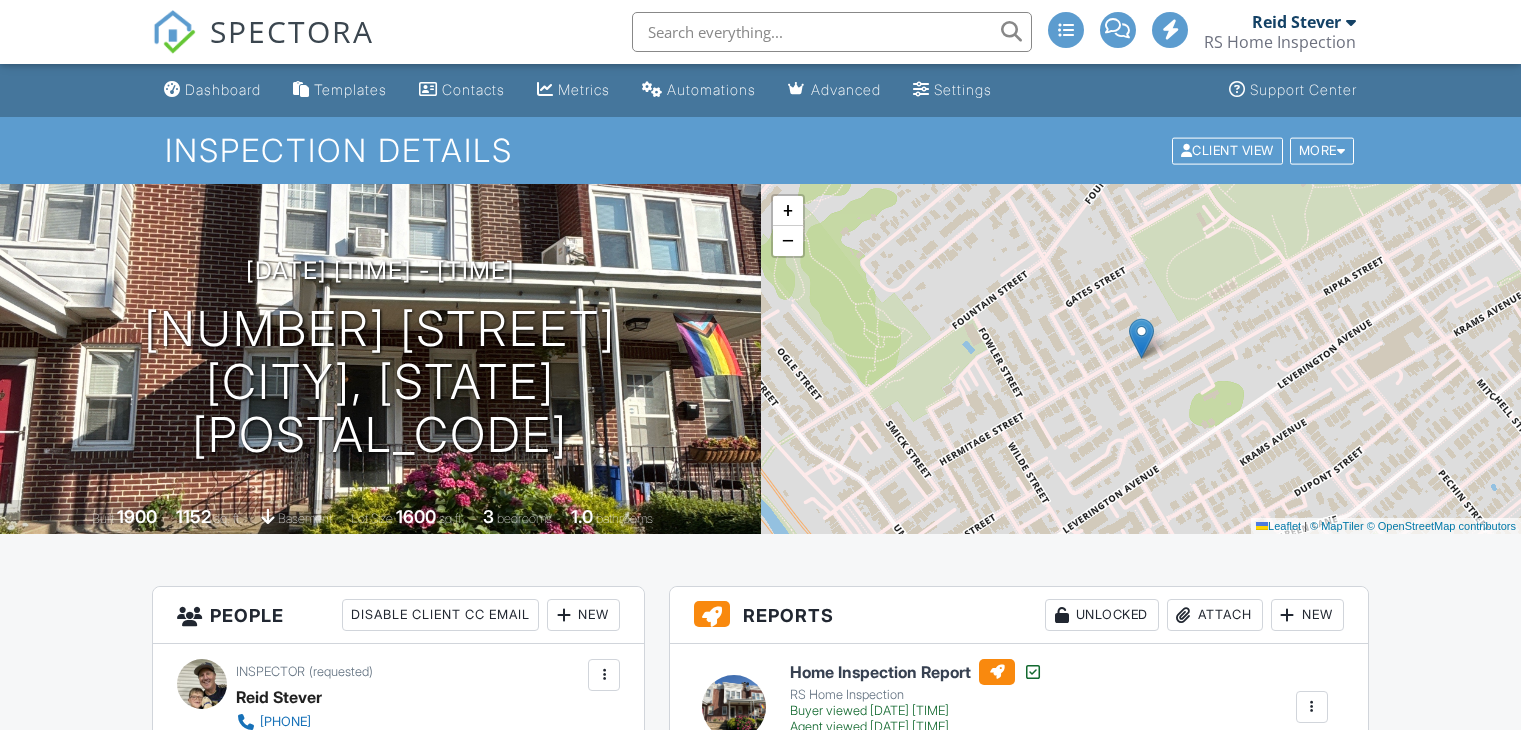 scroll, scrollTop: 300, scrollLeft: 0, axis: vertical 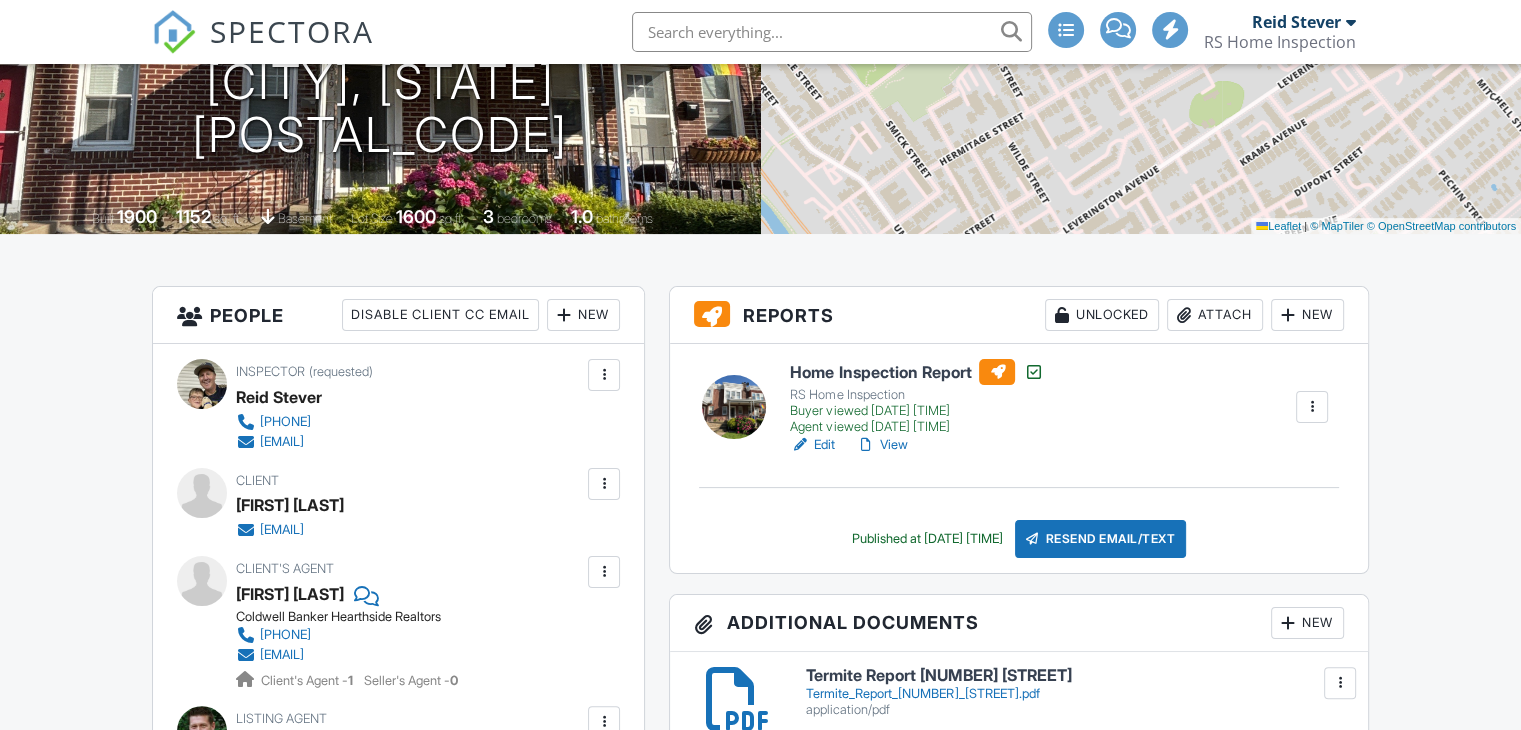 click at bounding box center [1312, 407] 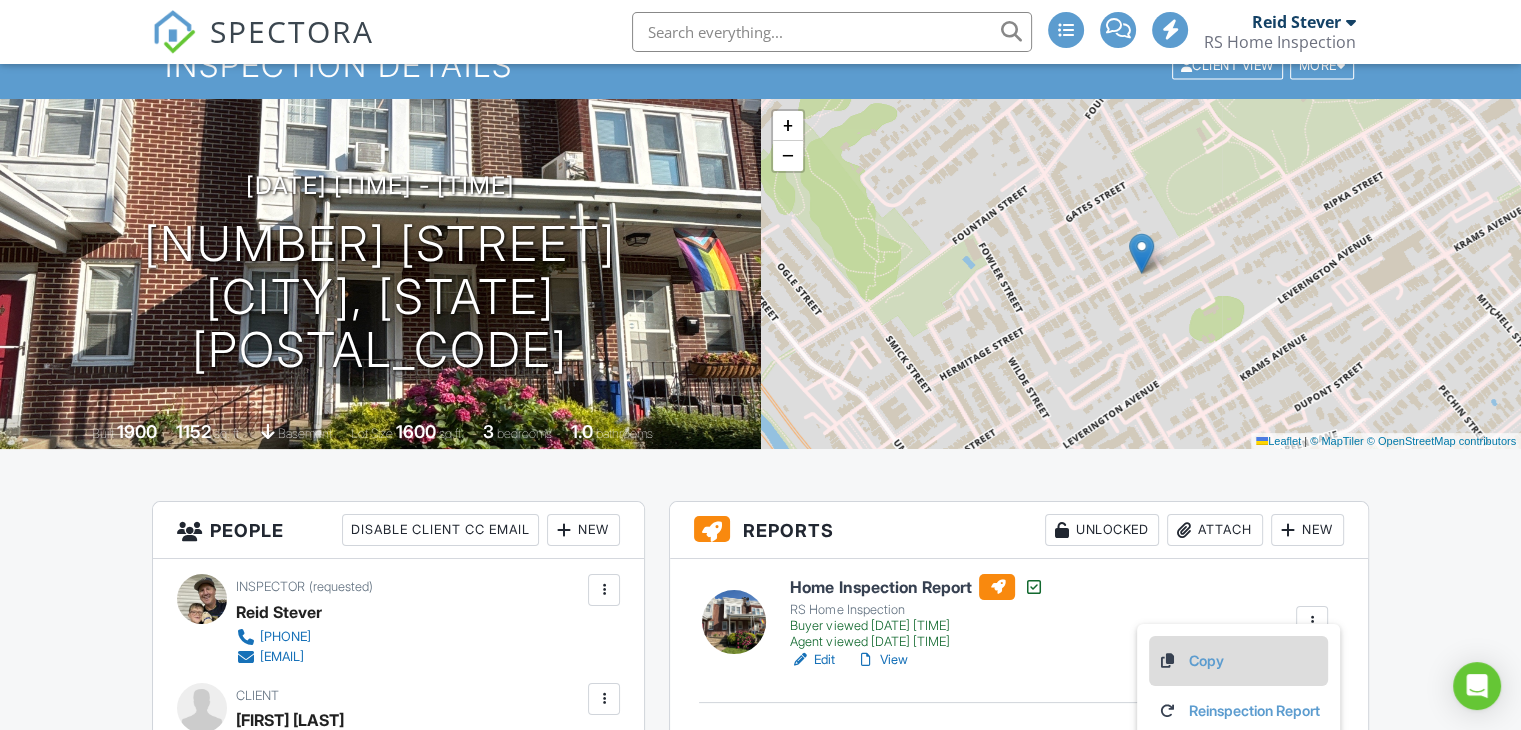 scroll, scrollTop: 0, scrollLeft: 0, axis: both 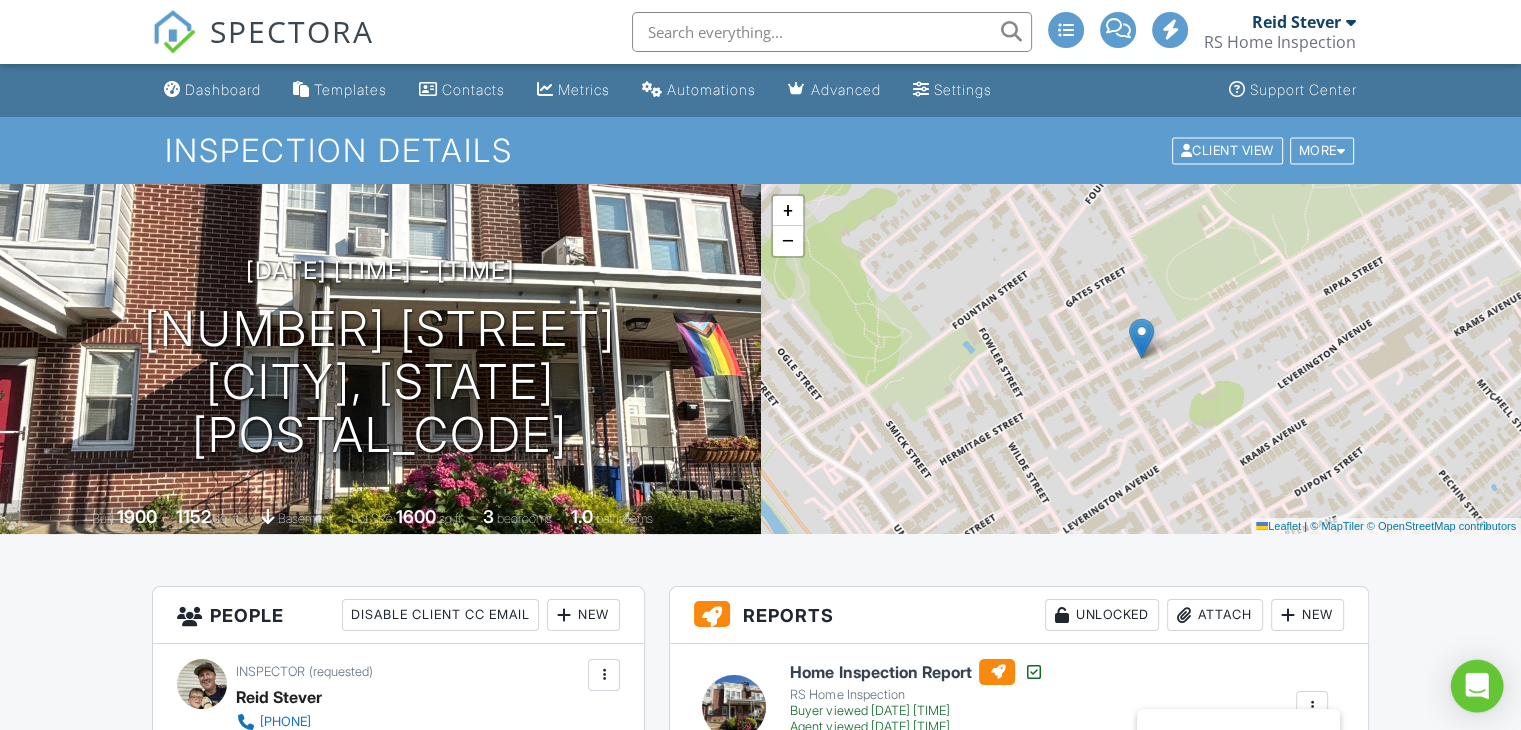 click 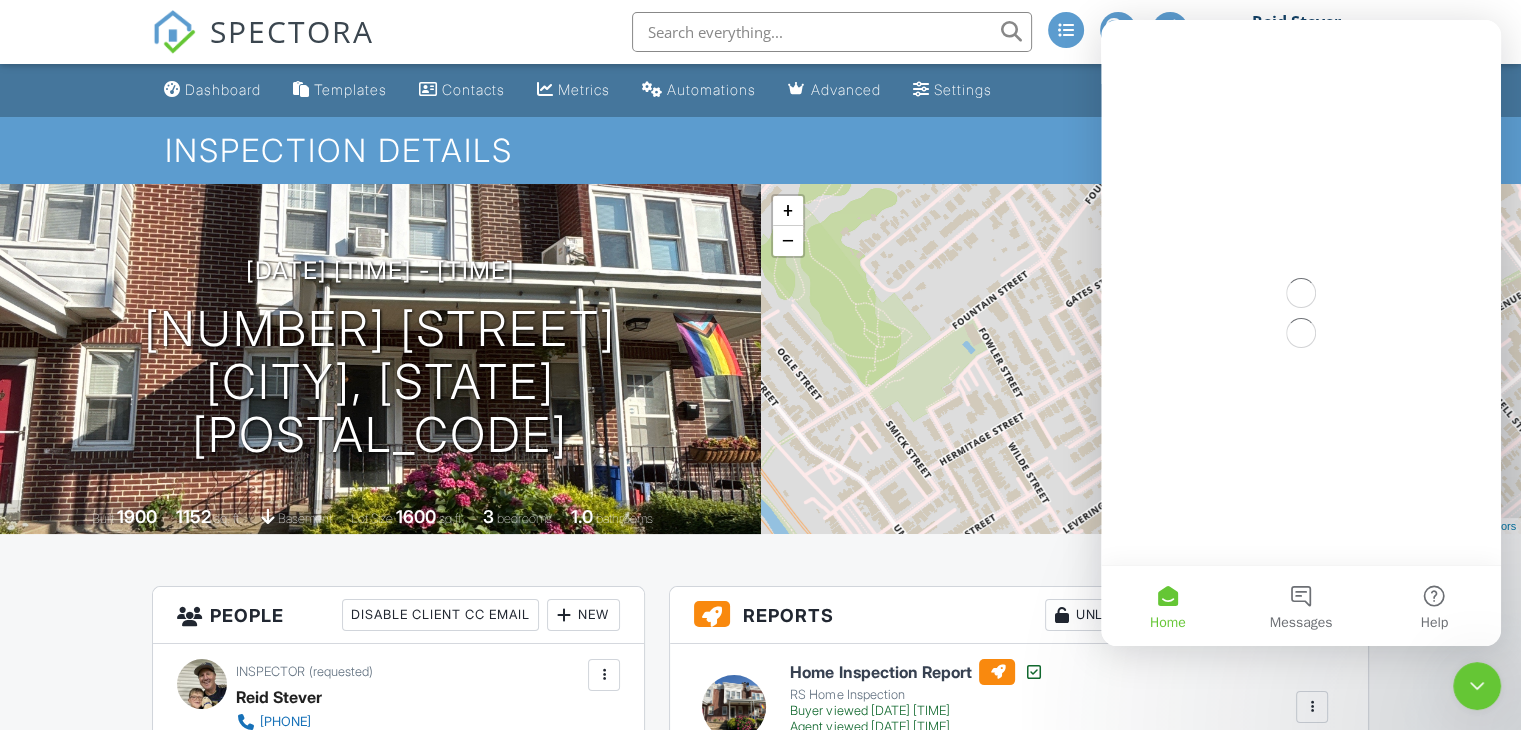 scroll, scrollTop: 0, scrollLeft: 0, axis: both 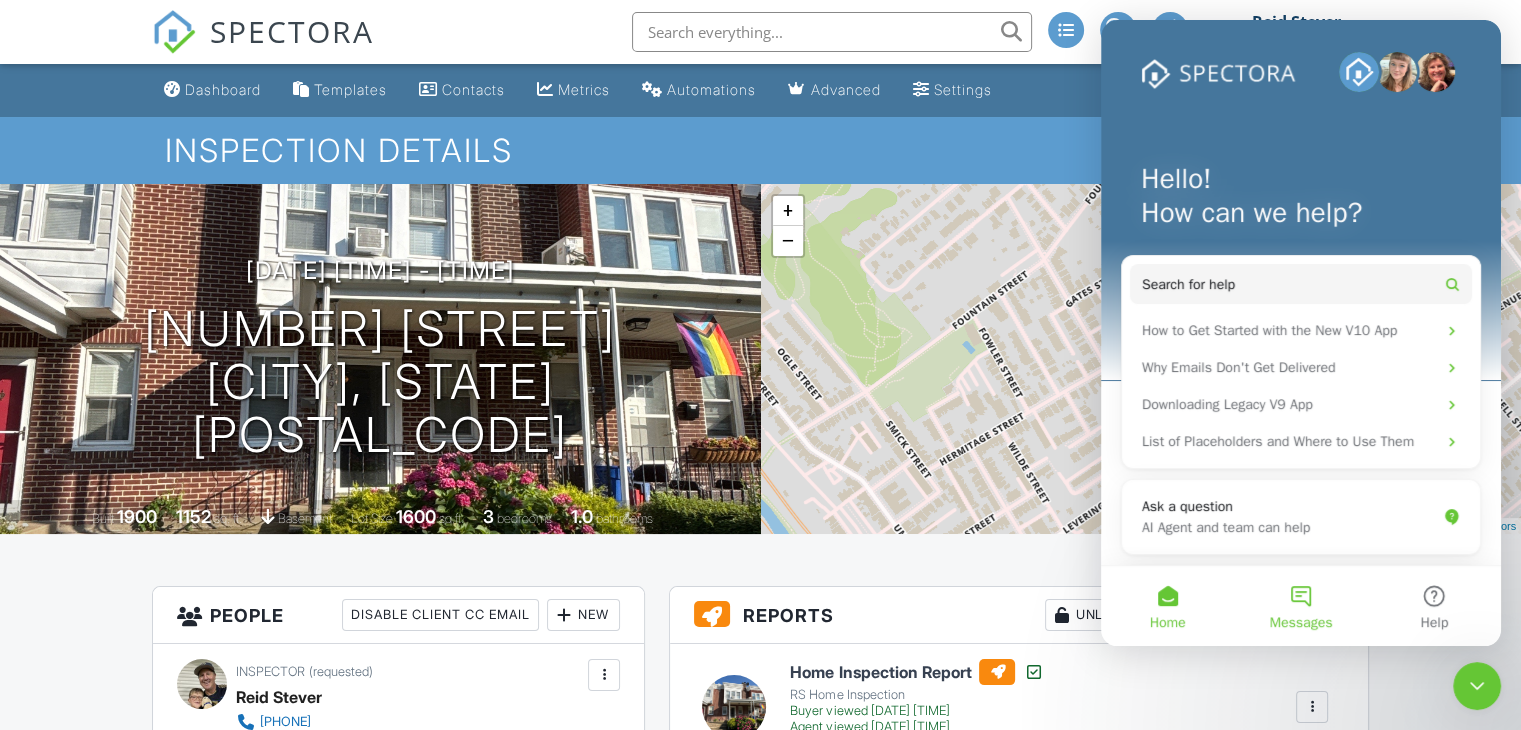 click on "Messages" at bounding box center (1300, 606) 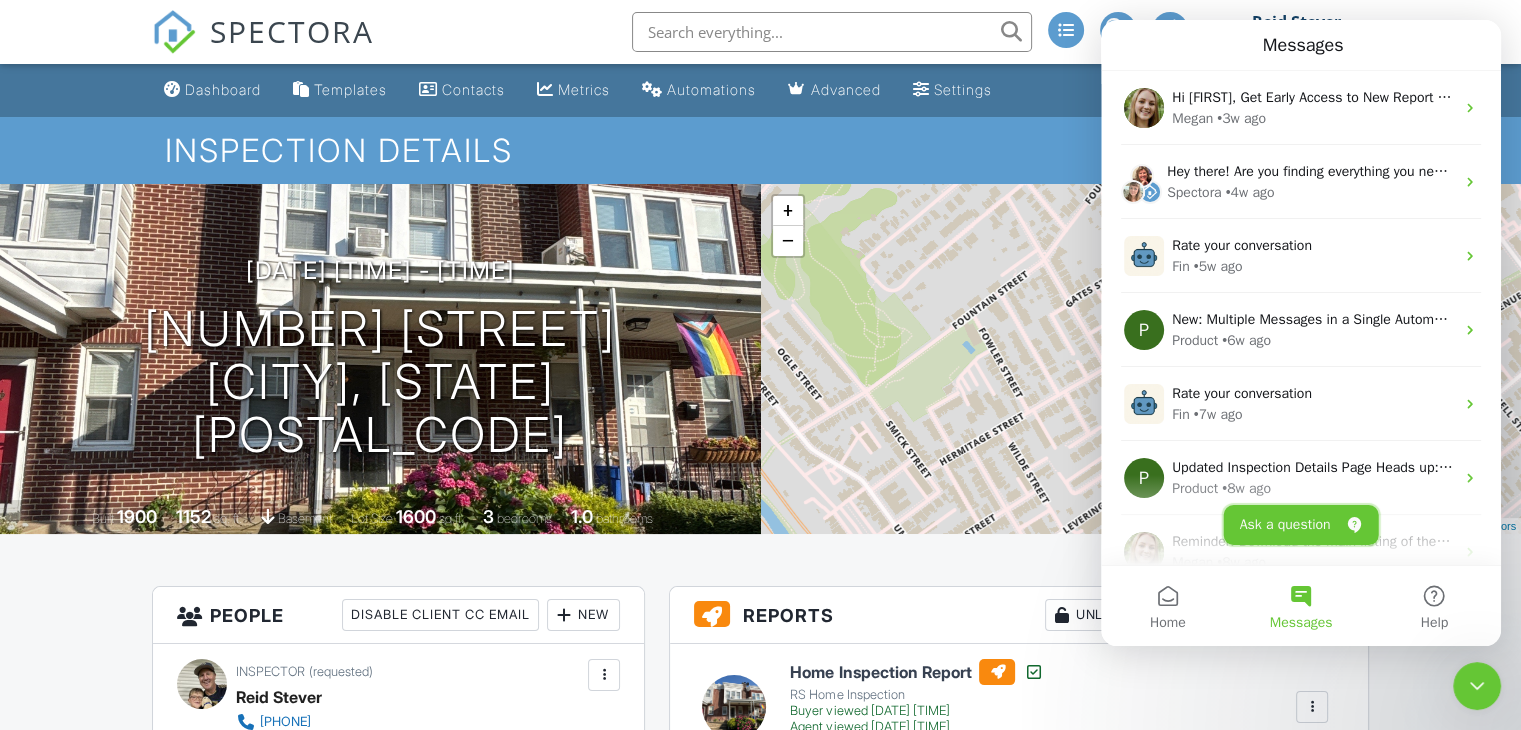 click on "Ask a question" at bounding box center [1301, 525] 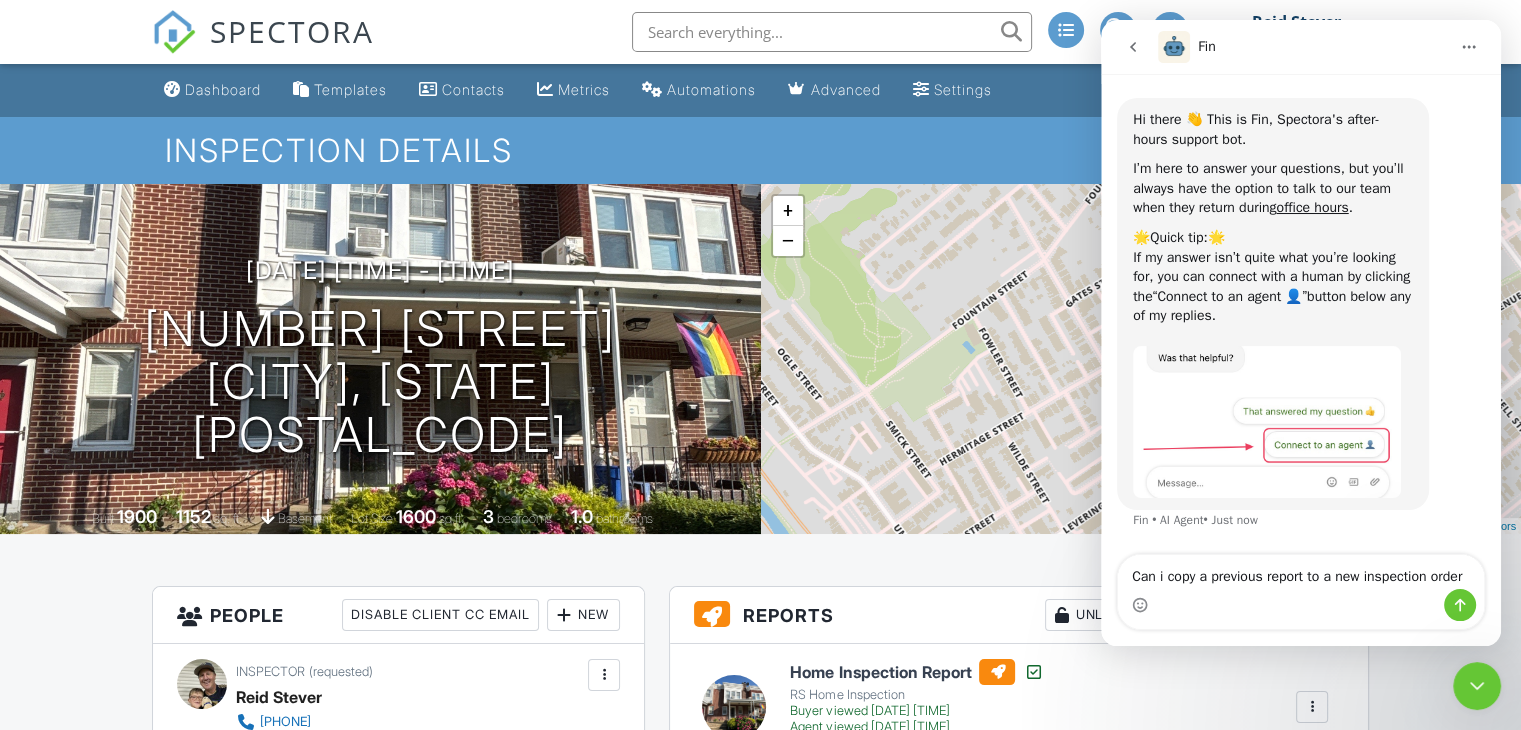 type on "Can i copy a previous report to a new inspection order?" 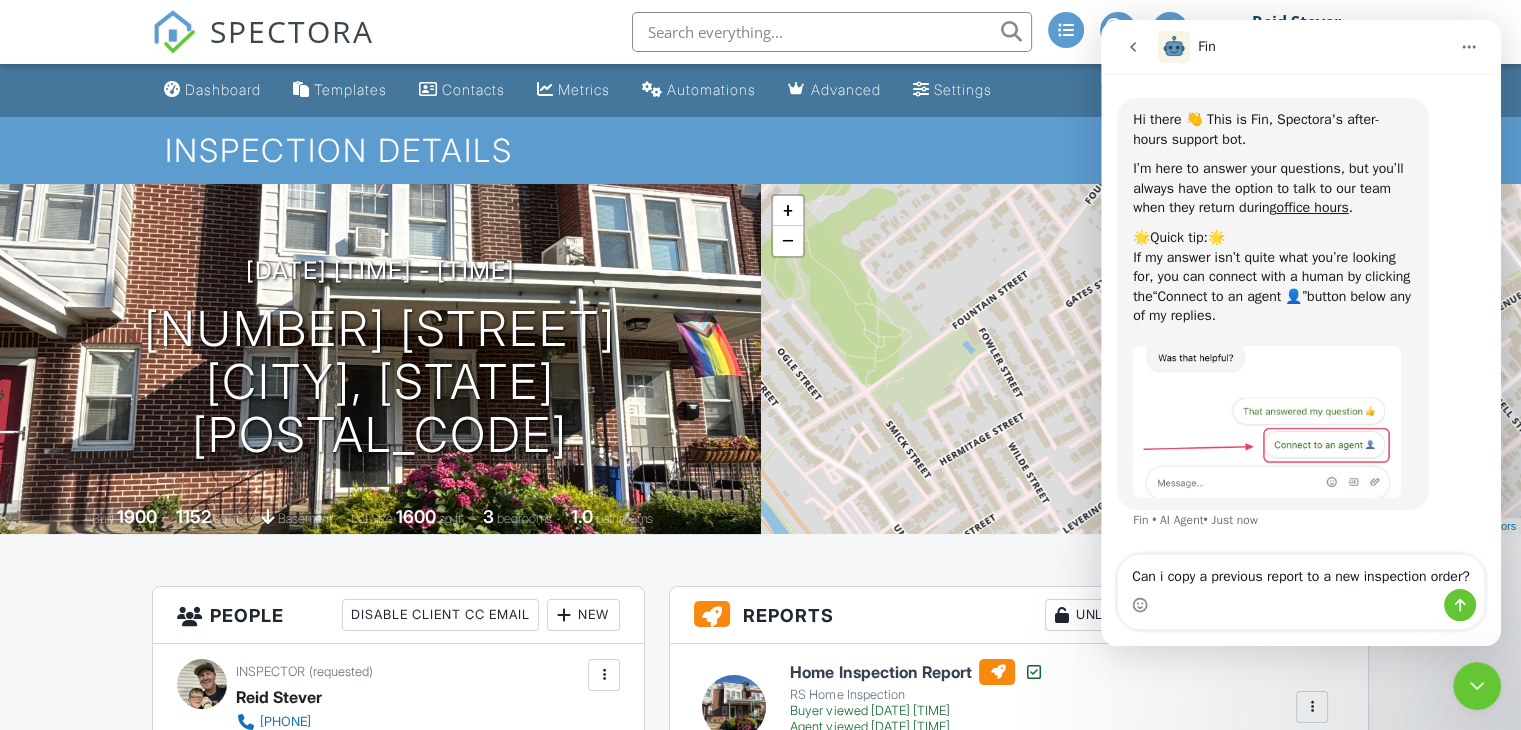 type 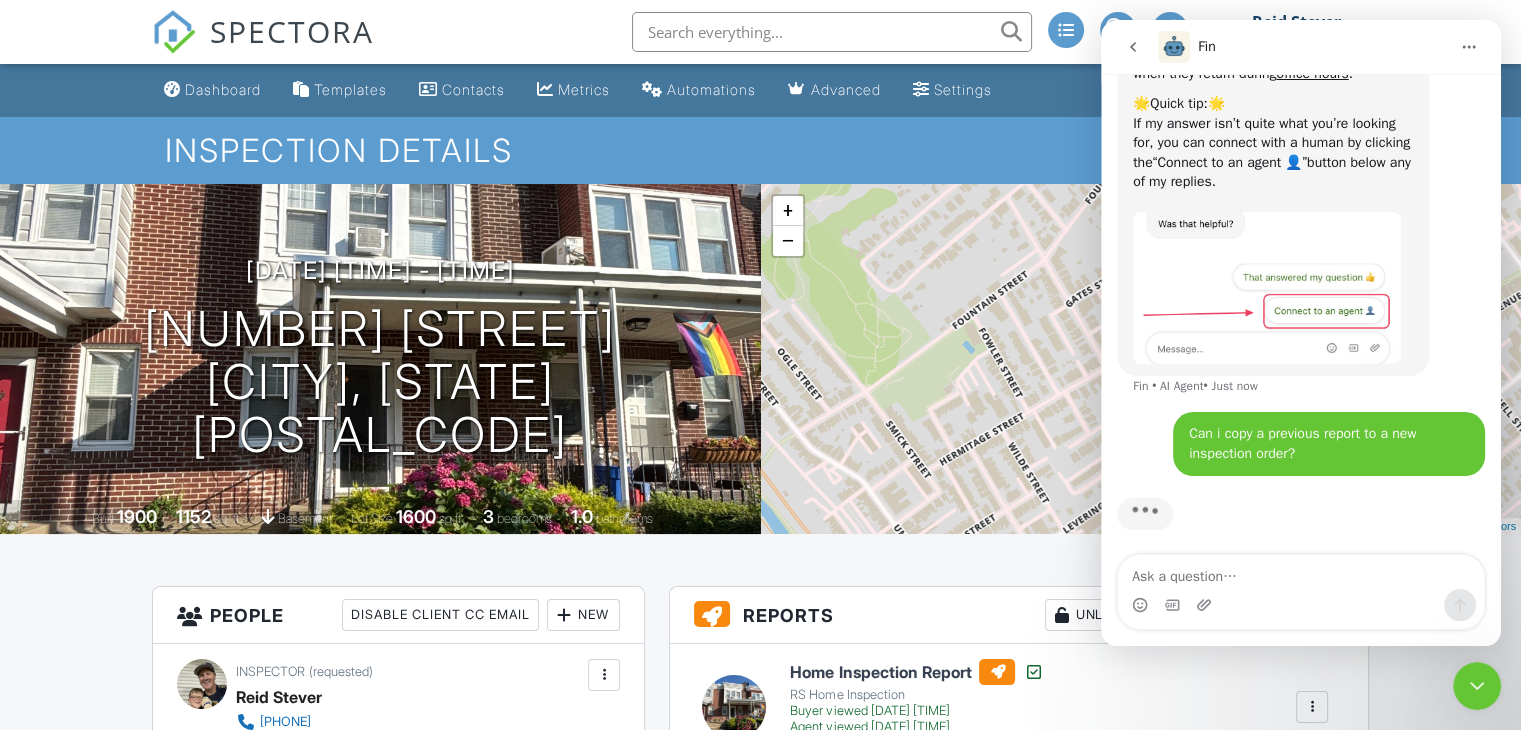 scroll, scrollTop: 0, scrollLeft: 0, axis: both 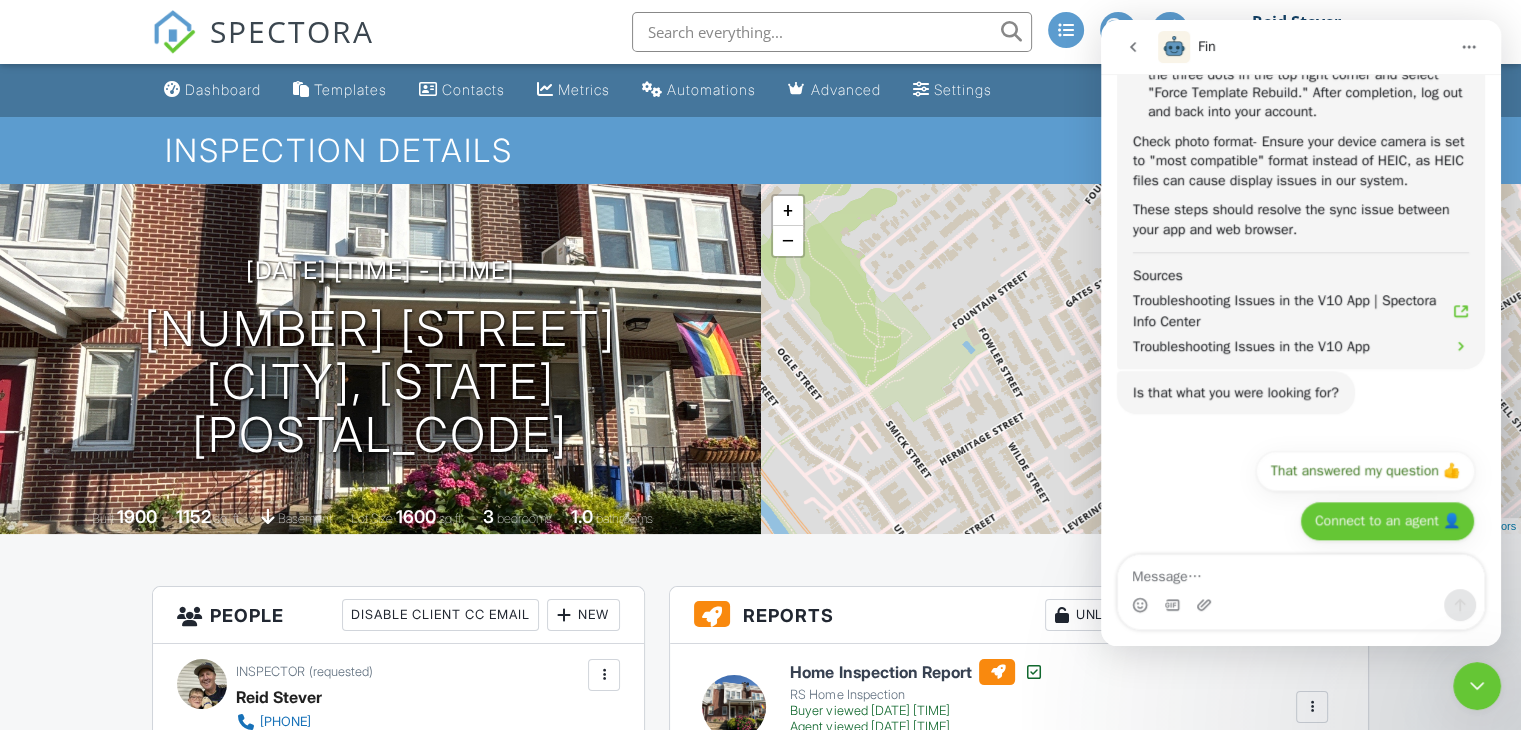 click on "Connect to an agent 👤" at bounding box center (1387, 521) 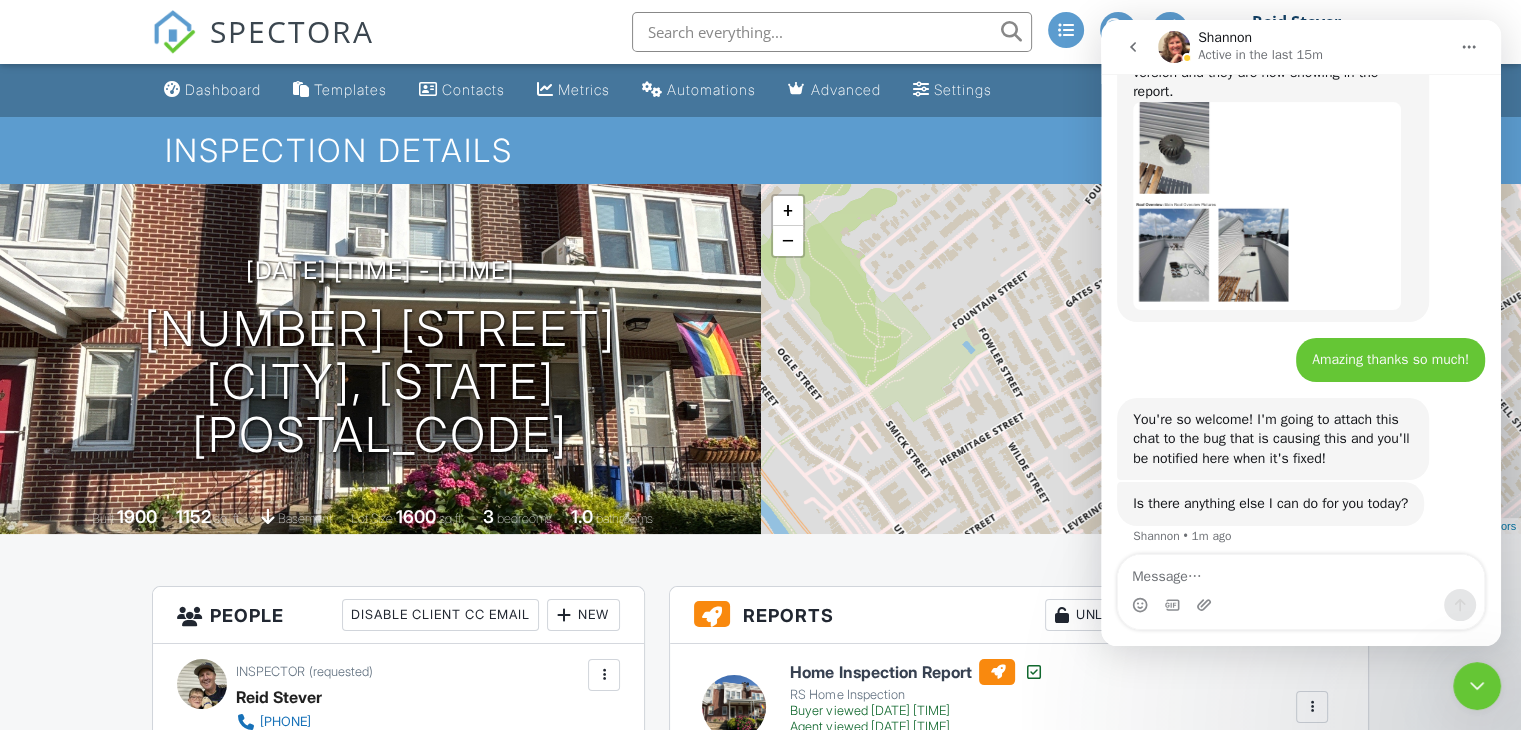 scroll, scrollTop: 3367, scrollLeft: 0, axis: vertical 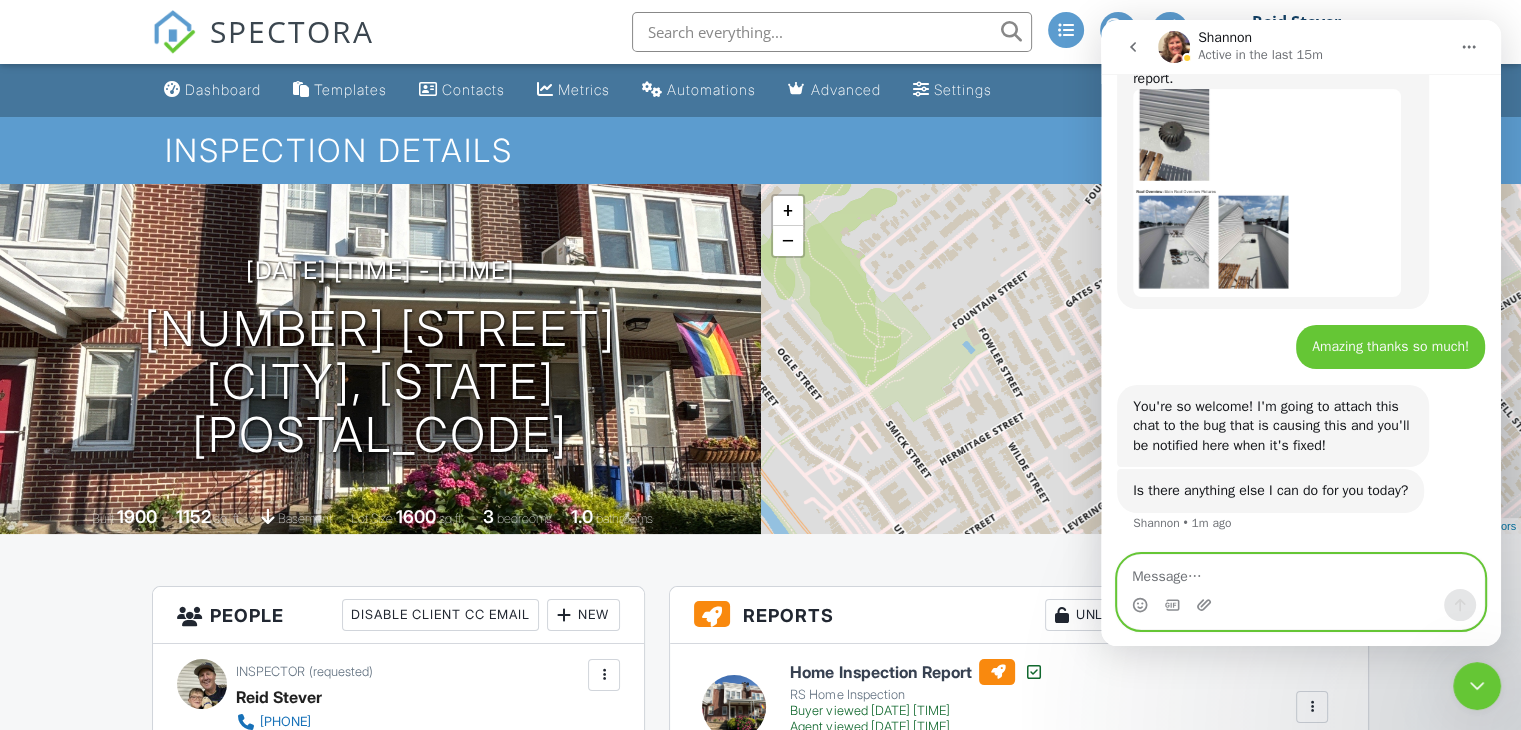 click at bounding box center [1301, 572] 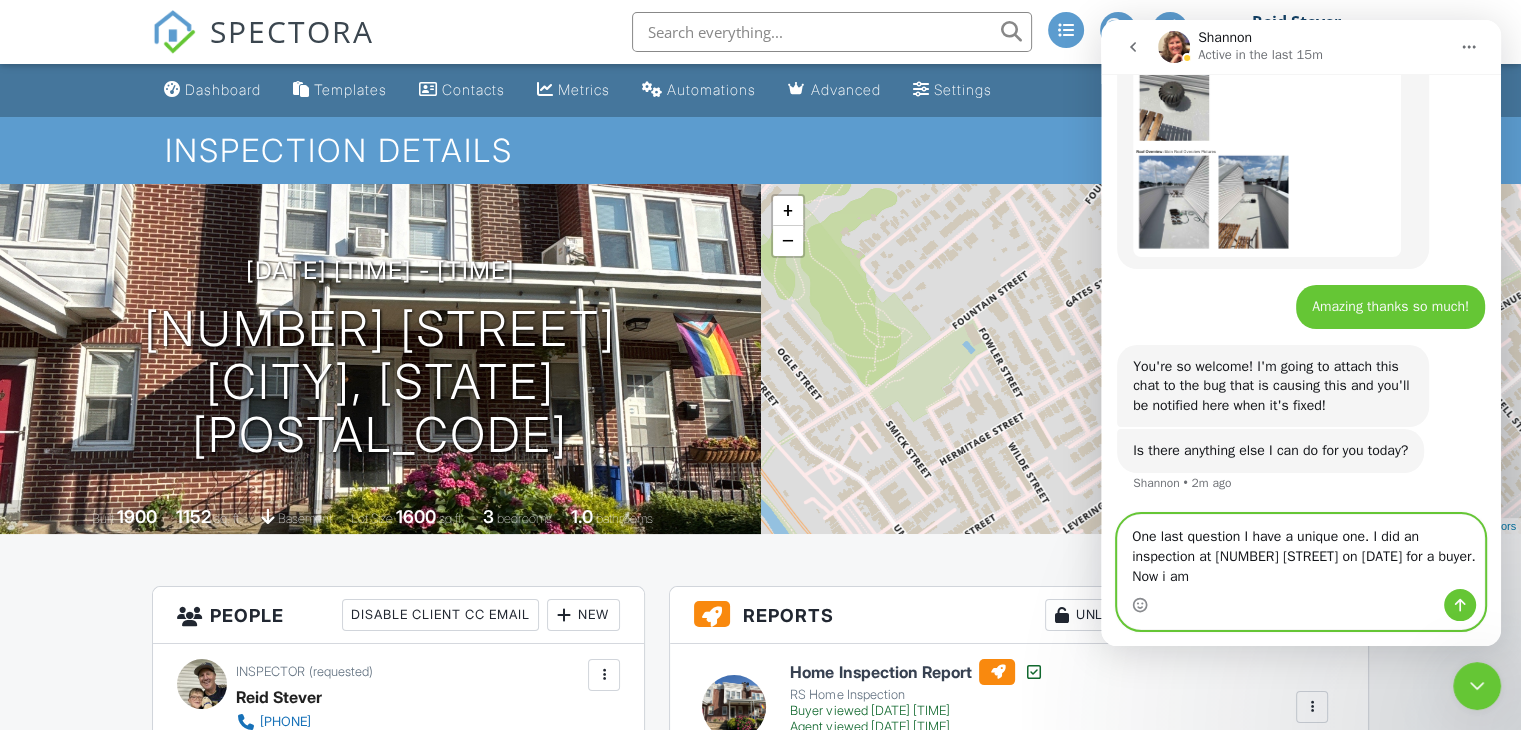 scroll, scrollTop: 3407, scrollLeft: 0, axis: vertical 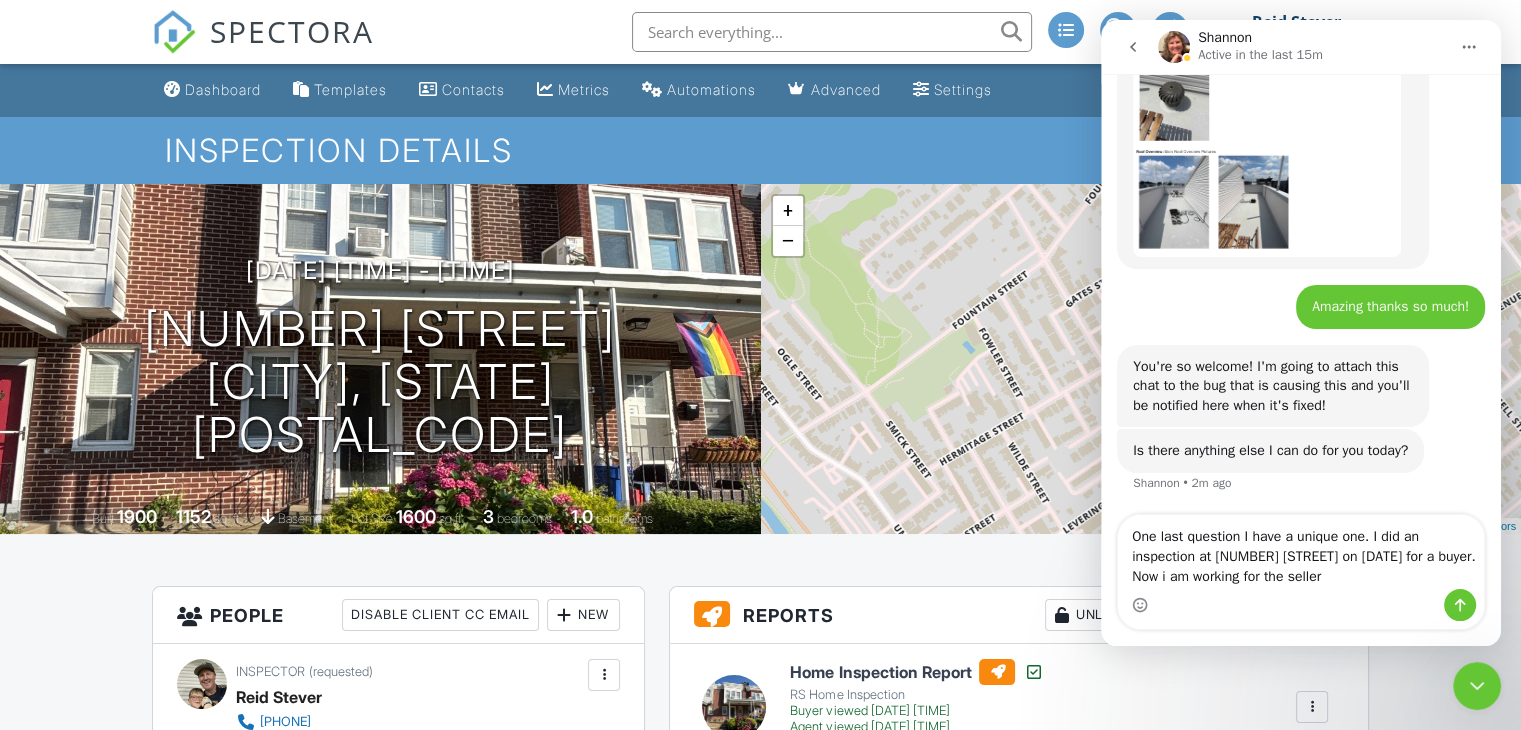 click on "07/06/2025  4:00 pm
- 7:00 pm
319 Hermitage St
Philadelphia, PA 19128" at bounding box center (380, 359) 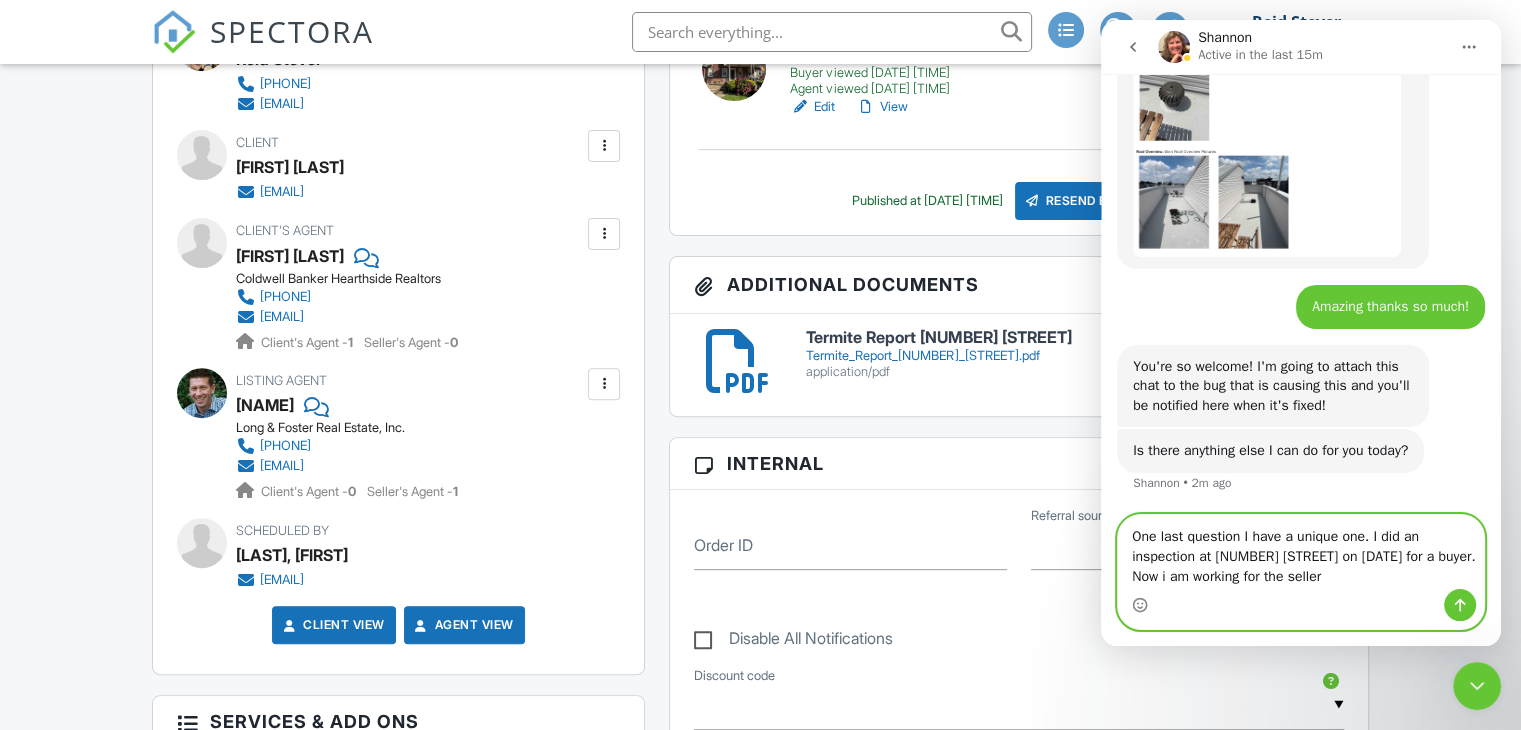 click on "One last question I have a unique one. I did an inspection at 319 Hermitage on 7/6 for a buyer. Now i am working for the seller" at bounding box center (1301, 552) 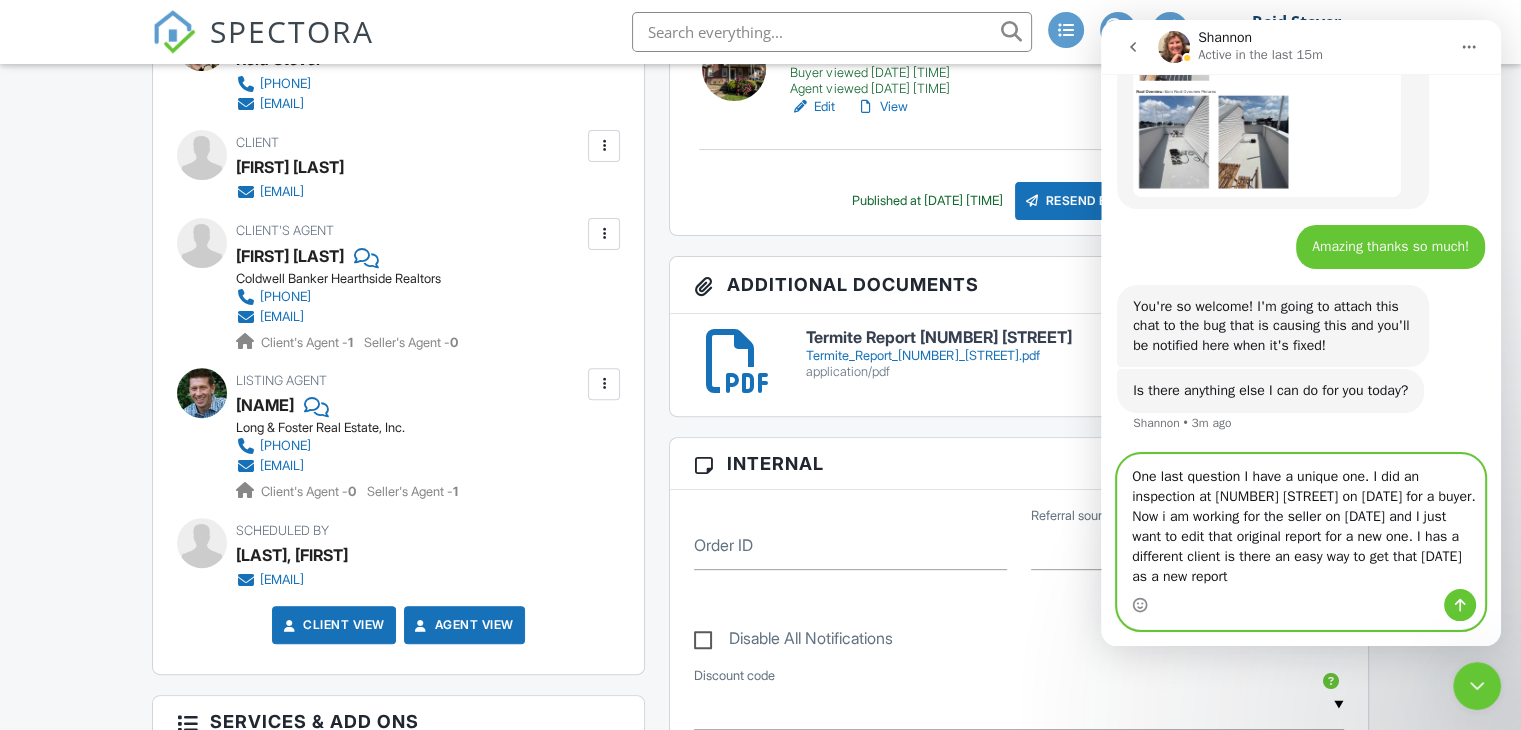 scroll, scrollTop: 3467, scrollLeft: 0, axis: vertical 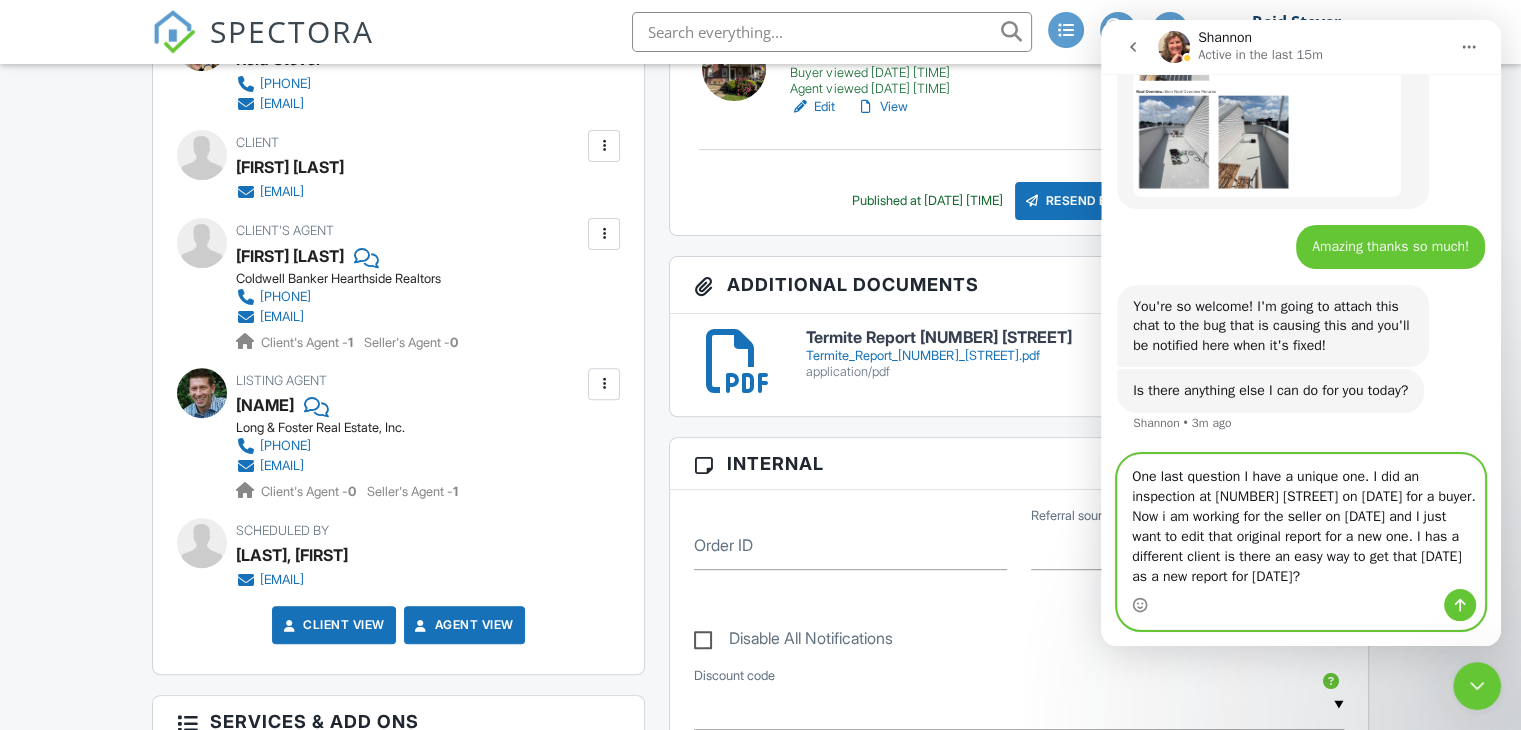 click on "One last question I have a unique one. I did an inspection at 319 Hermitage on 7/6 for a buyer. Now i am working for the seller on 8/31 and I just want to edit that original report for a new one. I has a different client is there an easy way to get that 7/6 as a new report for 8/31?" at bounding box center [1301, 522] 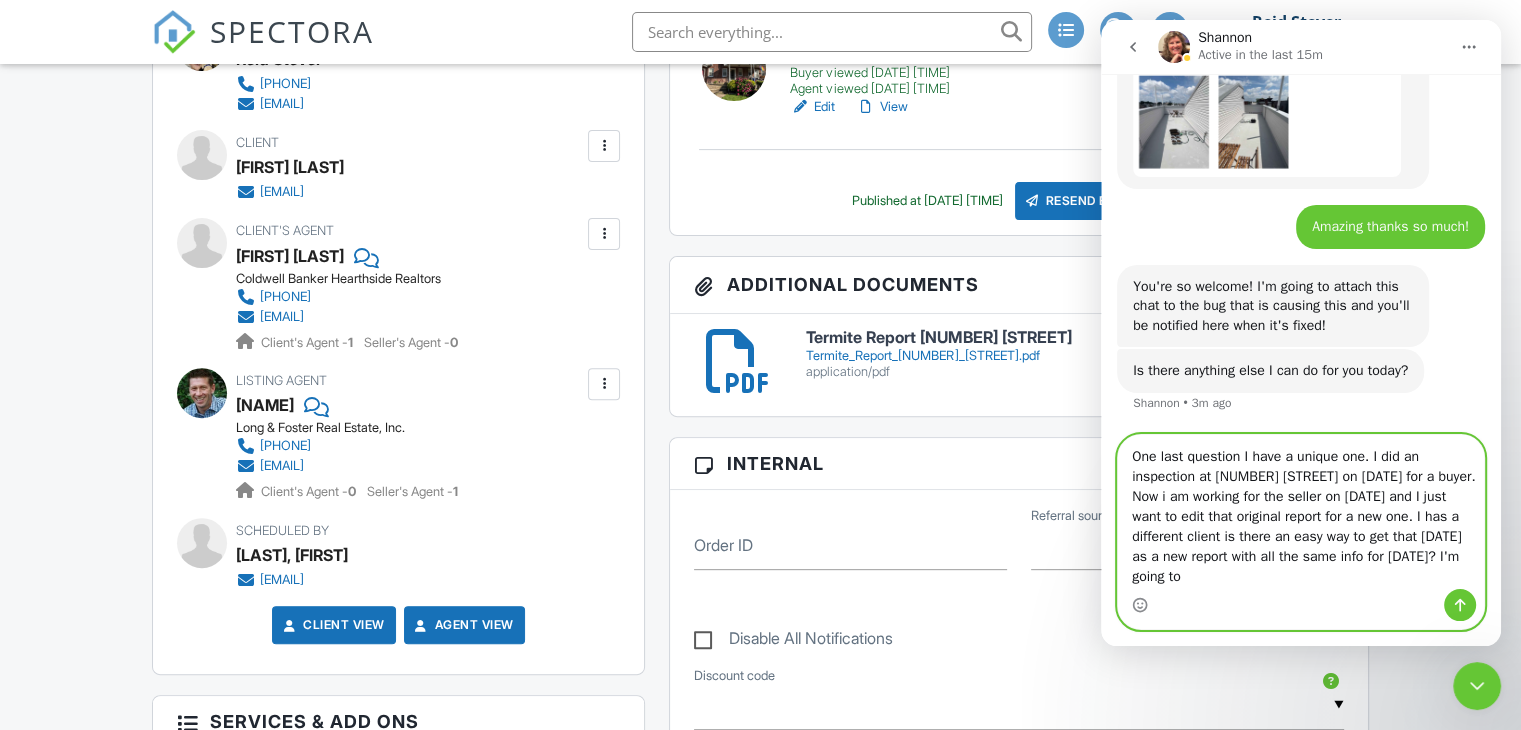 click on "One last question I have a unique one. I did an inspection at 319 Hermitage on 7/6 for a buyer. Now i am working for the seller on 8/31 and I just want to edit that original report for a new one. I has a different client is there an easy way to get that 7/6 as a new report with all the same info for 8/31?" at bounding box center [1301, 512] 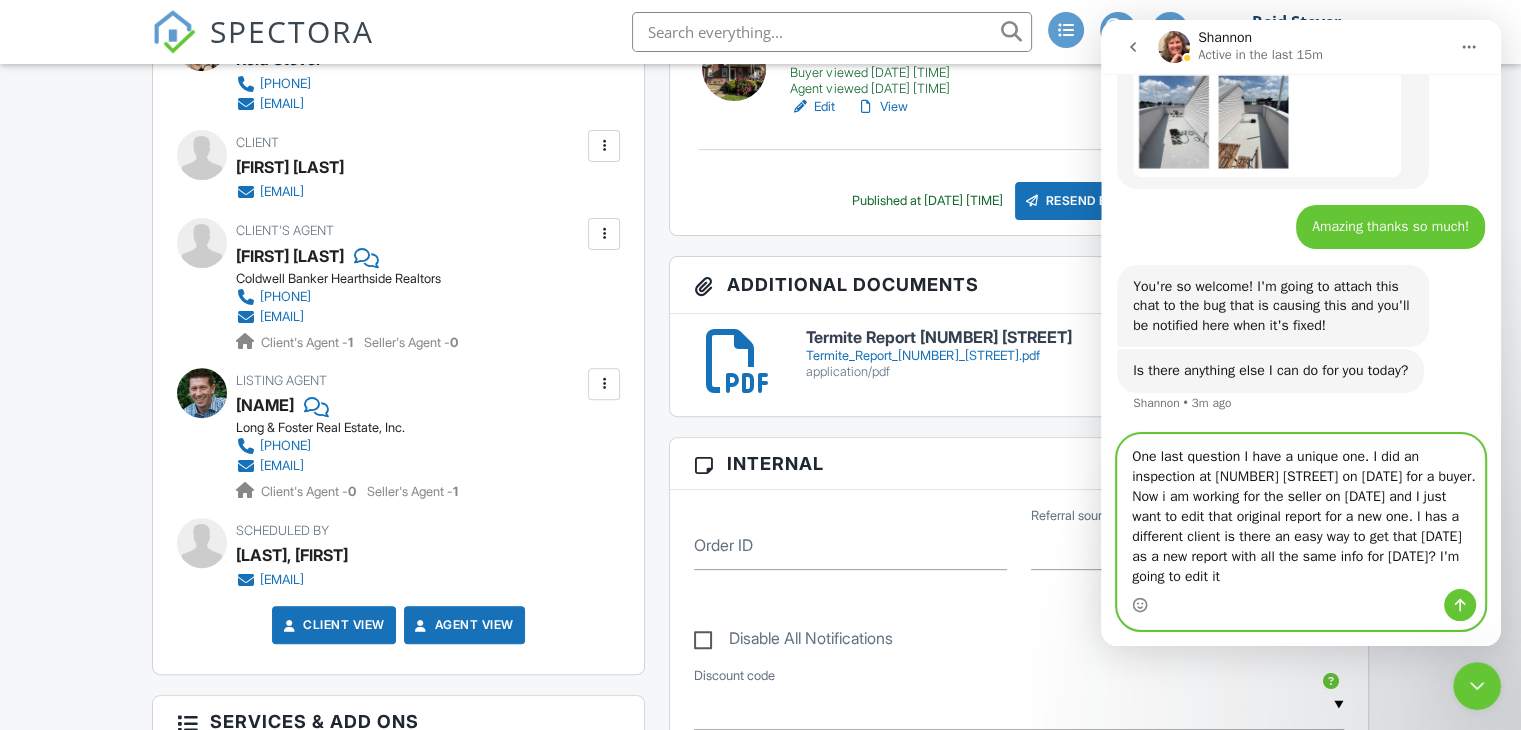 scroll, scrollTop: 3487, scrollLeft: 0, axis: vertical 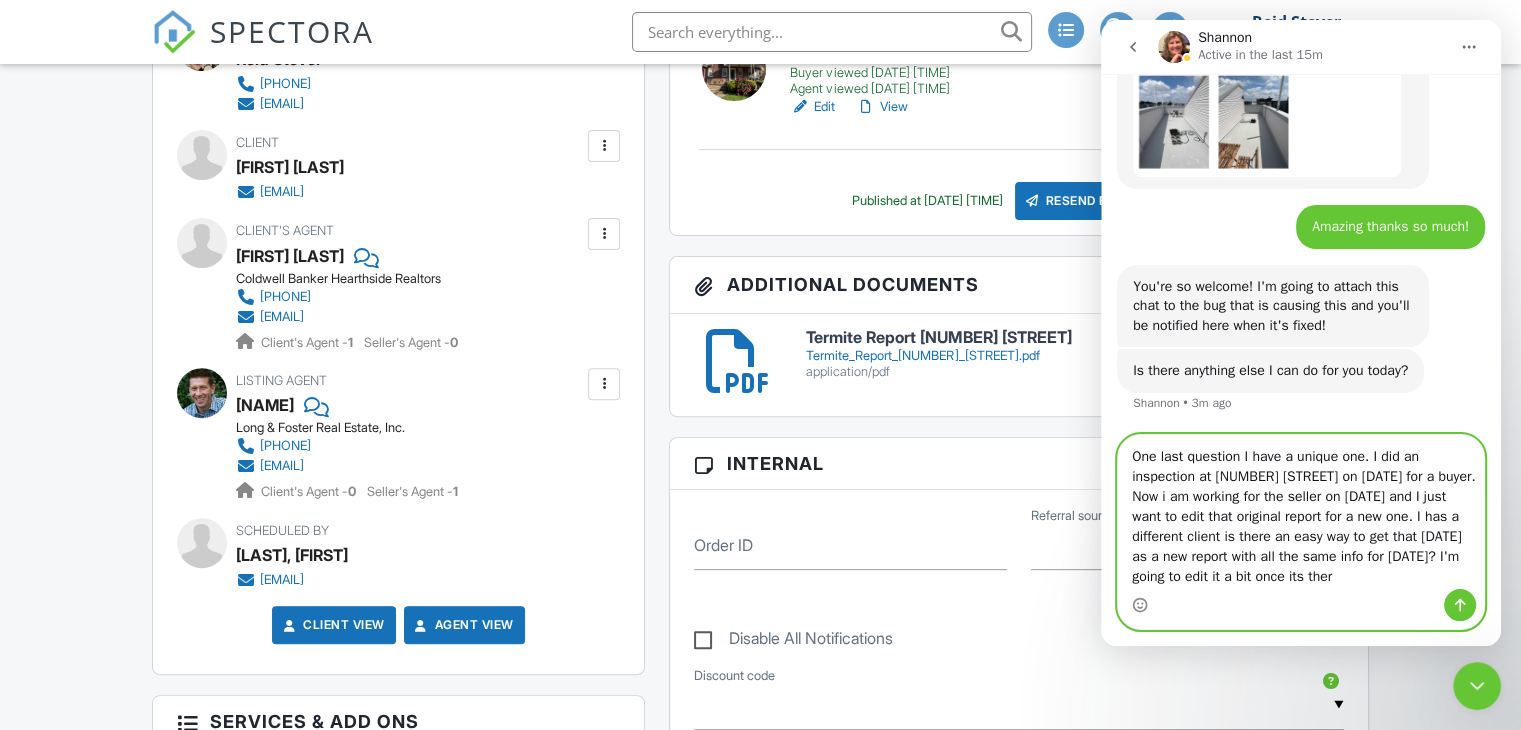 type on "One last question I have a unique one. I did an inspection at 319 Hermitage on 7/6 for a buyer. Now i am working for the seller on 8/31 and I just want to edit that original report for a new one. I has a different client is there an easy way to get that 7/6 as a new report with all the same info for 8/31? I'm going to edit it a bit once its there" 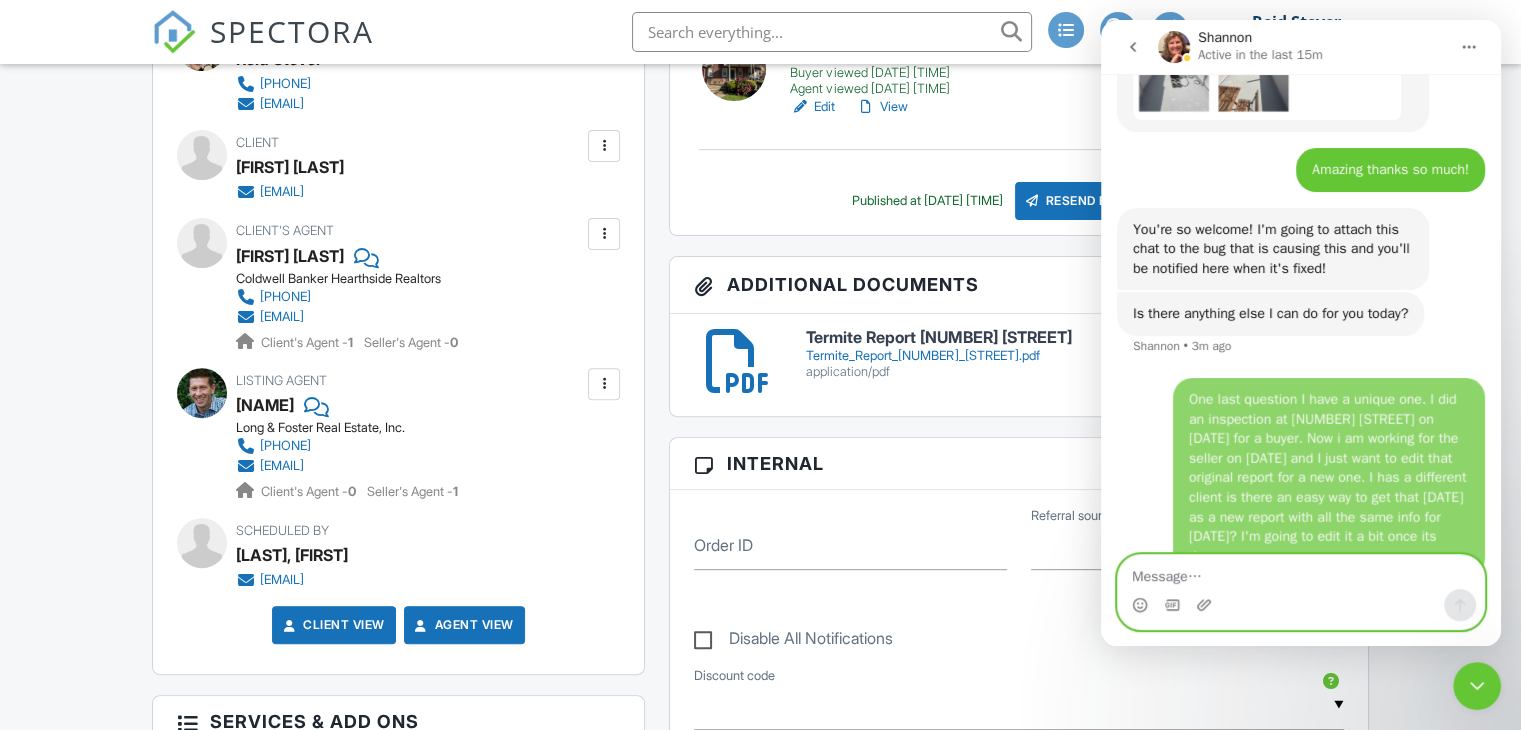 scroll, scrollTop: 3564, scrollLeft: 0, axis: vertical 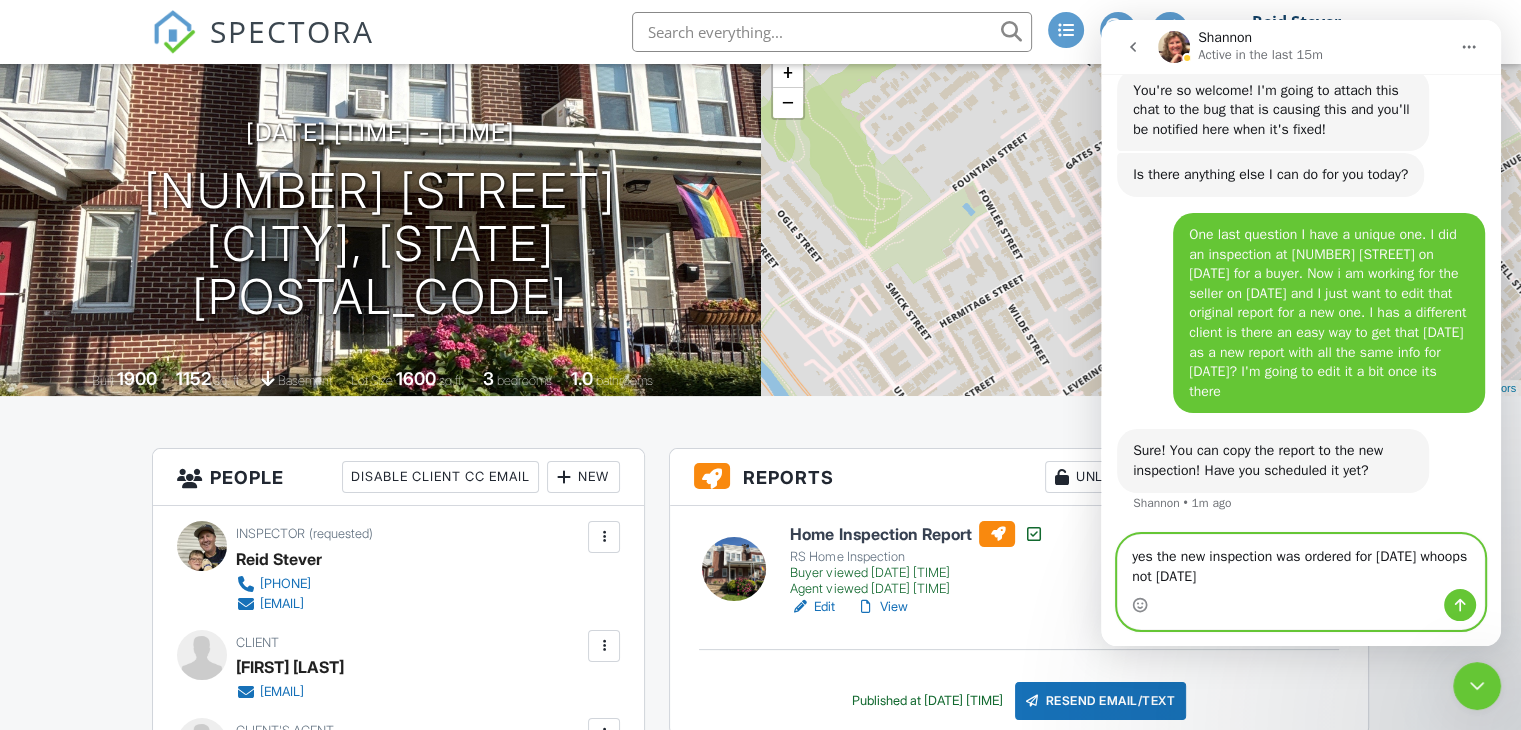 type on "yes the new inspection was ordered for 7/31 whoops not 8/31" 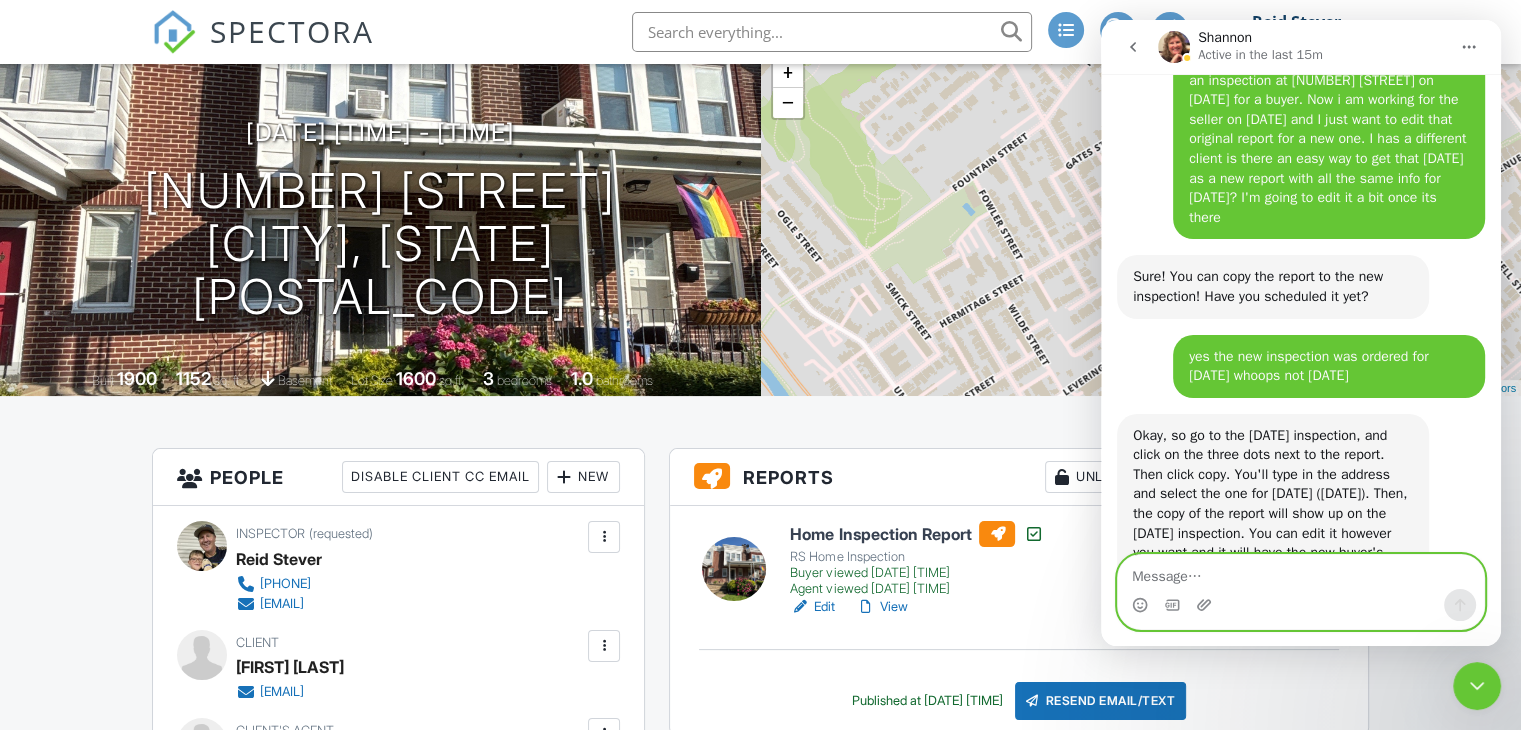 scroll, scrollTop: 3919, scrollLeft: 0, axis: vertical 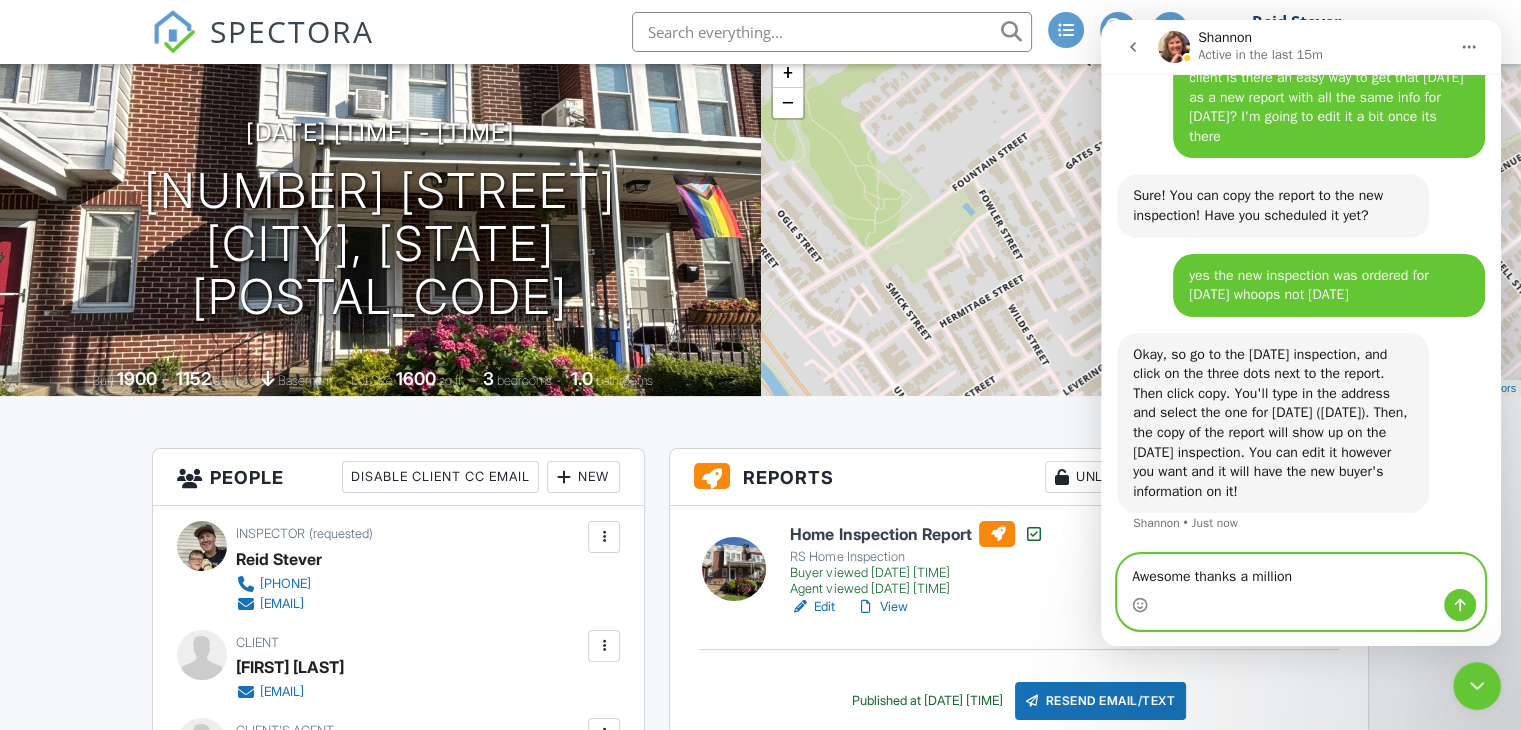 type on "Awesome thanks a million!" 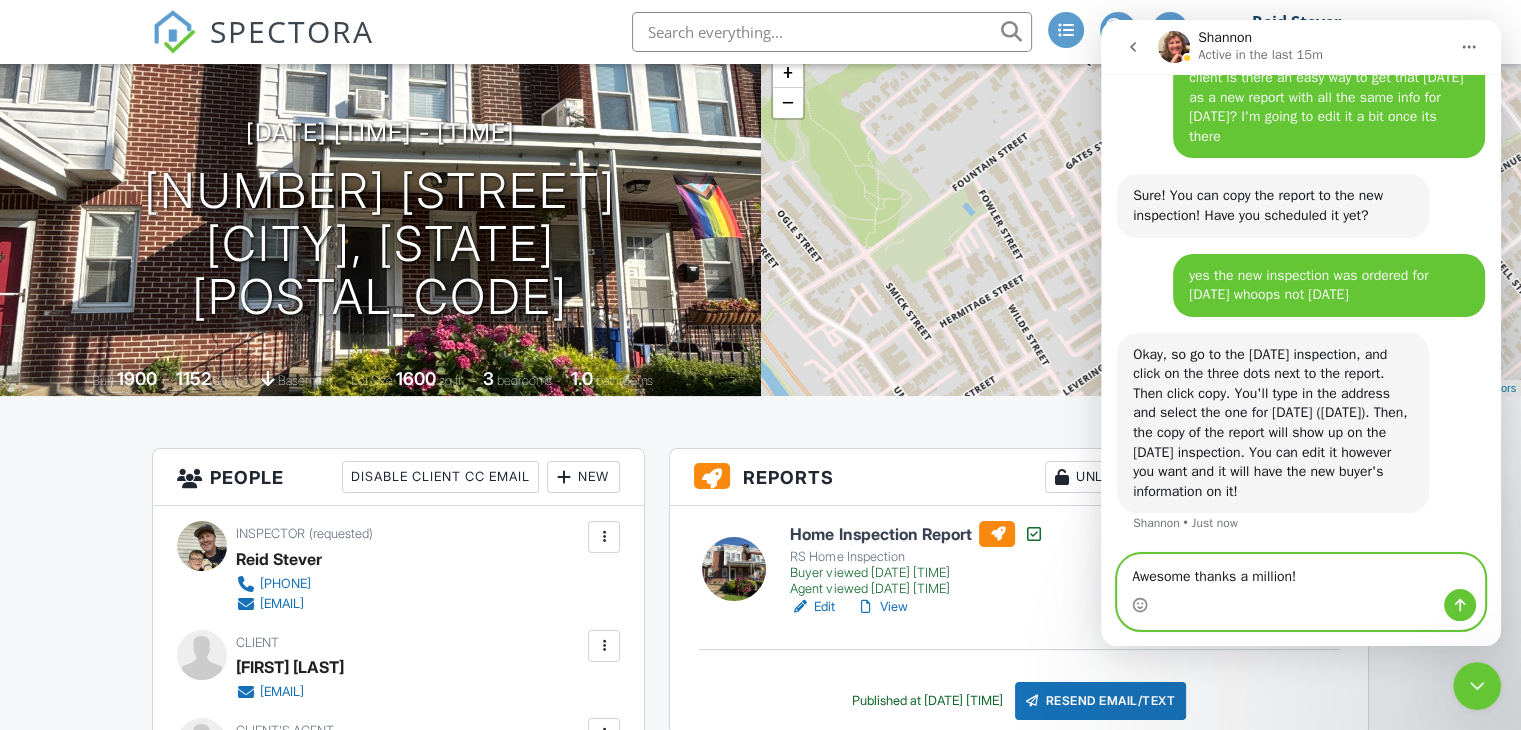 type 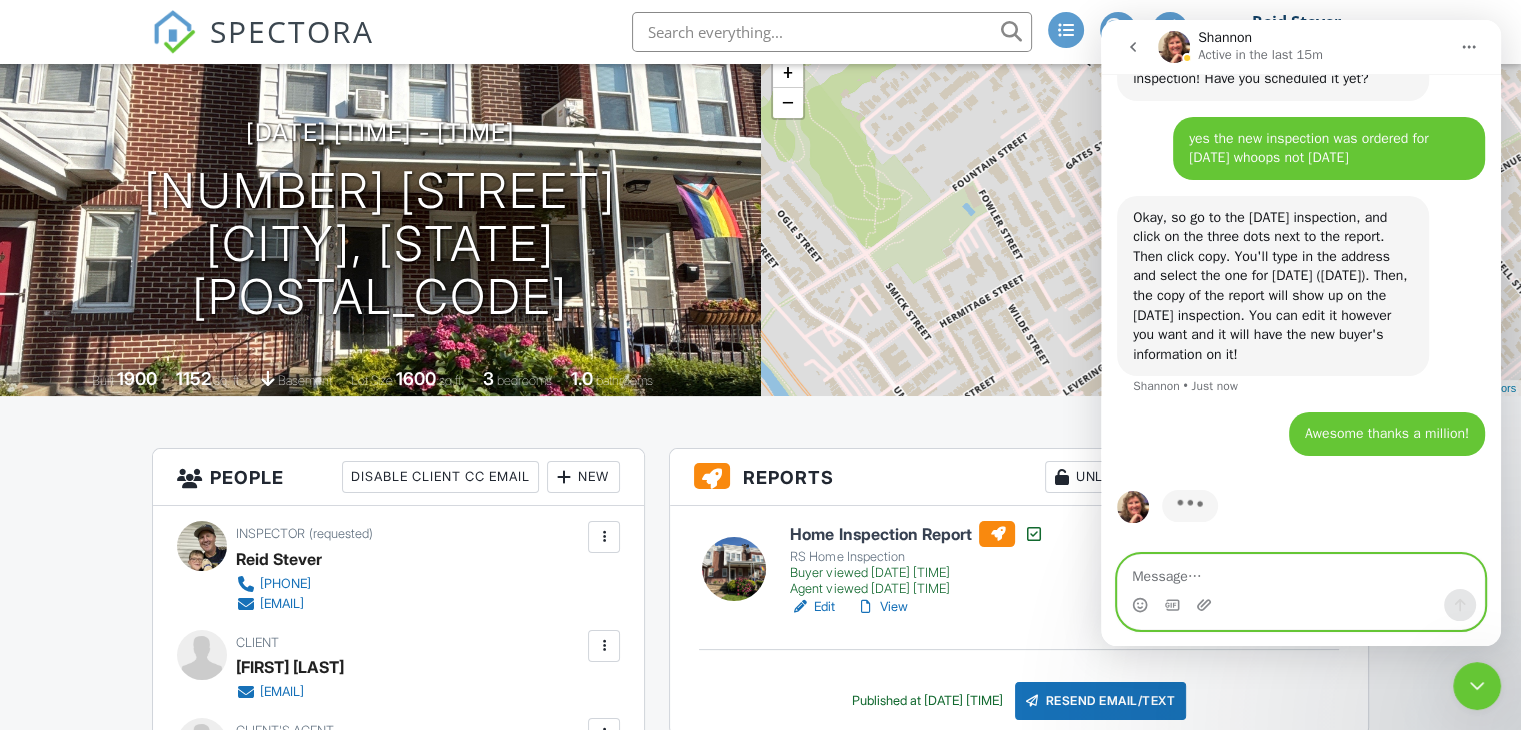 scroll, scrollTop: 4056, scrollLeft: 0, axis: vertical 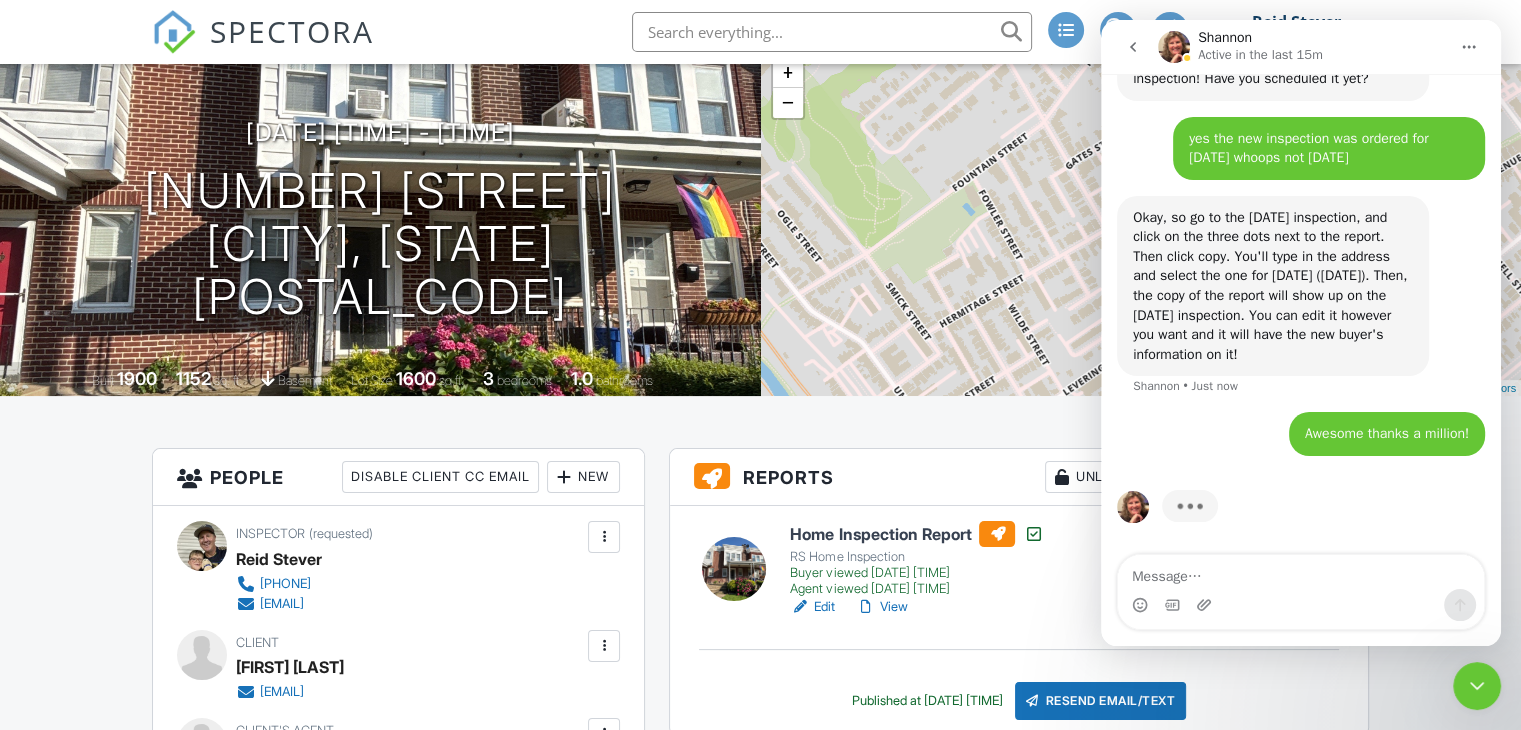 click on "Dashboard
Templates
Contacts
Metrics
Automations
Advanced
Settings
Support Center
Inspection Details
Client View
More
Property Details
Reschedule
Reorder / Copy
Share
Cancel
Delete
Print Order
Convert to V9
View Change Log
07/06/2025  4:00 pm
- 7:00 pm
319 Hermitage St
Philadelphia, PA 19128
Built
1900
1152
sq. ft.
basement
Lot Size
1600
sq.ft.
3
bedrooms
1.0
bathrooms
+ −  Leaflet   |   © MapTiler   © OpenStreetMap contributors
All emails and texts are disabled for this inspection!
Turn on emails and texts
Reports
Unlocked
Attach
New
Home Inspection Report
RS Home Inspection
Edit
View" at bounding box center (760, 1640) 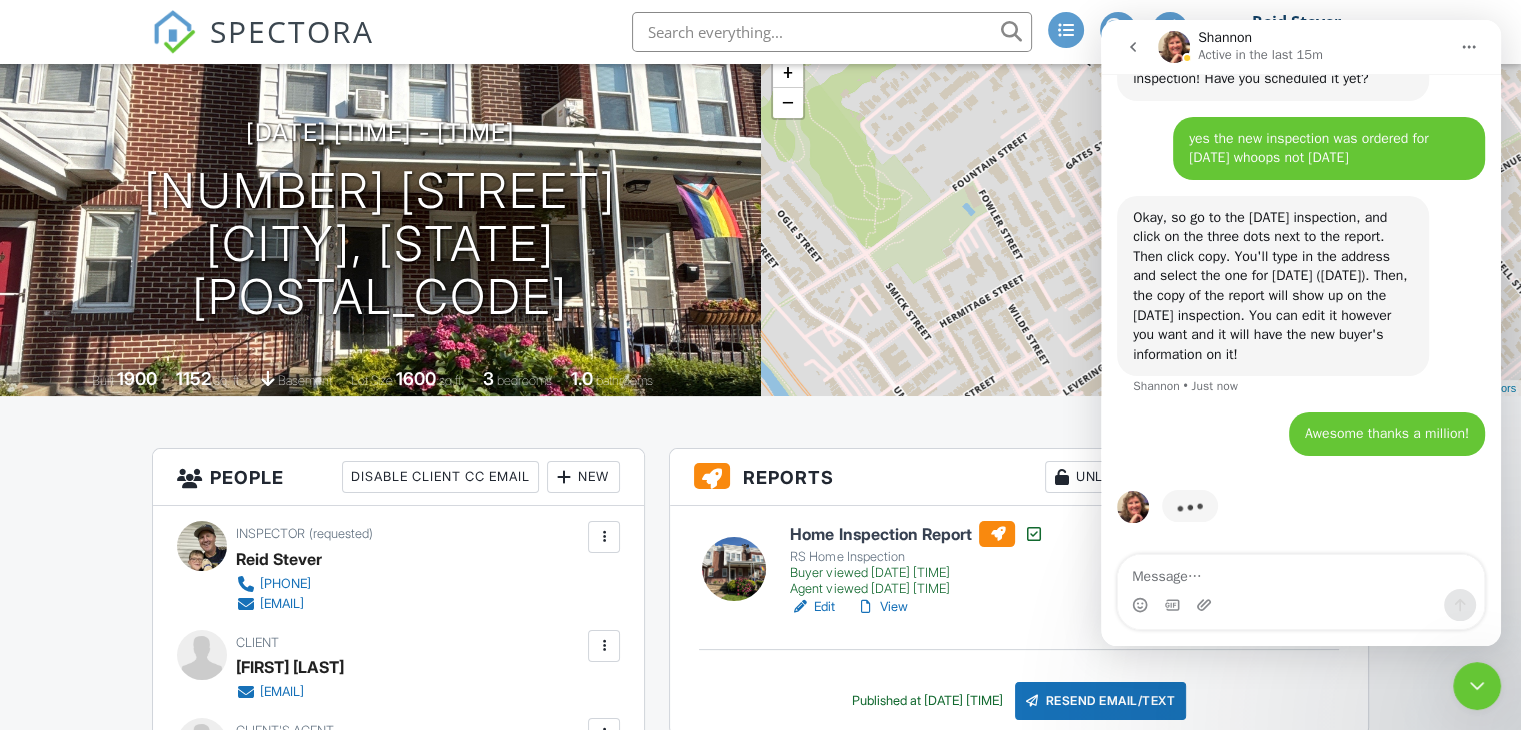 click on "Dashboard
Templates
Contacts
Metrics
Automations
Advanced
Settings
Support Center
Inspection Details
Client View
More
Property Details
Reschedule
Reorder / Copy
Share
Cancel
Delete
Print Order
Convert to V9
View Change Log
07/06/2025  4:00 pm
- 7:00 pm
319 Hermitage St
Philadelphia, PA 19128
Built
1900
1152
sq. ft.
basement
Lot Size
1600
sq.ft.
3
bedrooms
1.0
bathrooms
+ −  Leaflet   |   © MapTiler   © OpenStreetMap contributors
All emails and texts are disabled for this inspection!
Turn on emails and texts
Reports
Unlocked
Attach
New
Home Inspection Report
RS Home Inspection
Edit
View" at bounding box center [760, 1640] 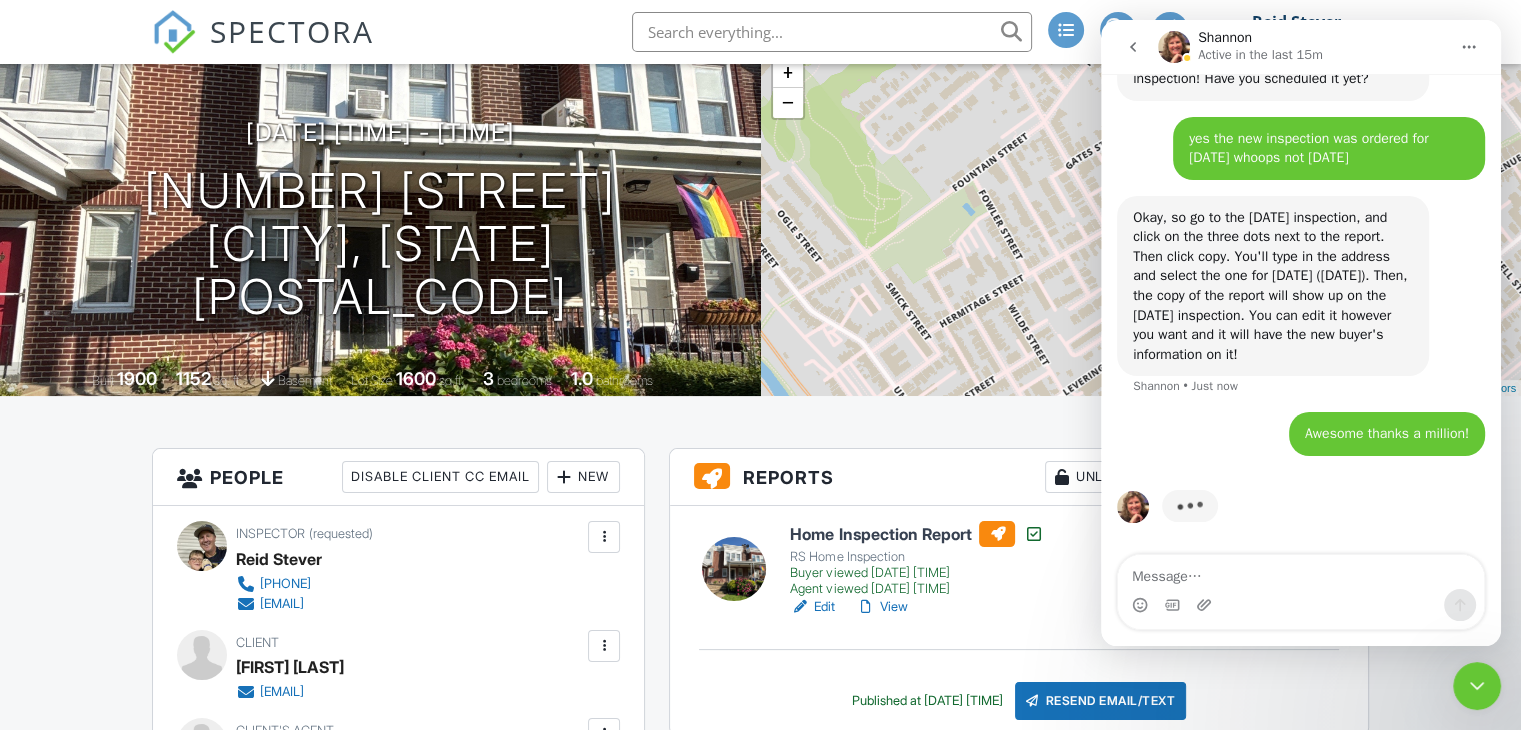 click at bounding box center (1477, 686) 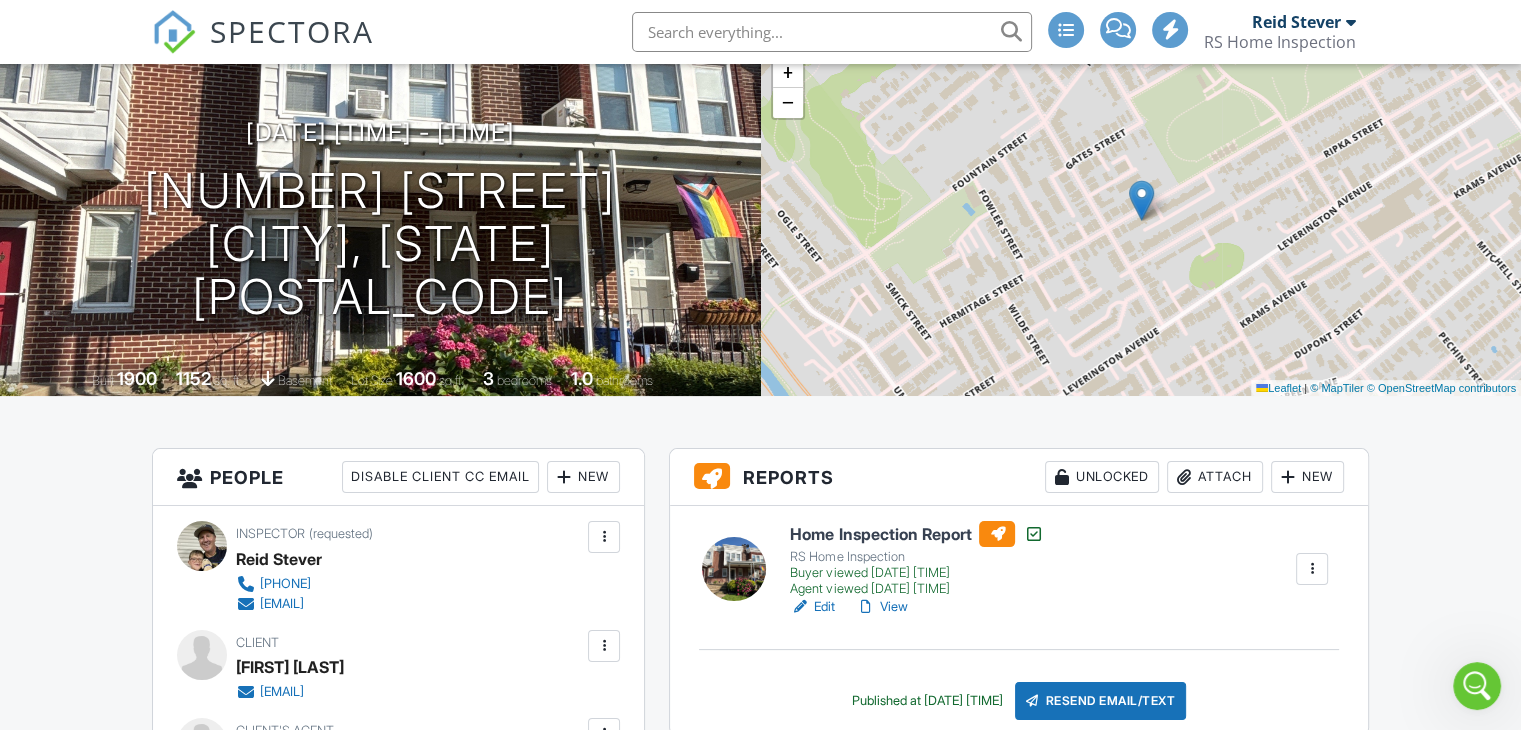 scroll, scrollTop: 0, scrollLeft: 0, axis: both 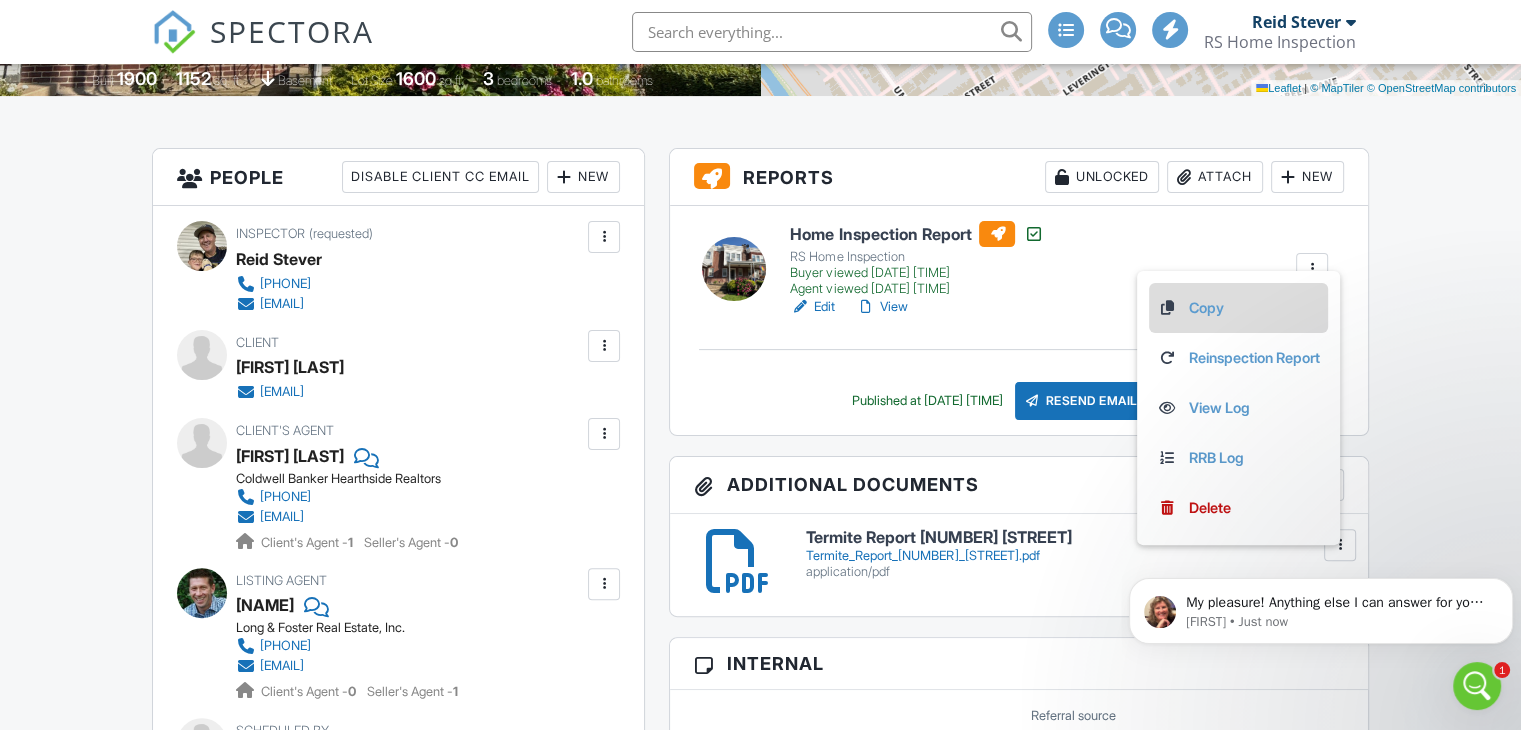 click on "Copy" at bounding box center (1238, 308) 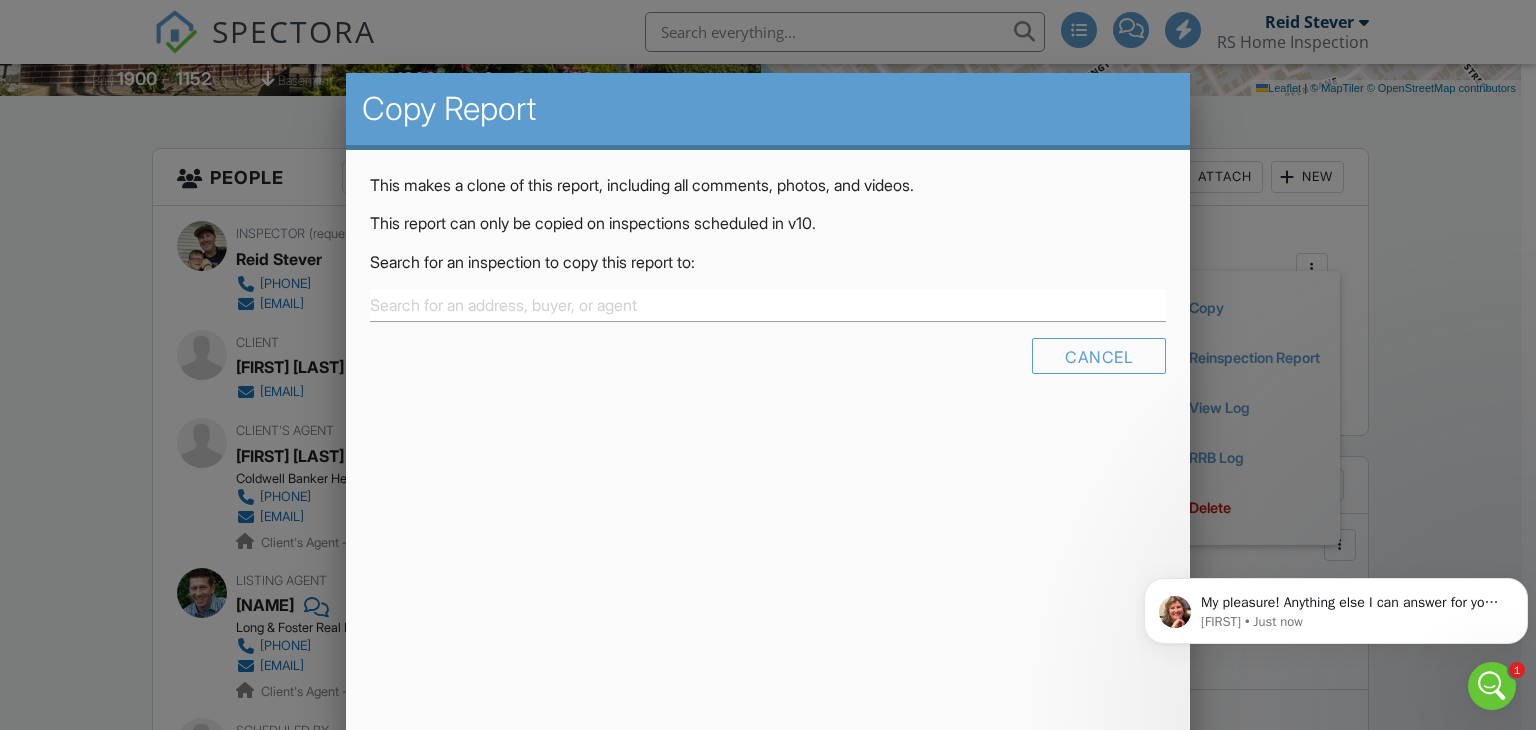 click at bounding box center (768, 356) 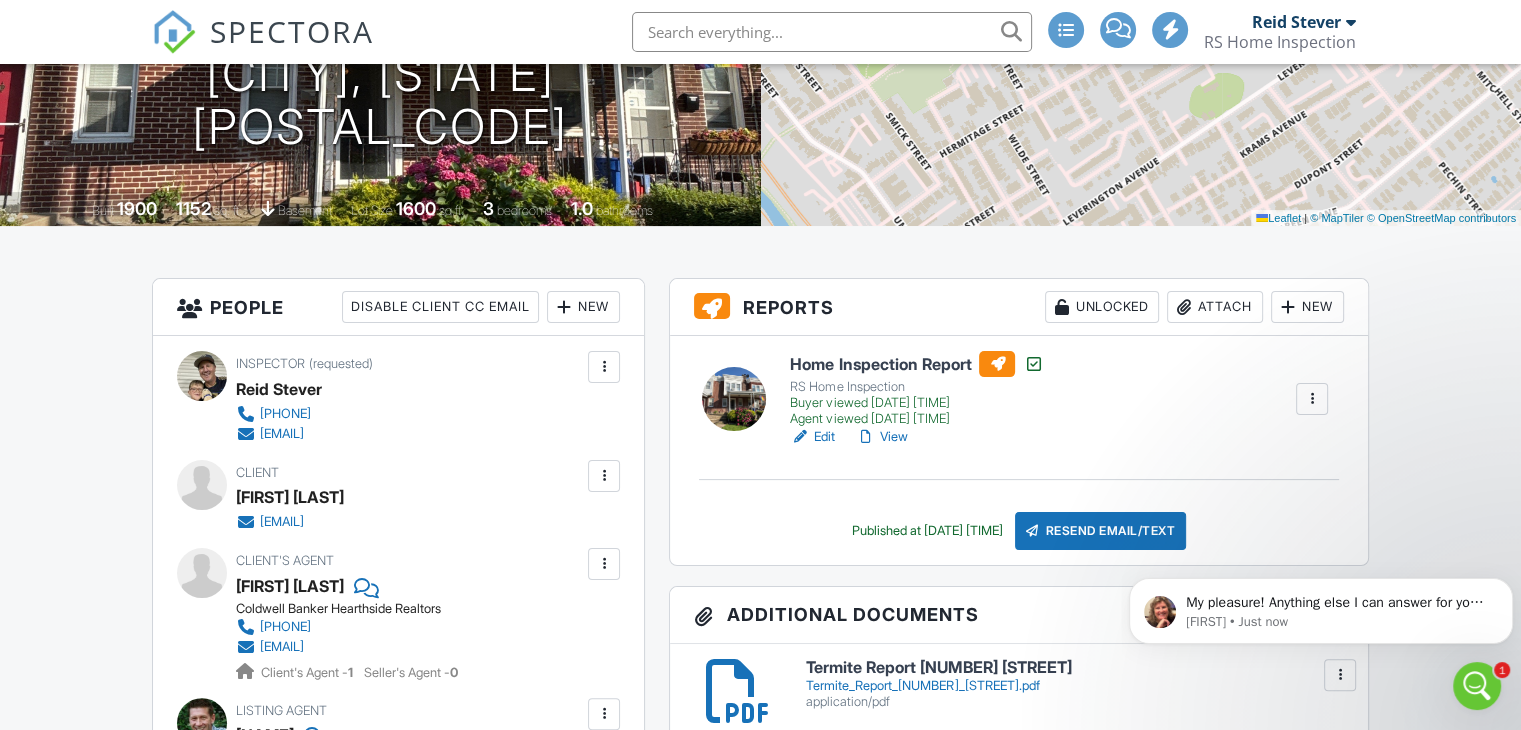 scroll, scrollTop: 338, scrollLeft: 0, axis: vertical 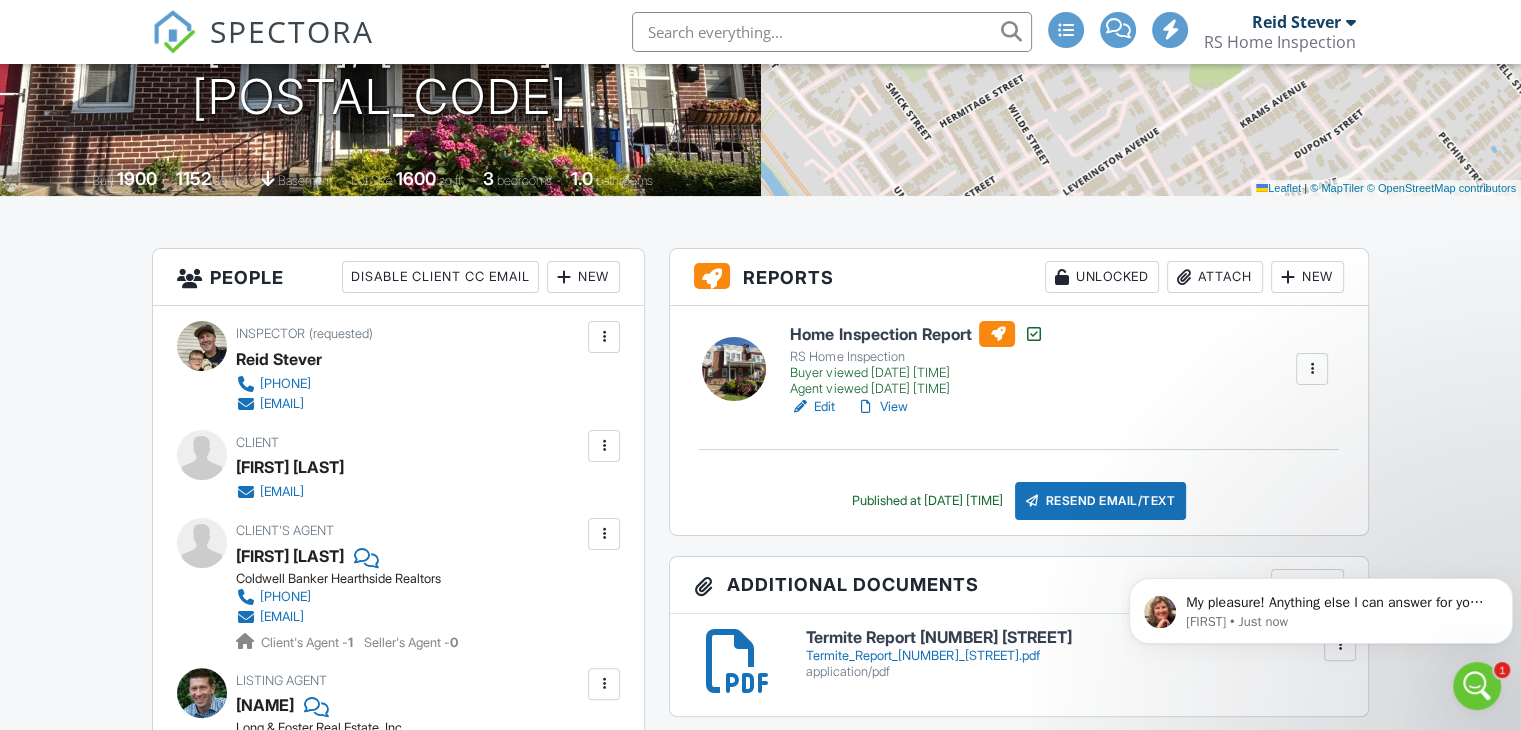 click at bounding box center (1312, 369) 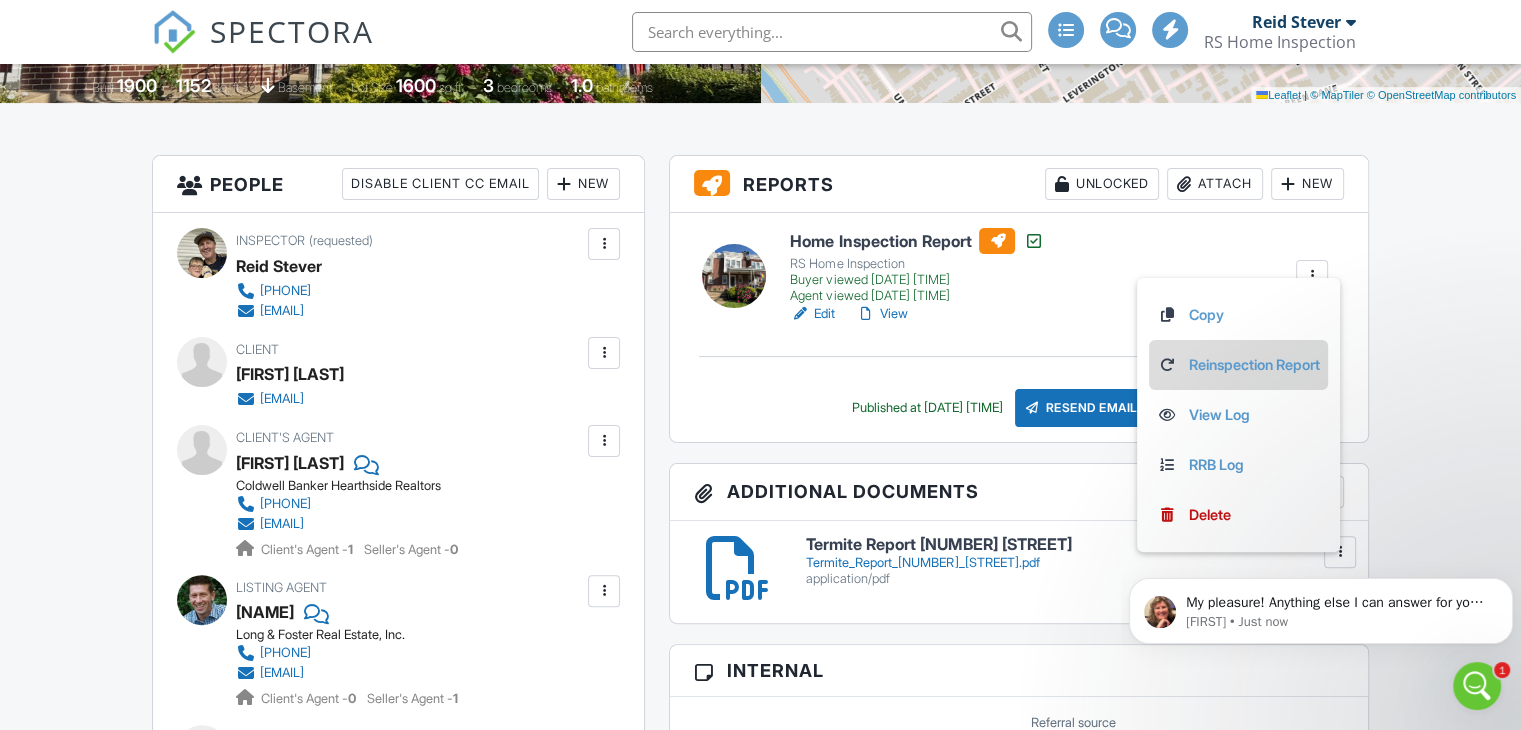 scroll, scrollTop: 538, scrollLeft: 0, axis: vertical 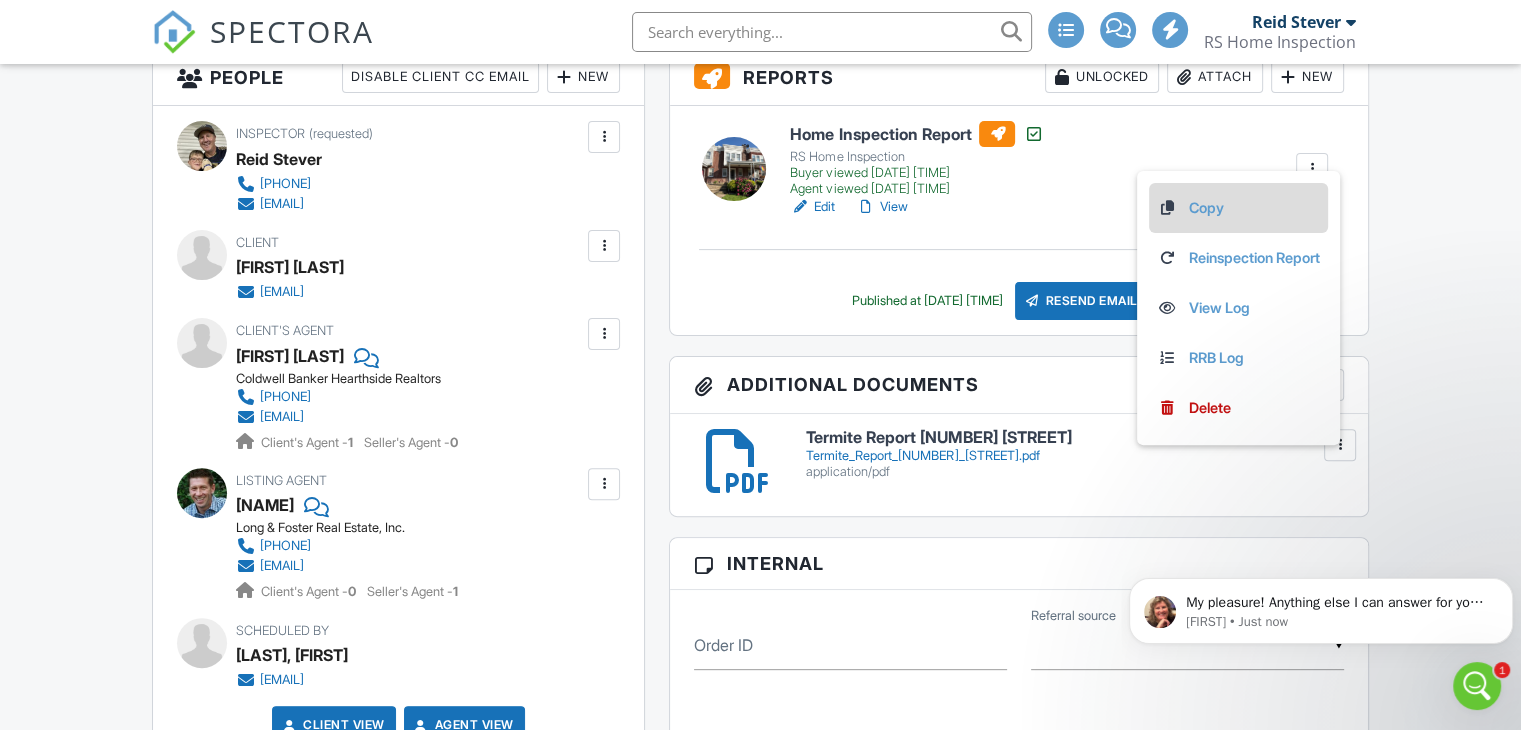 click on "Copy" at bounding box center (1238, 208) 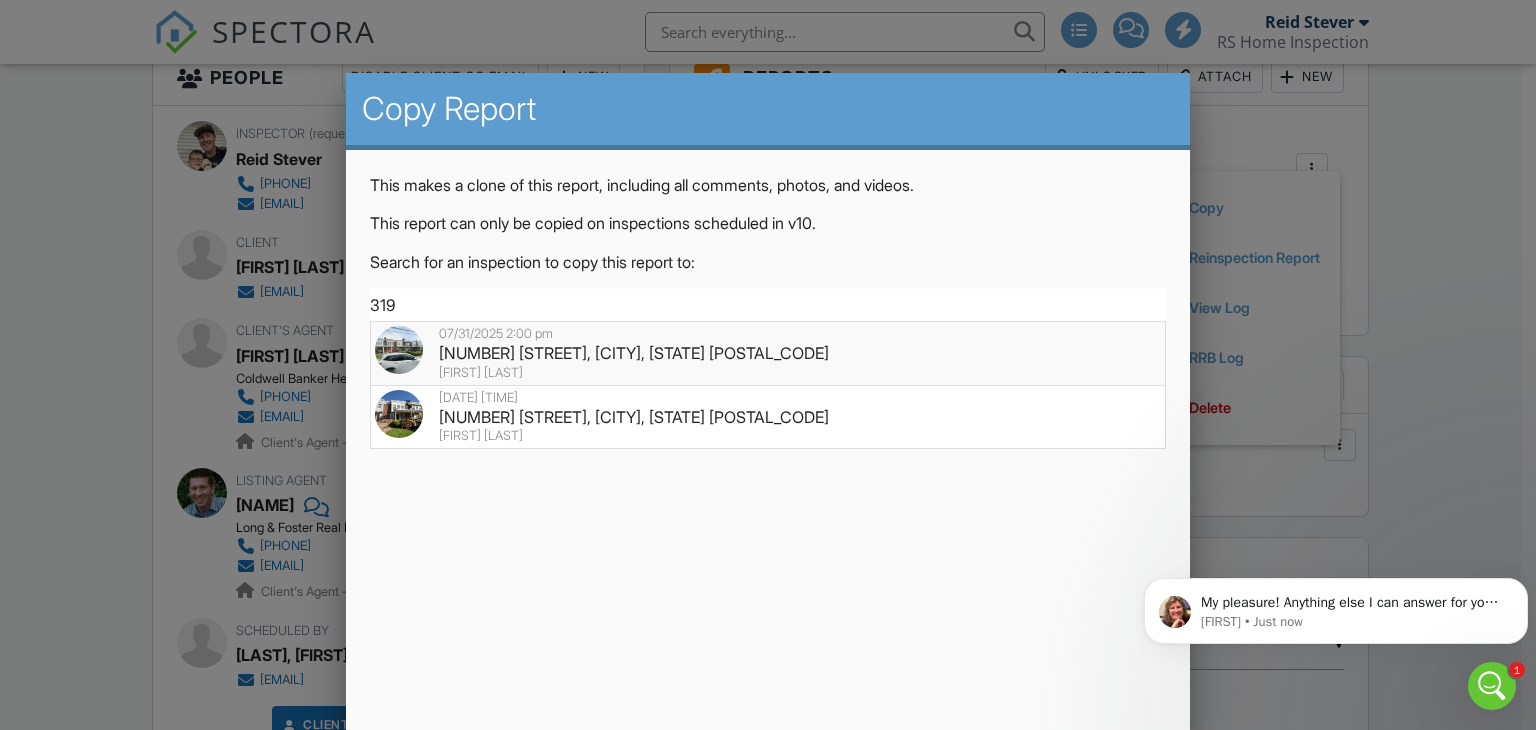 click on "07/31/2025  2:00 pm" at bounding box center [768, 334] 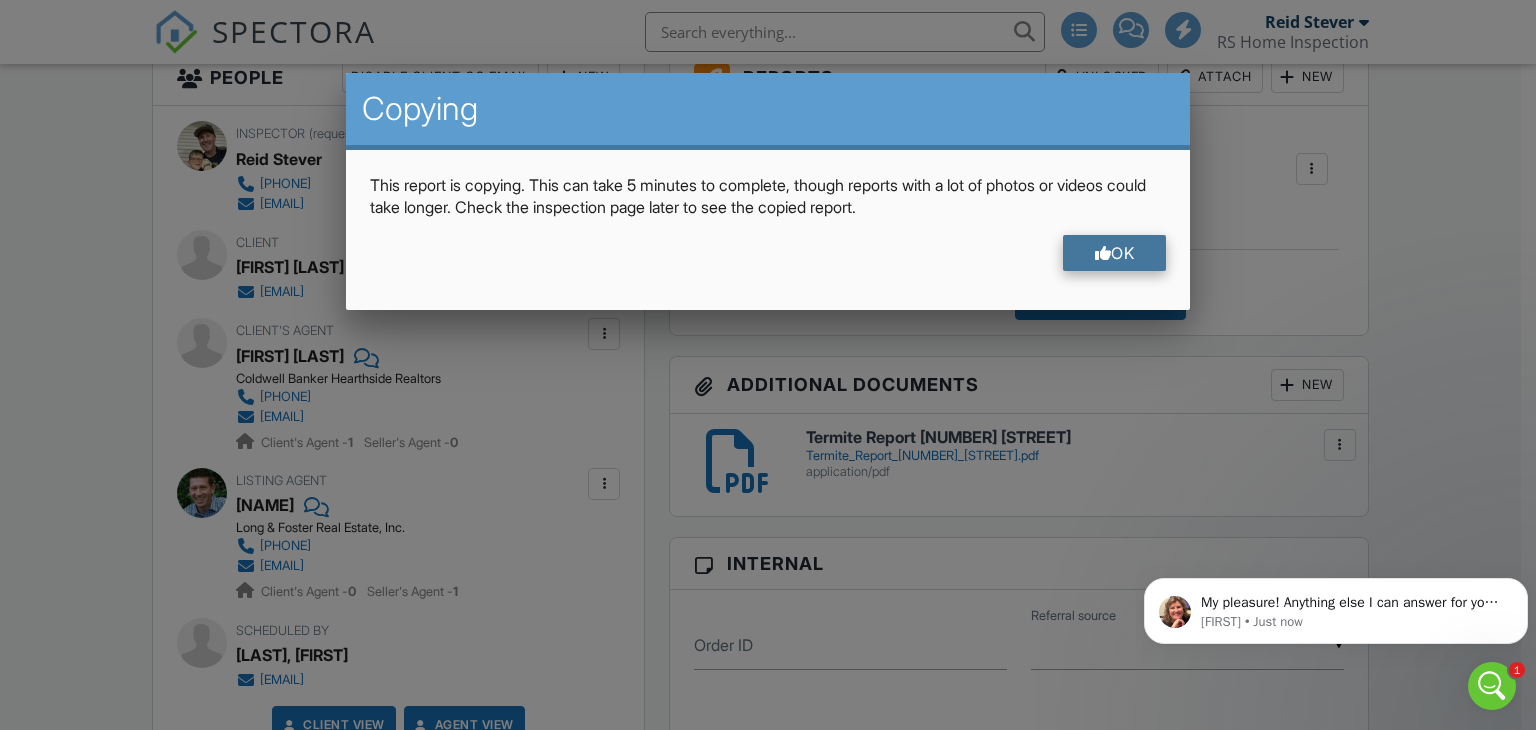 click on "OK" at bounding box center (1115, 253) 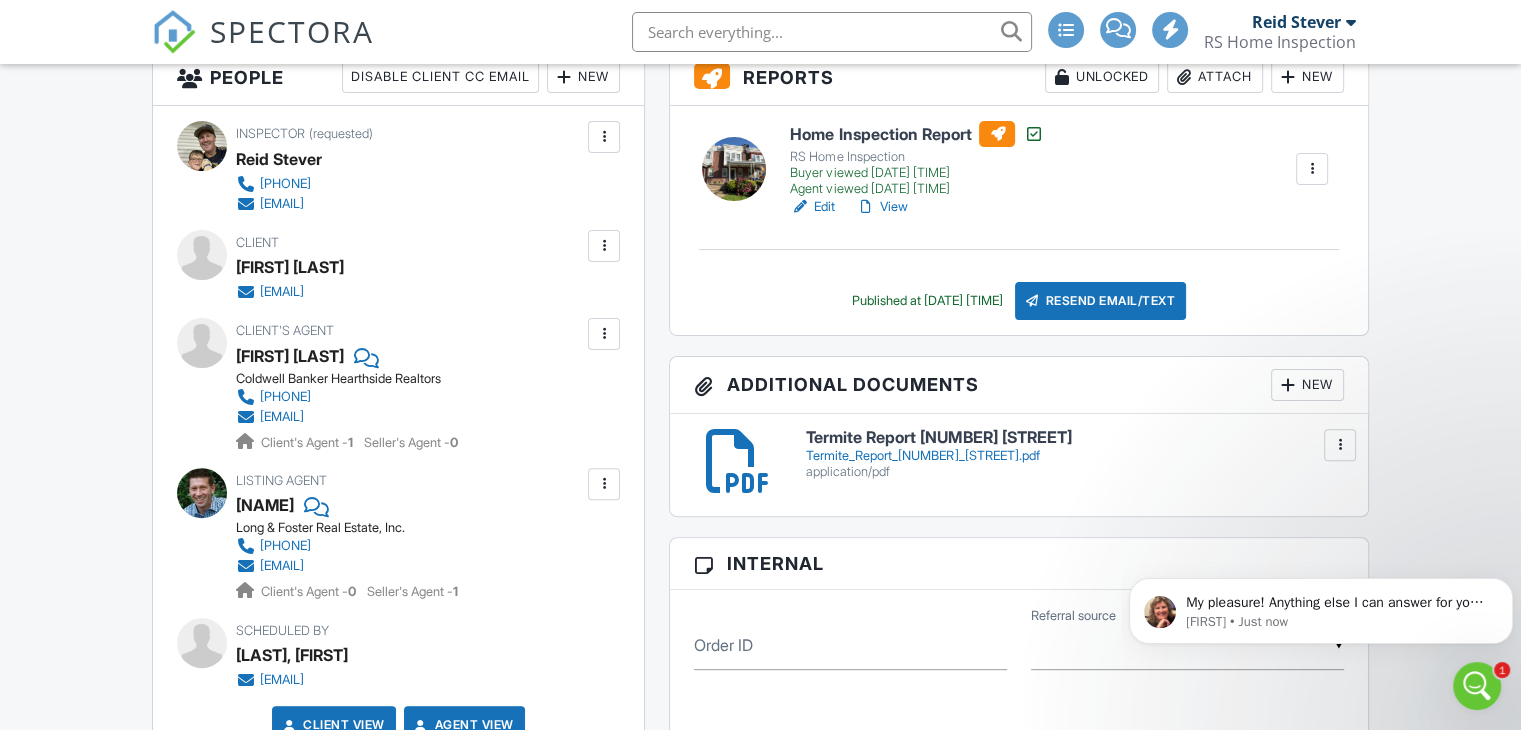 click 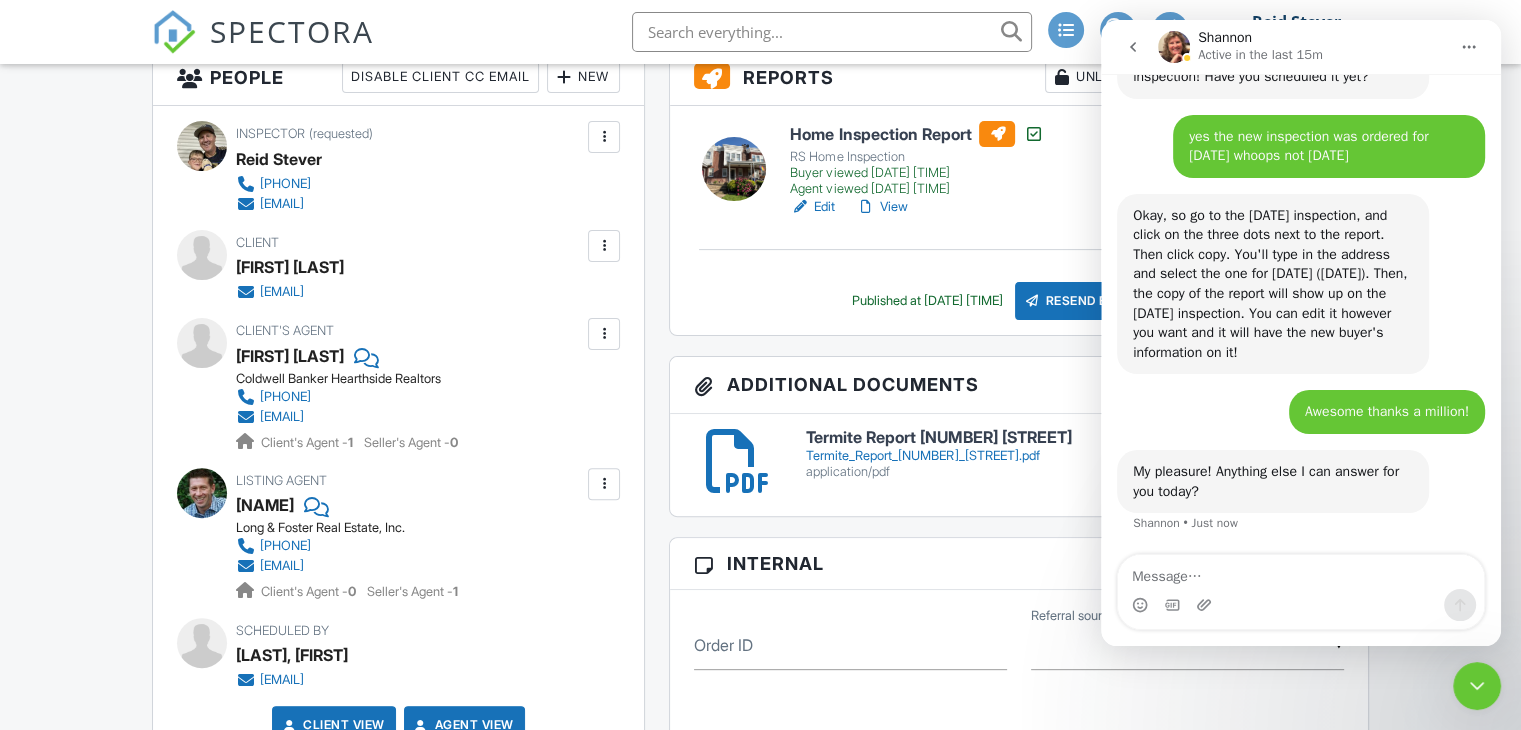 scroll, scrollTop: 4058, scrollLeft: 0, axis: vertical 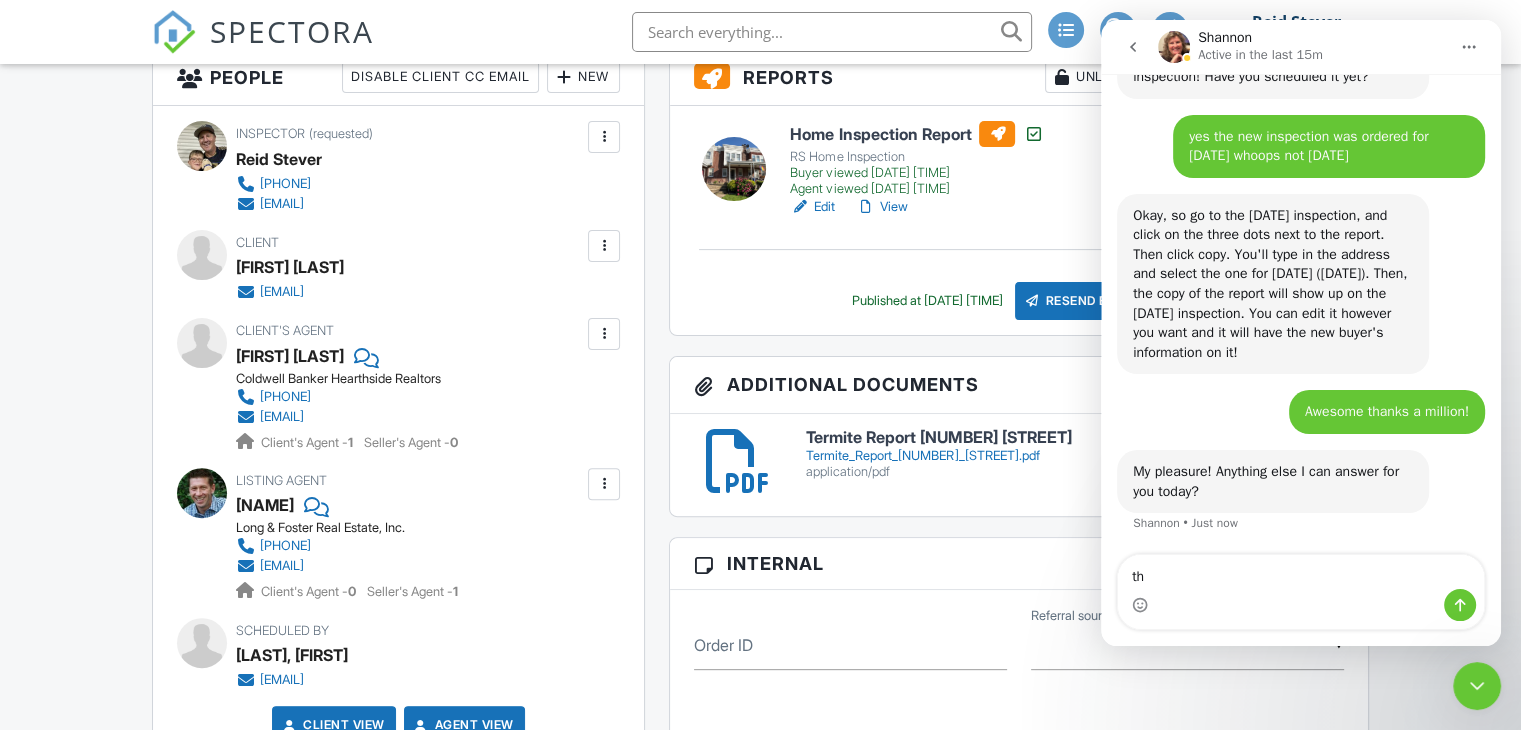 type on "t" 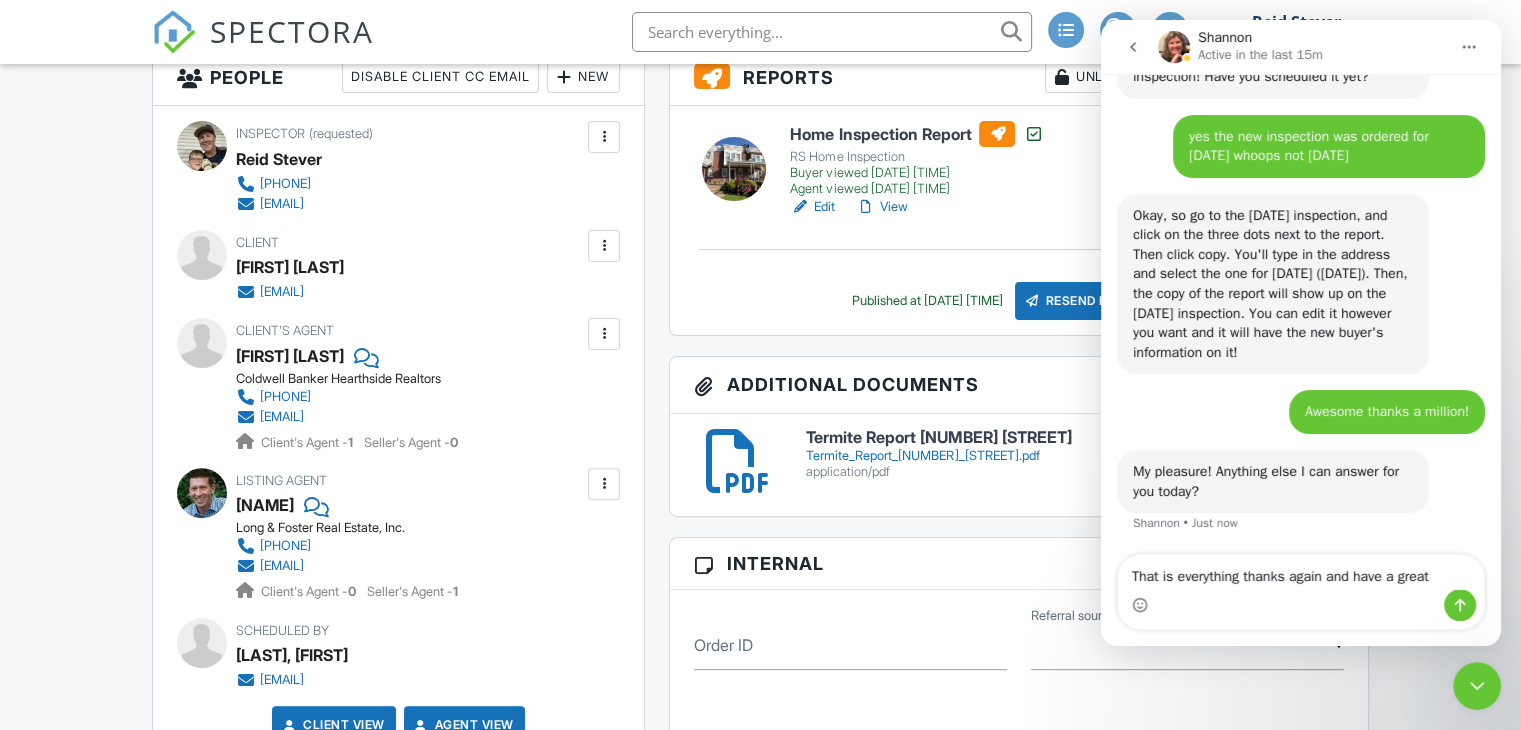 scroll, scrollTop: 4078, scrollLeft: 0, axis: vertical 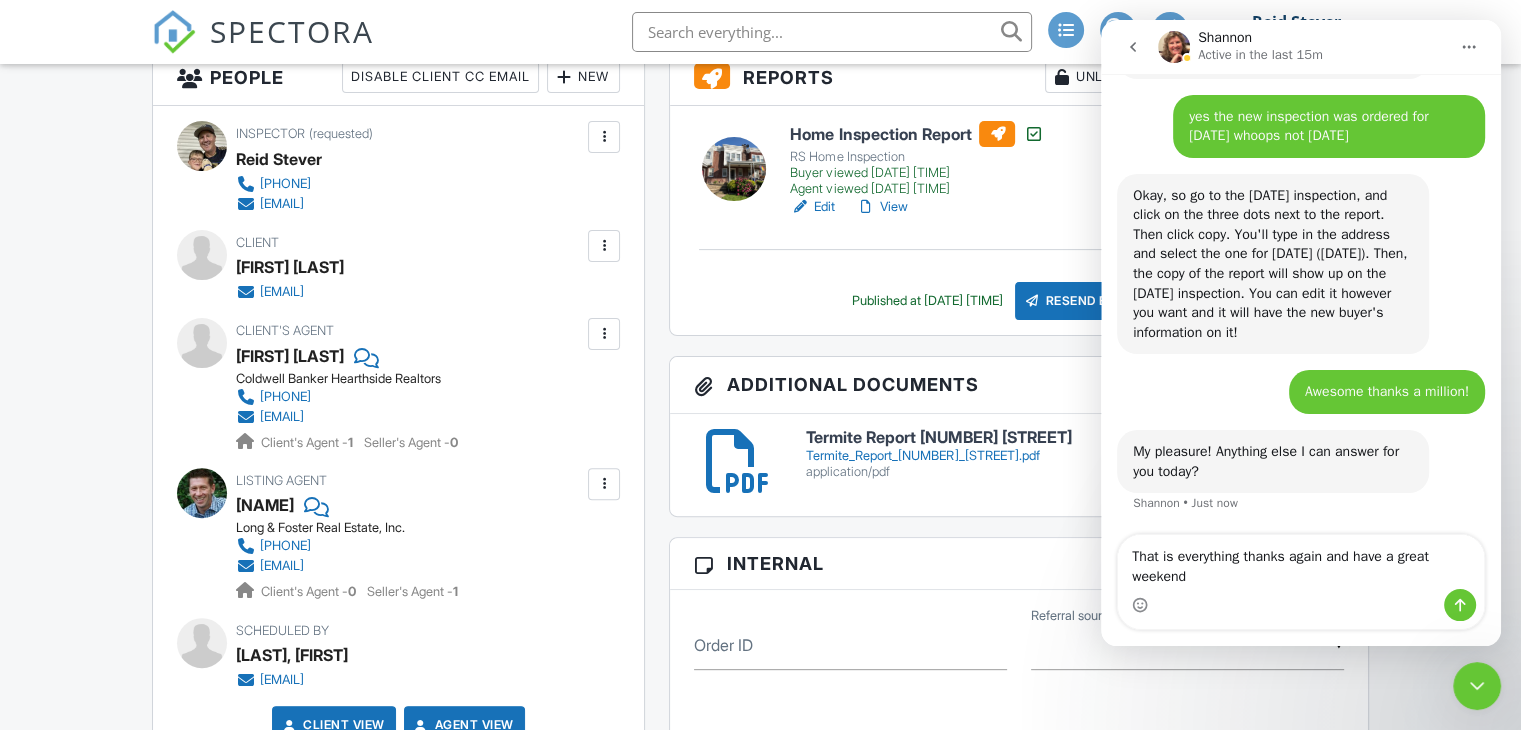type on "That is everything thanks again and have a great weekend!" 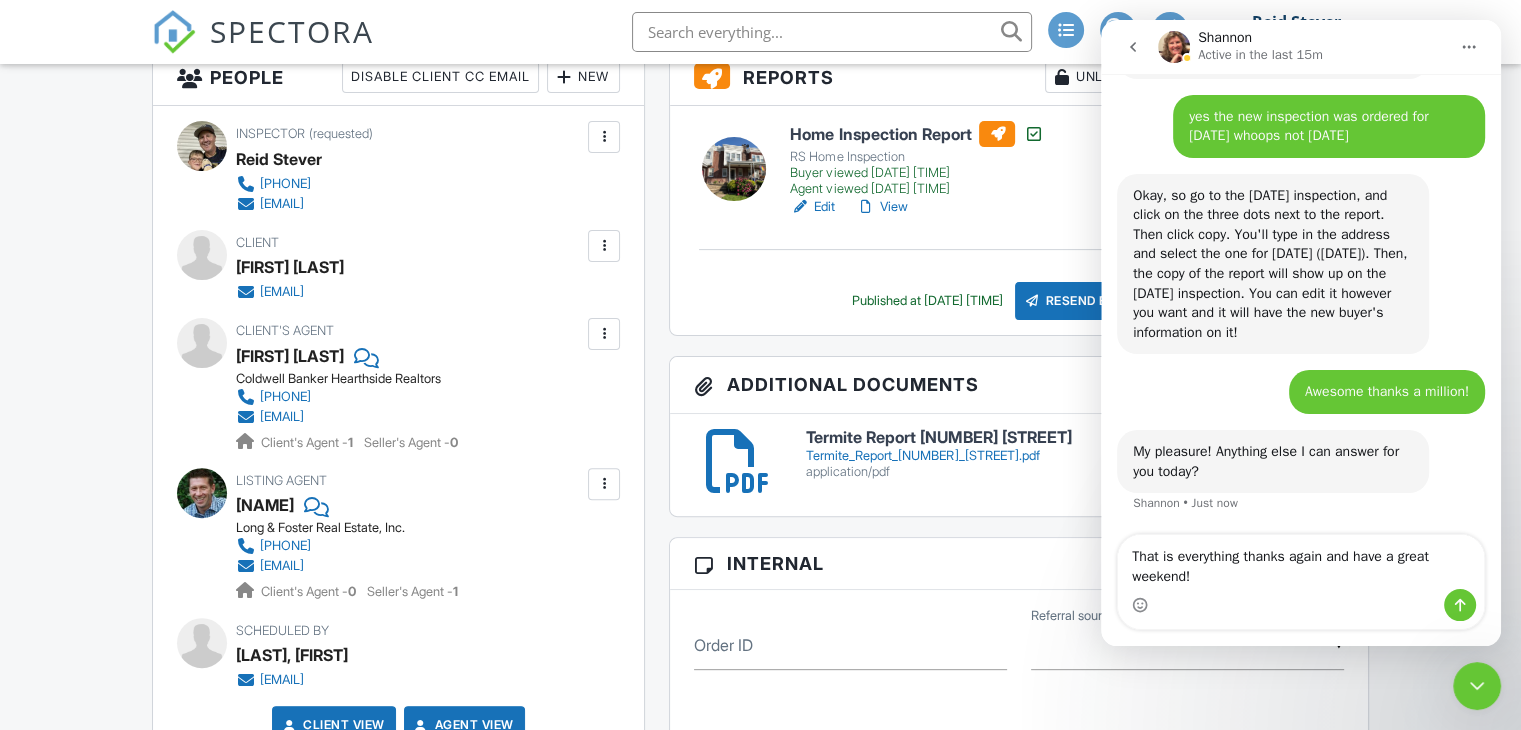 type 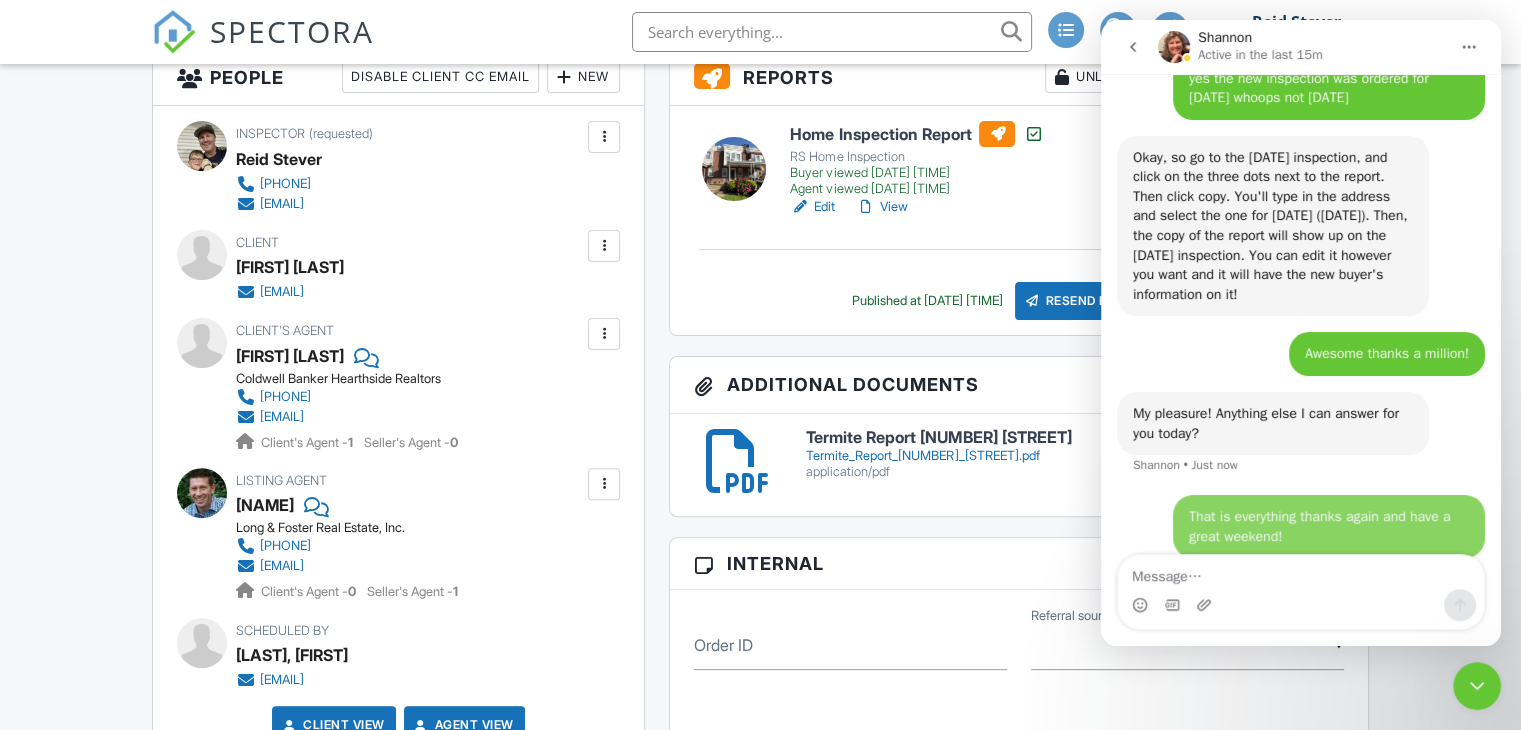 scroll, scrollTop: 4137, scrollLeft: 0, axis: vertical 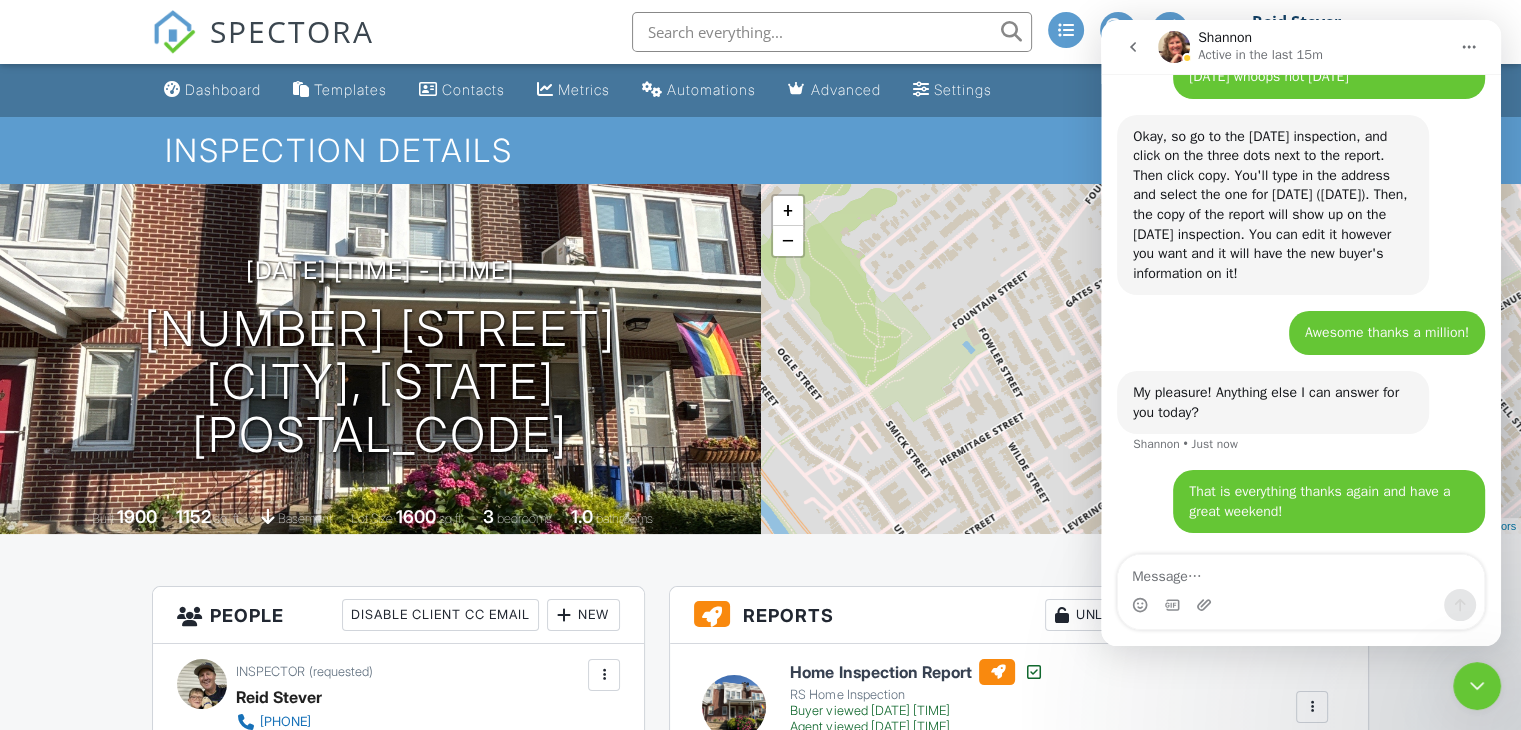 click at bounding box center (832, 32) 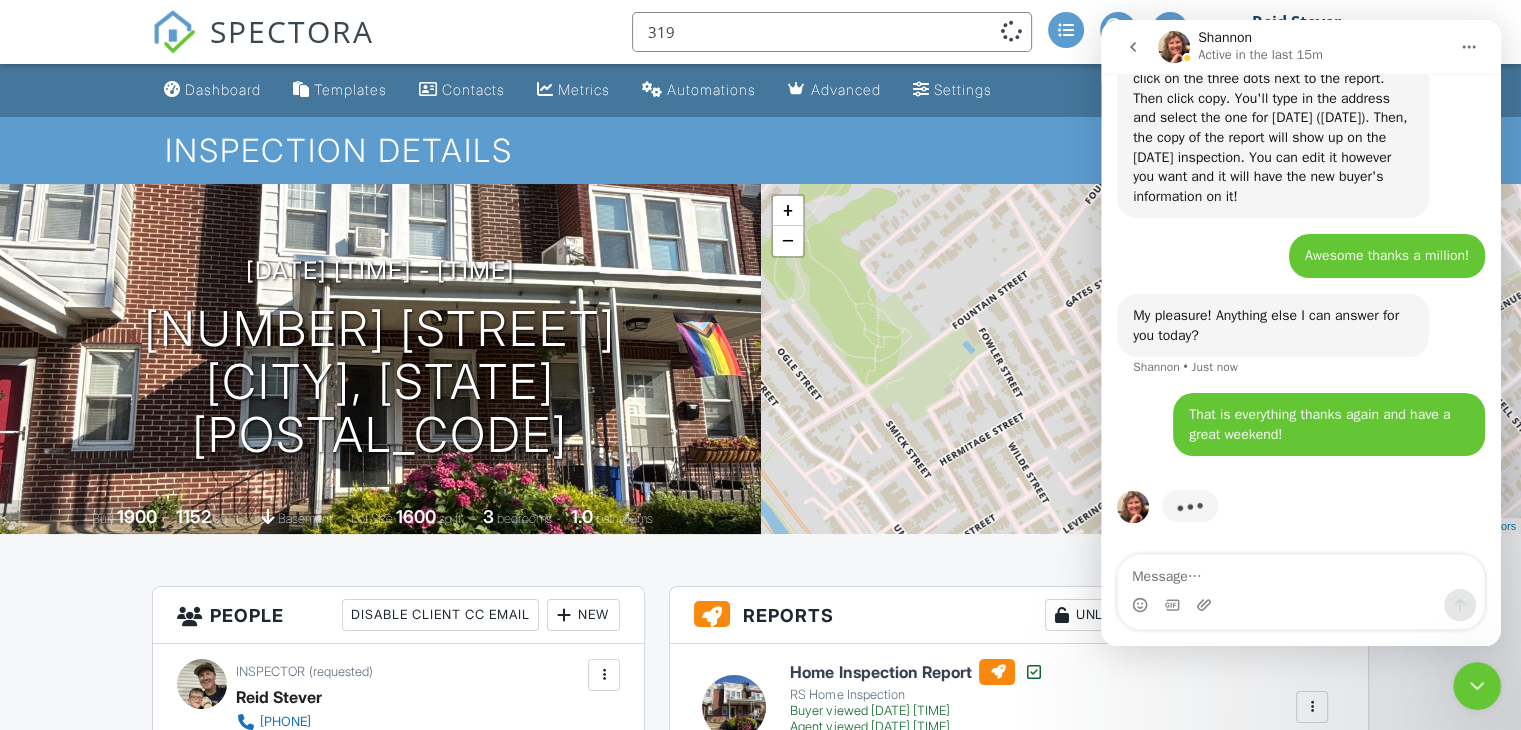 scroll, scrollTop: 4214, scrollLeft: 0, axis: vertical 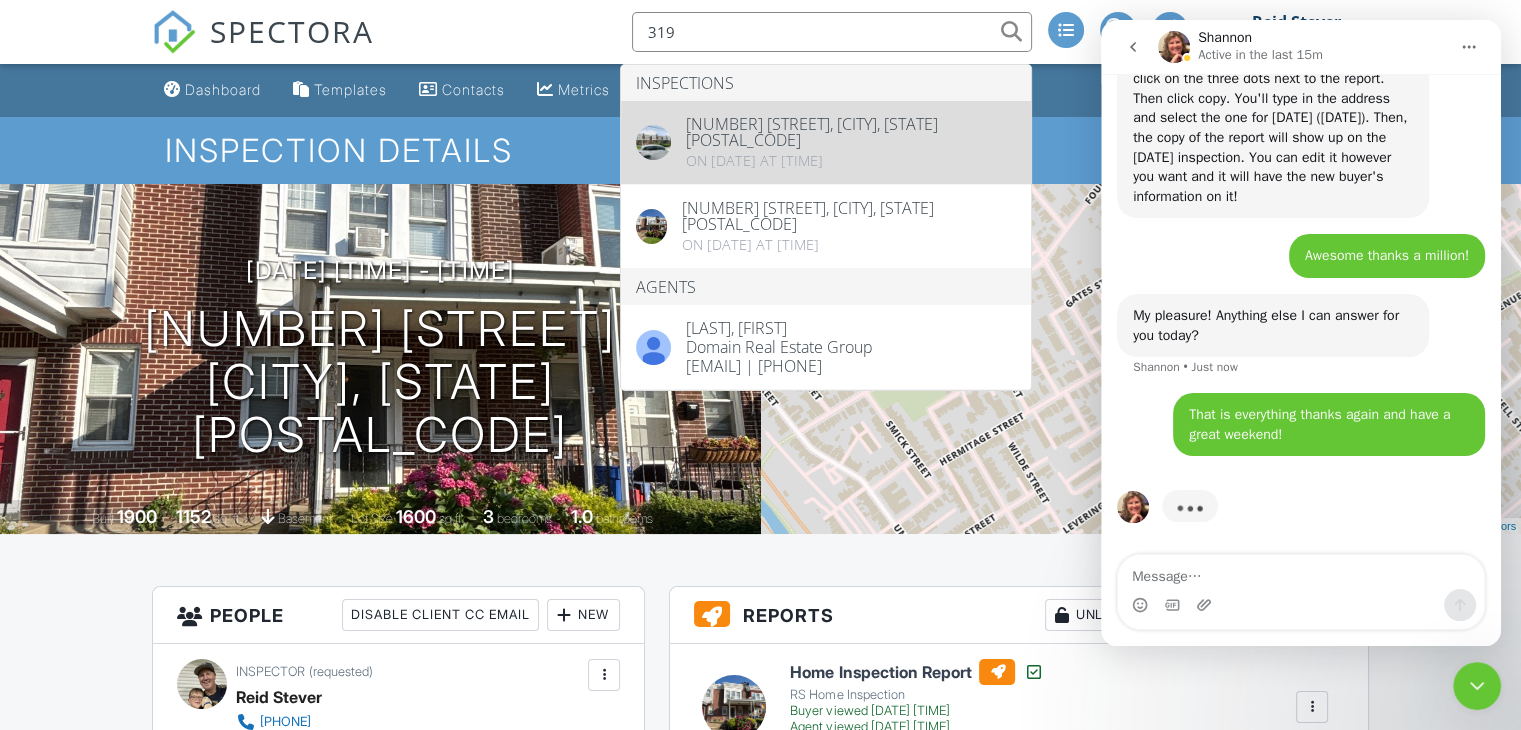type on "319" 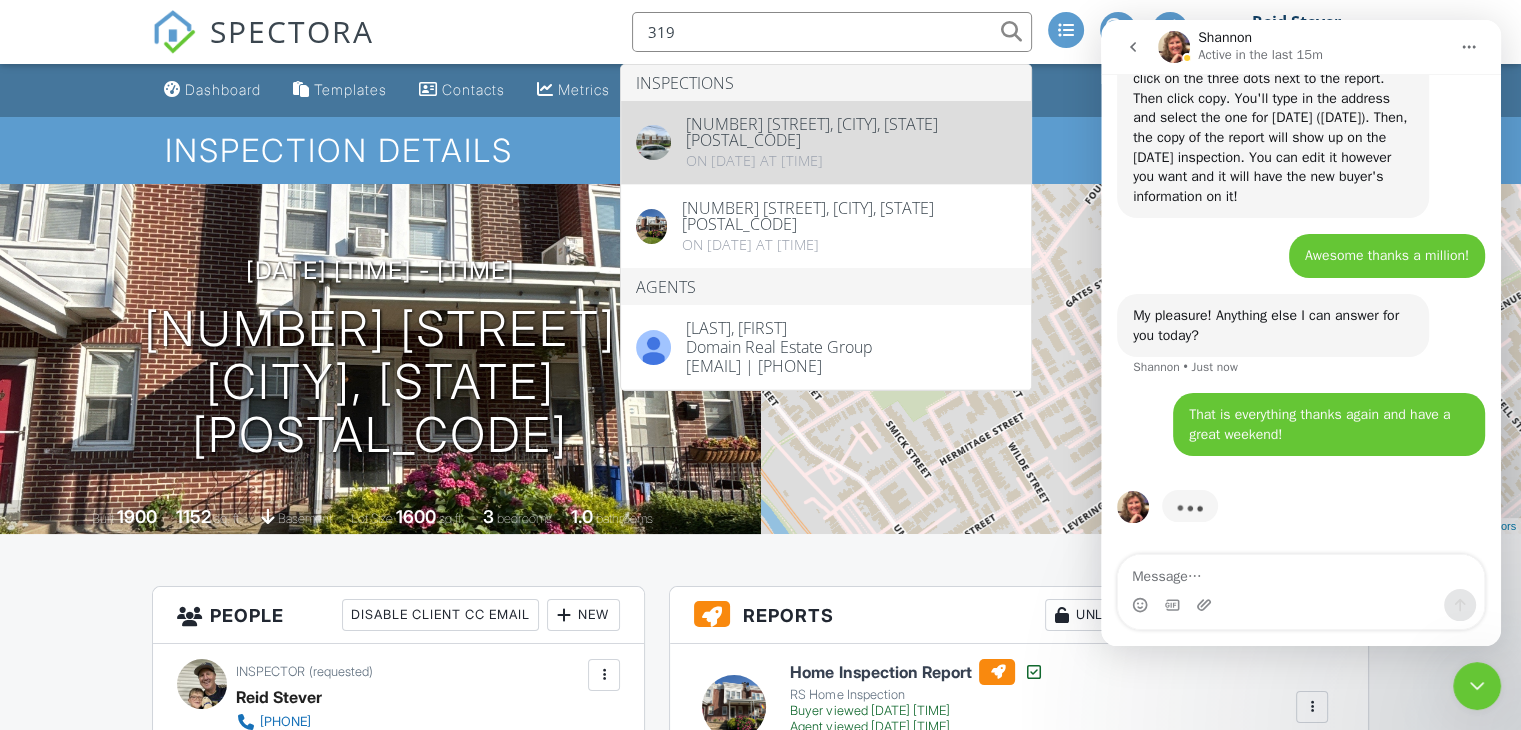 type 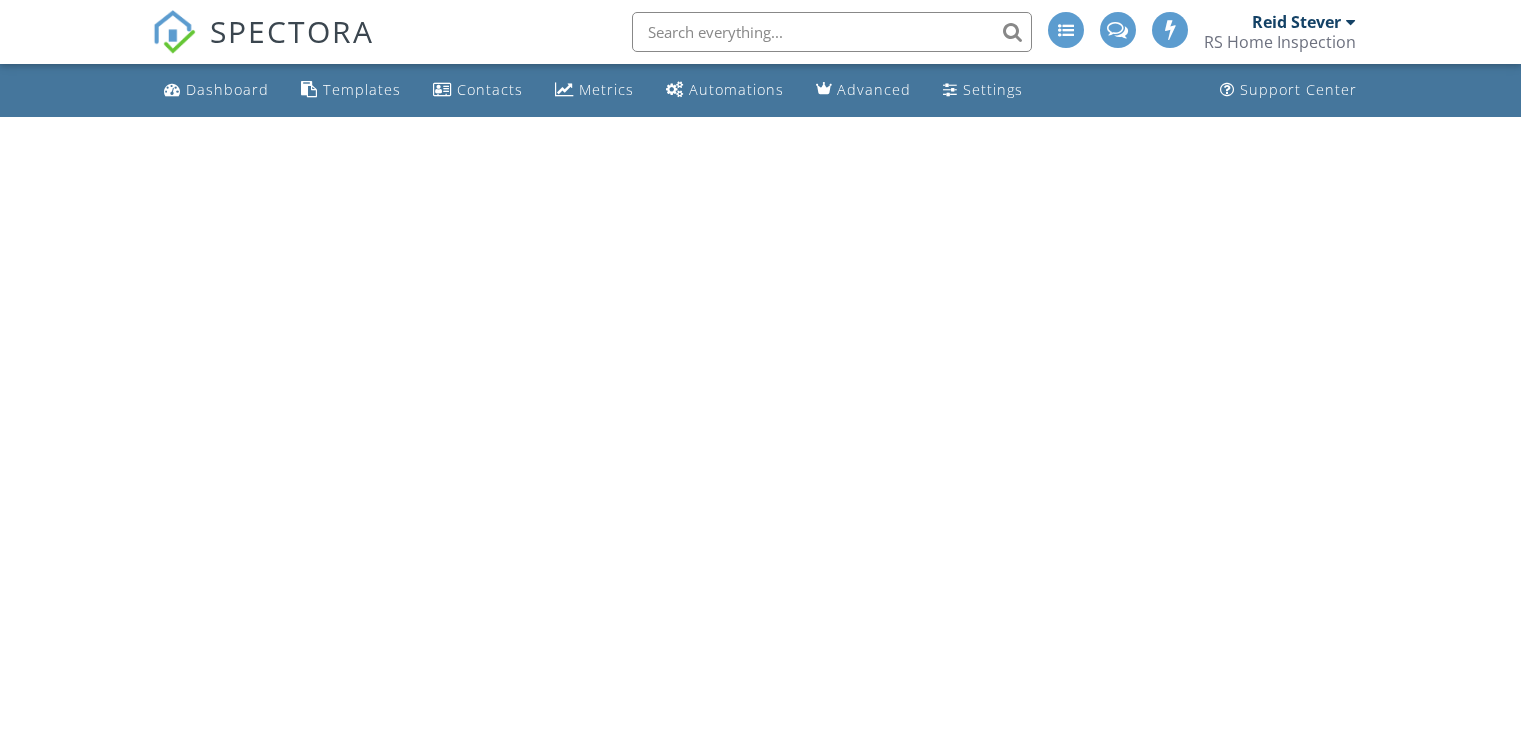 scroll, scrollTop: 0, scrollLeft: 0, axis: both 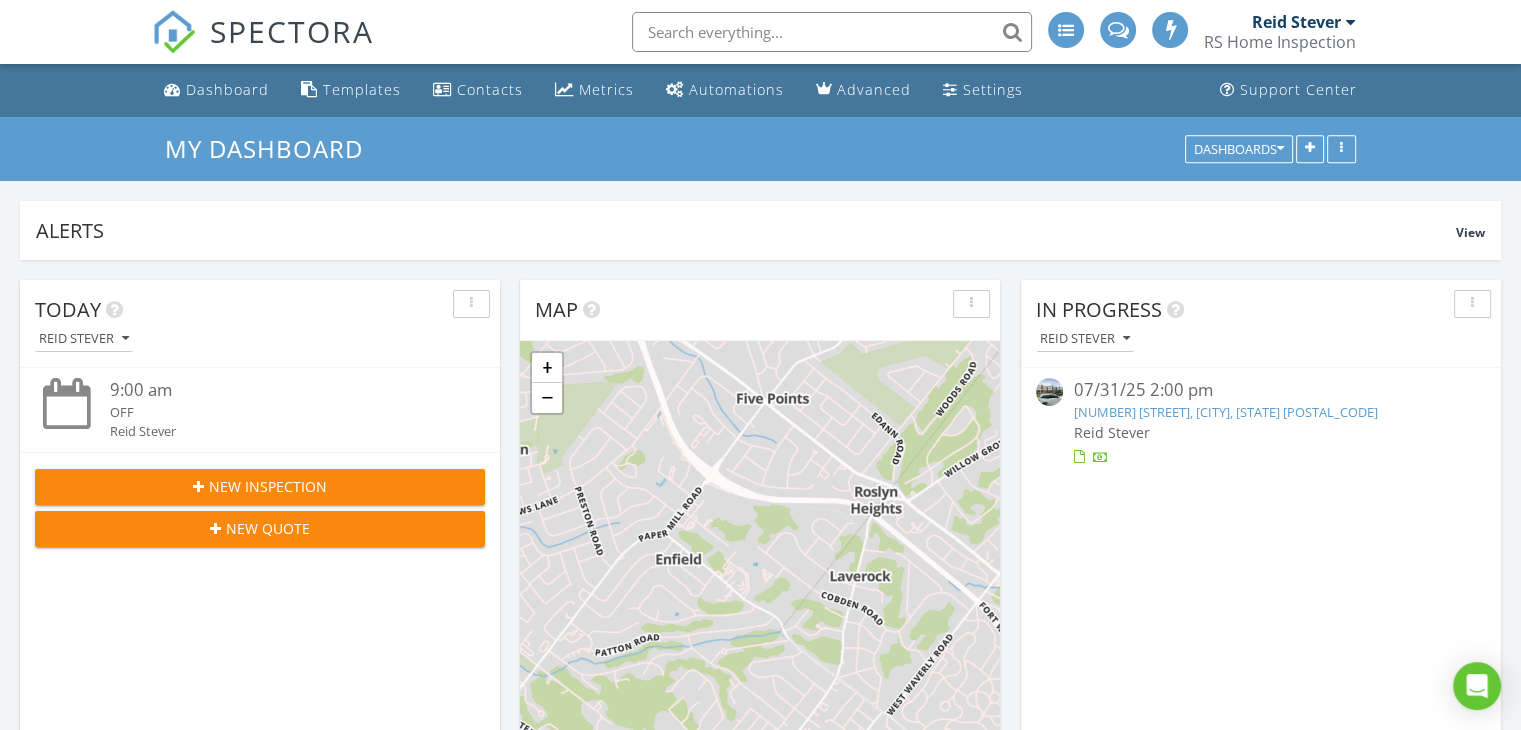 click on "[NUMBER] [STREET], [CITY], [STATE] [POSTAL_CODE]" at bounding box center (1225, 412) 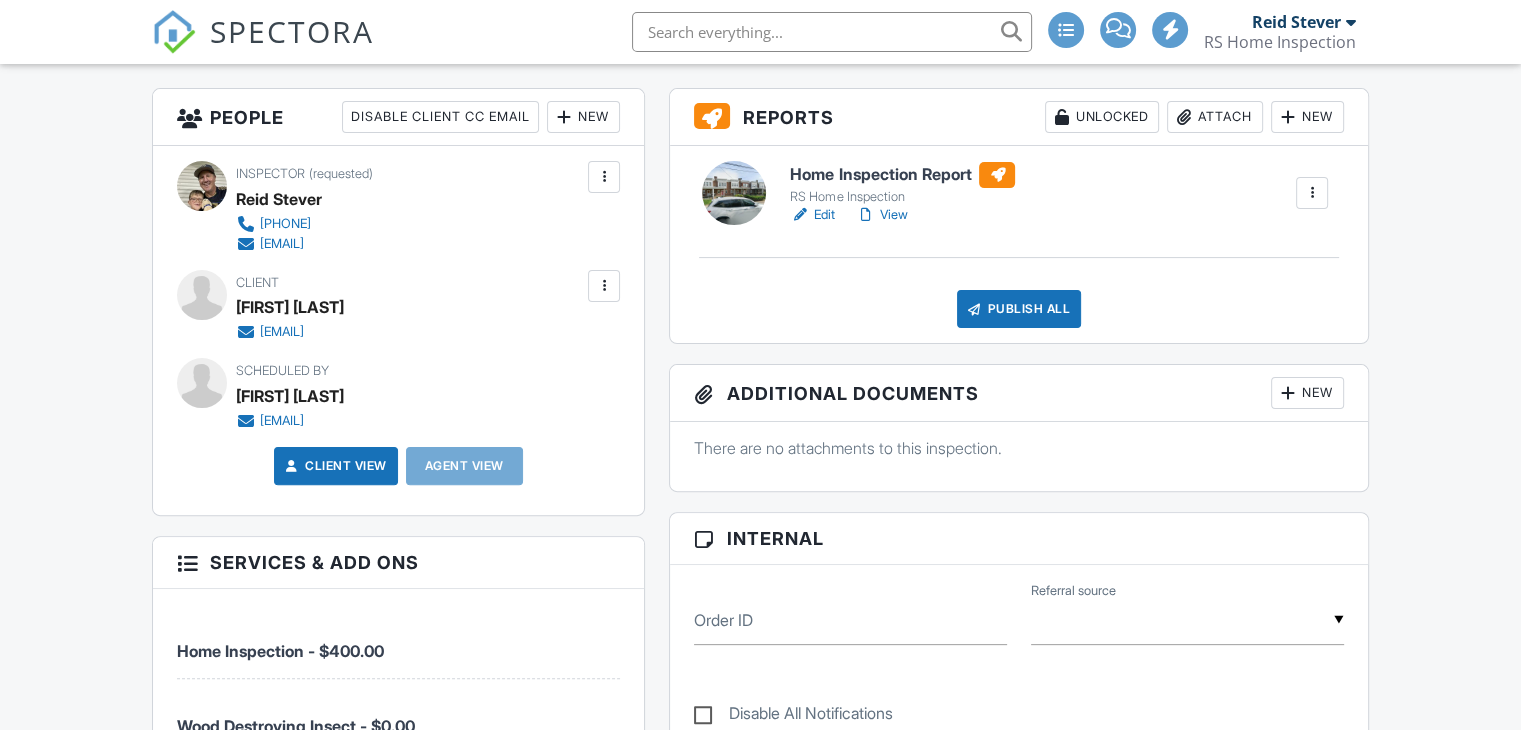 scroll, scrollTop: 422, scrollLeft: 0, axis: vertical 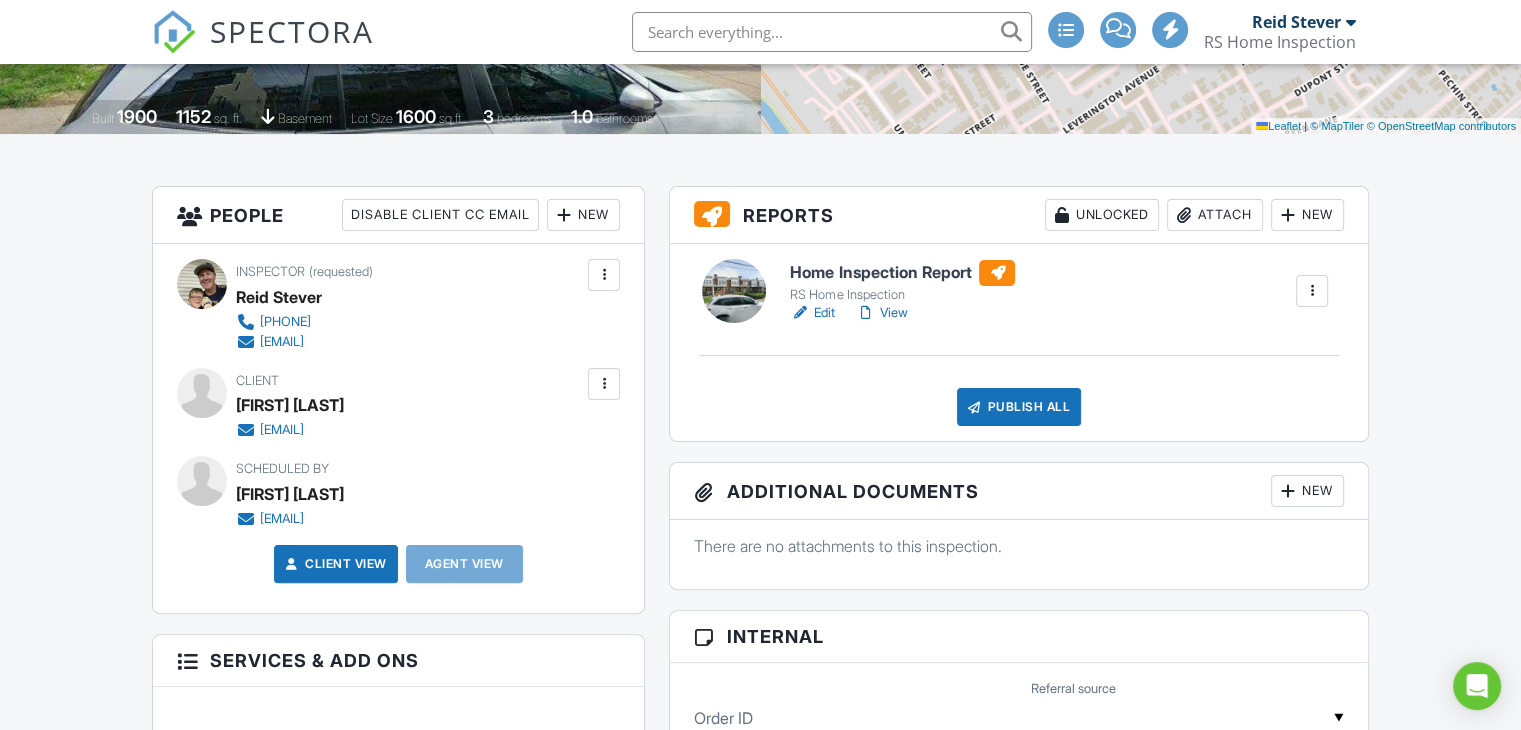 click at bounding box center [1288, 215] 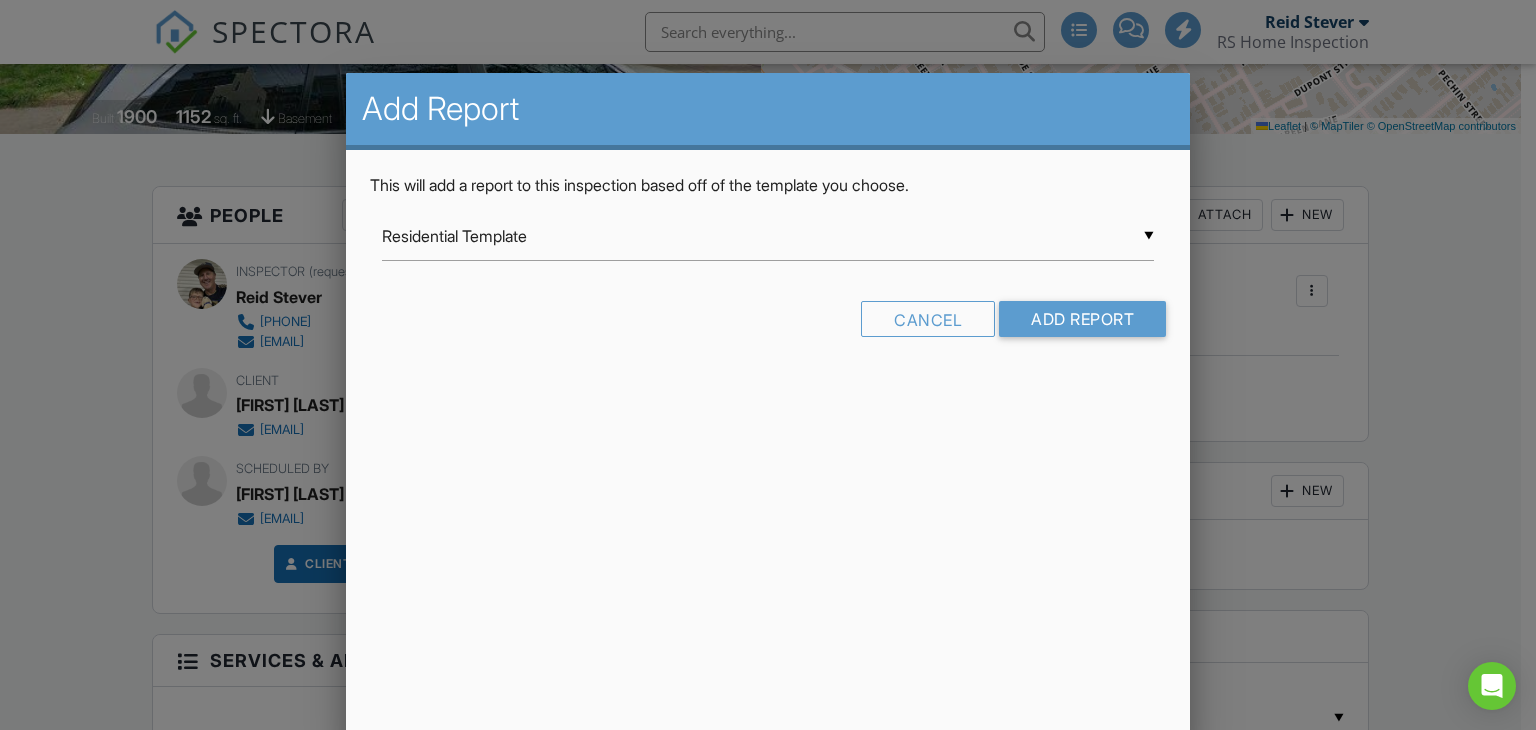 click at bounding box center (768, 356) 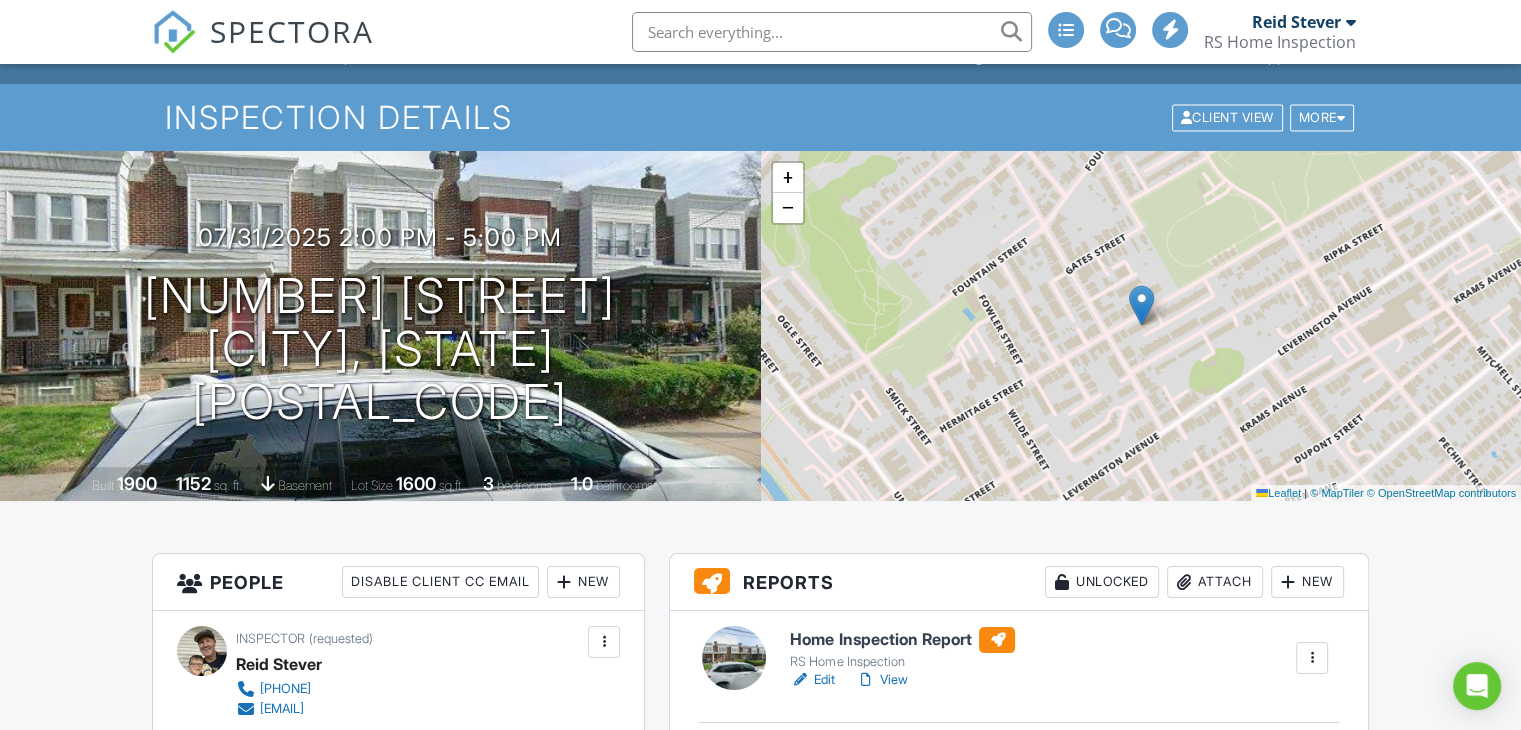scroll, scrollTop: 0, scrollLeft: 0, axis: both 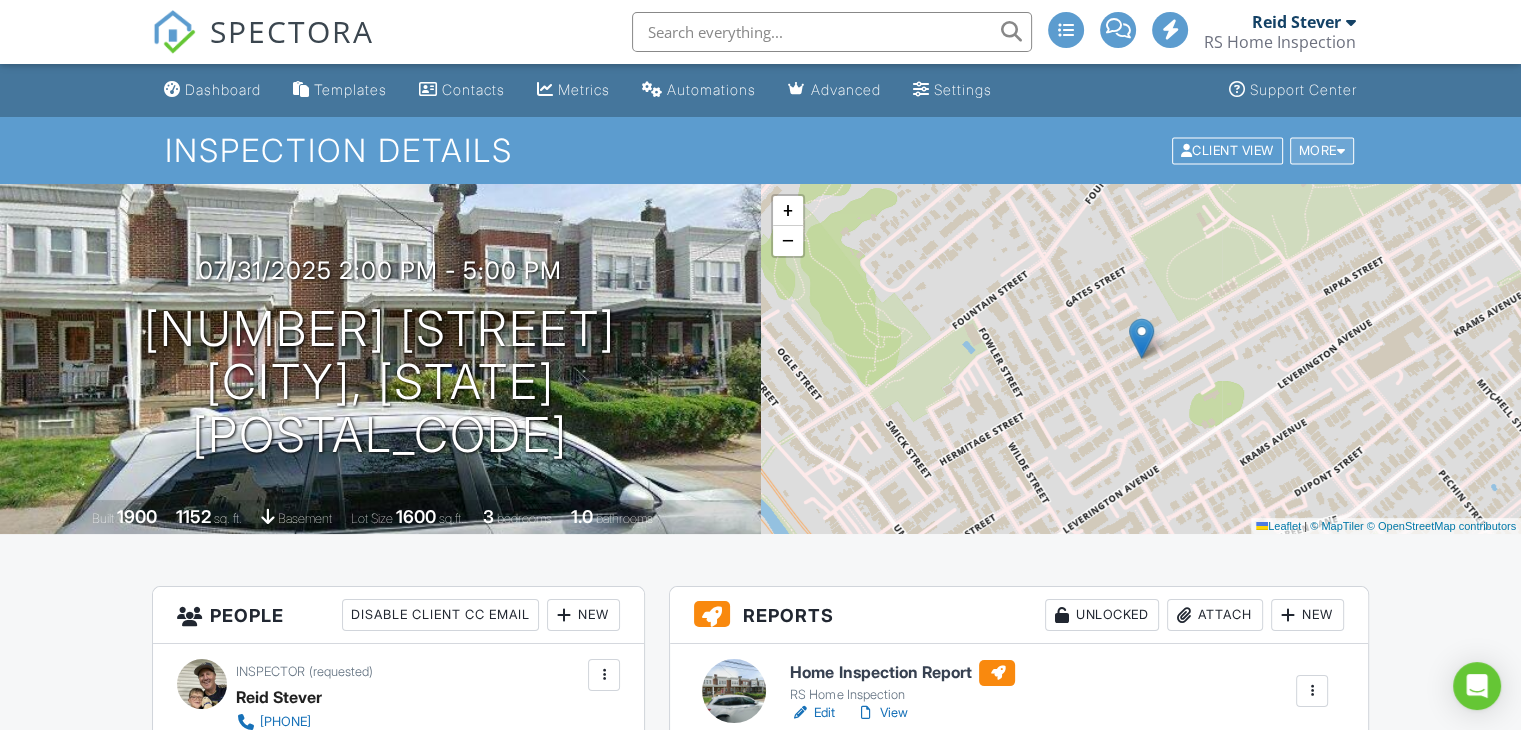 click on "More" at bounding box center [1322, 150] 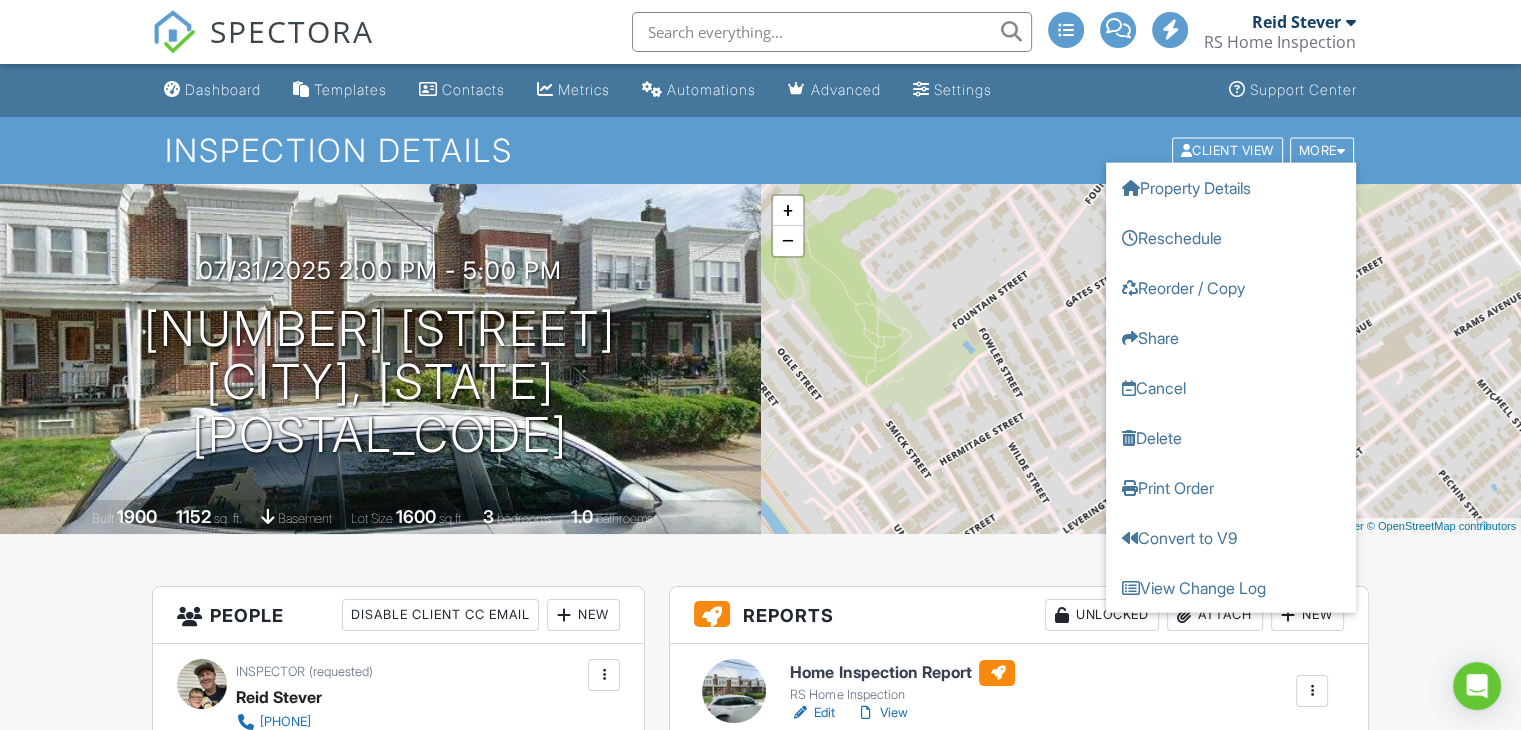 click on "Inspection Details
Client View
More
Property Details
Reschedule
Reorder / Copy
Share
Cancel
Delete
Print Order
Convert to V9
View Change Log" at bounding box center (760, 150) 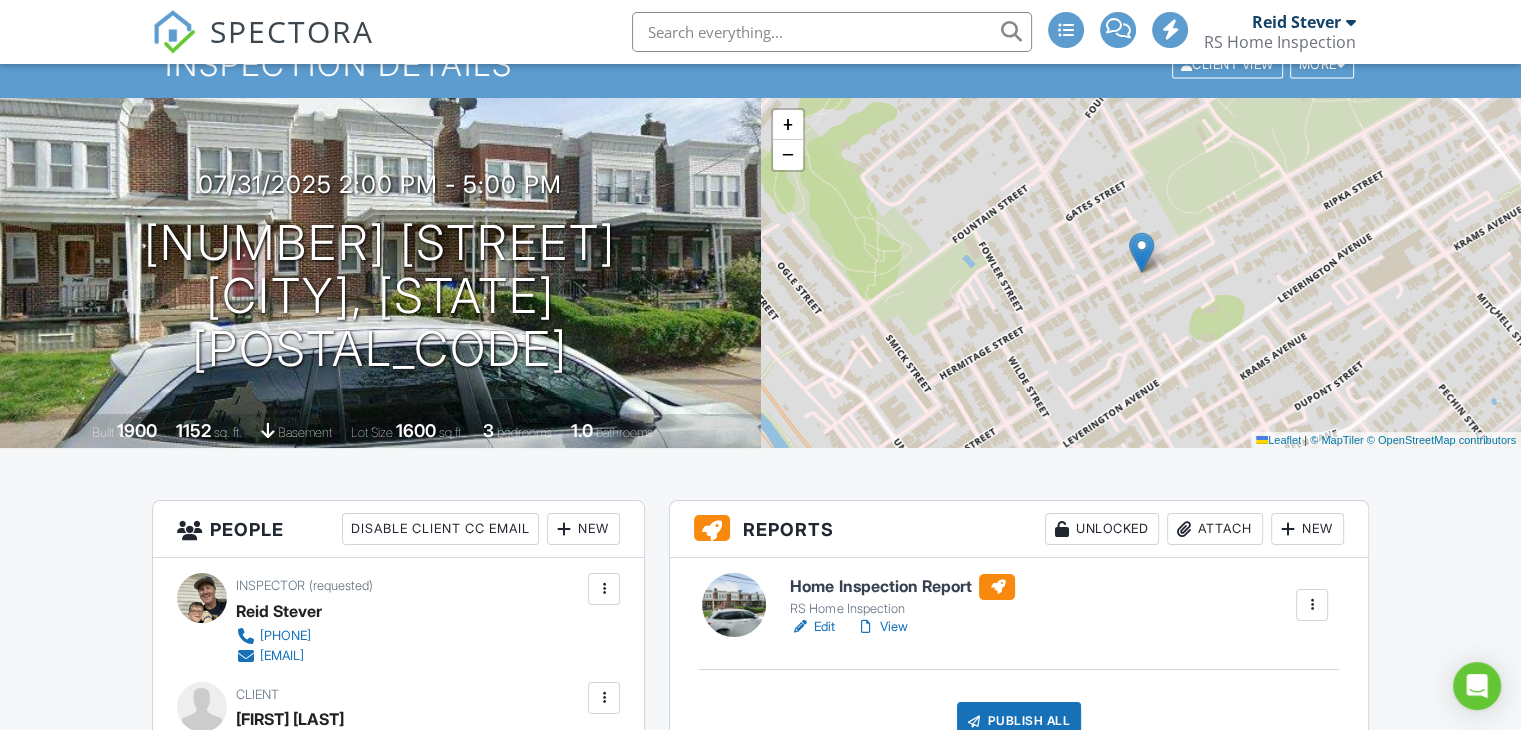 scroll, scrollTop: 0, scrollLeft: 0, axis: both 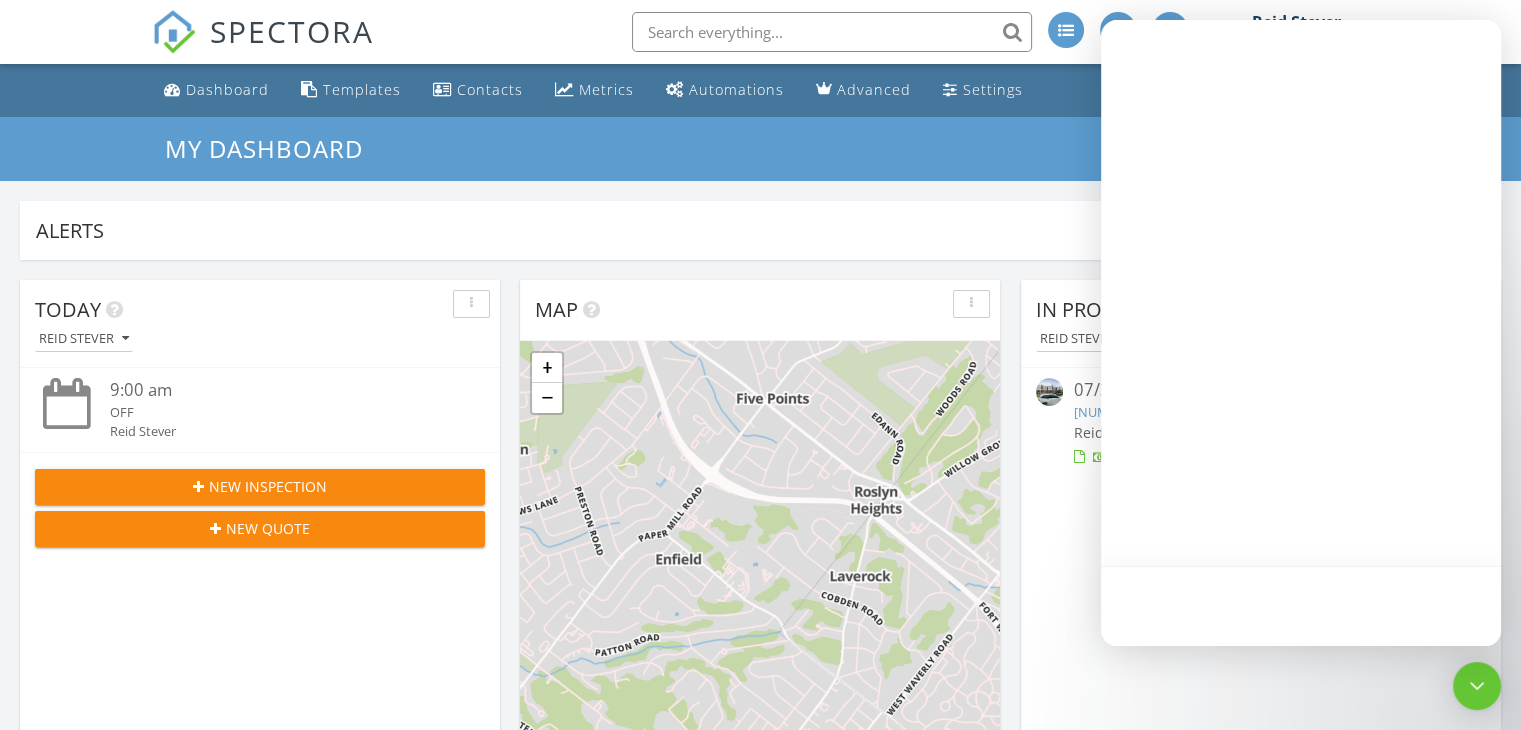 click at bounding box center [832, 32] 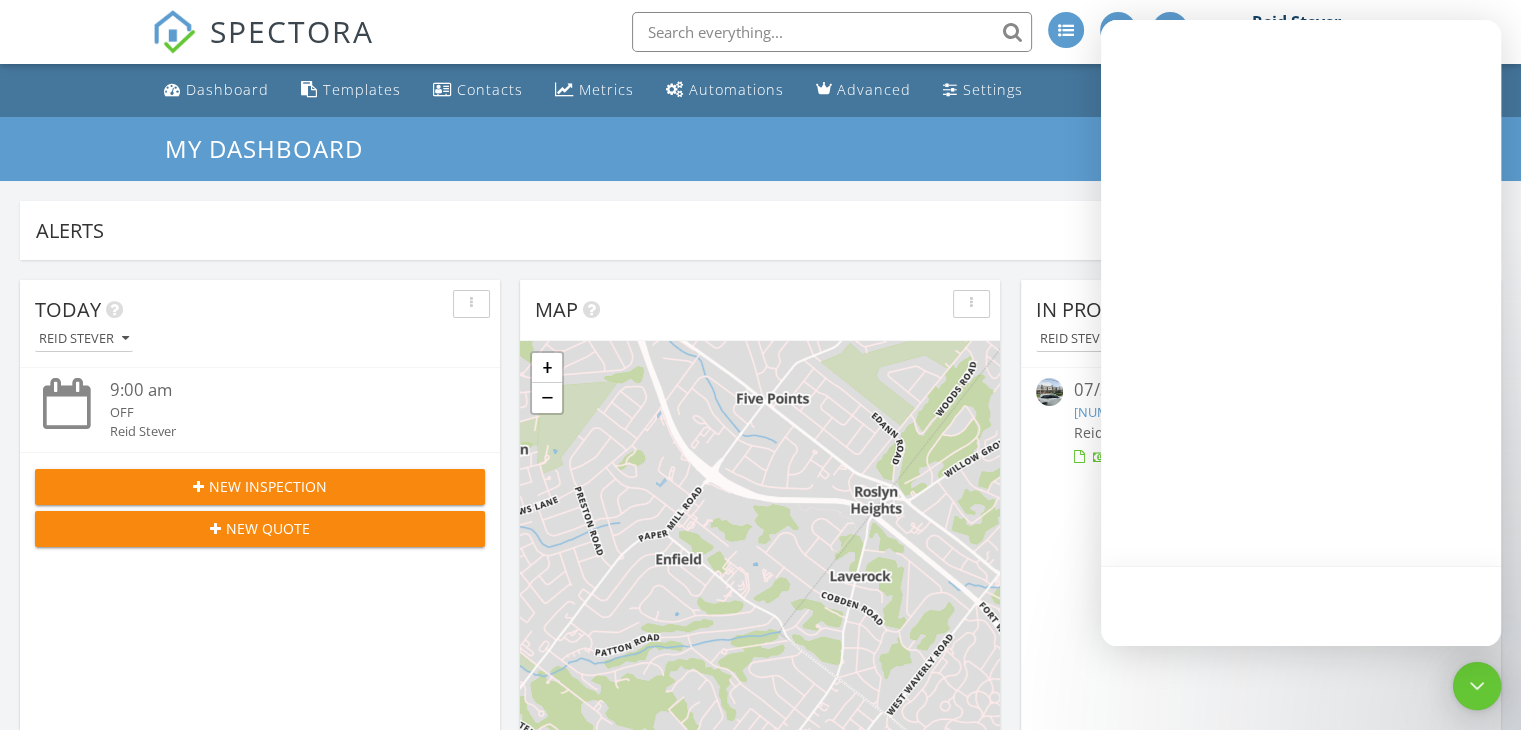 scroll, scrollTop: 0, scrollLeft: 0, axis: both 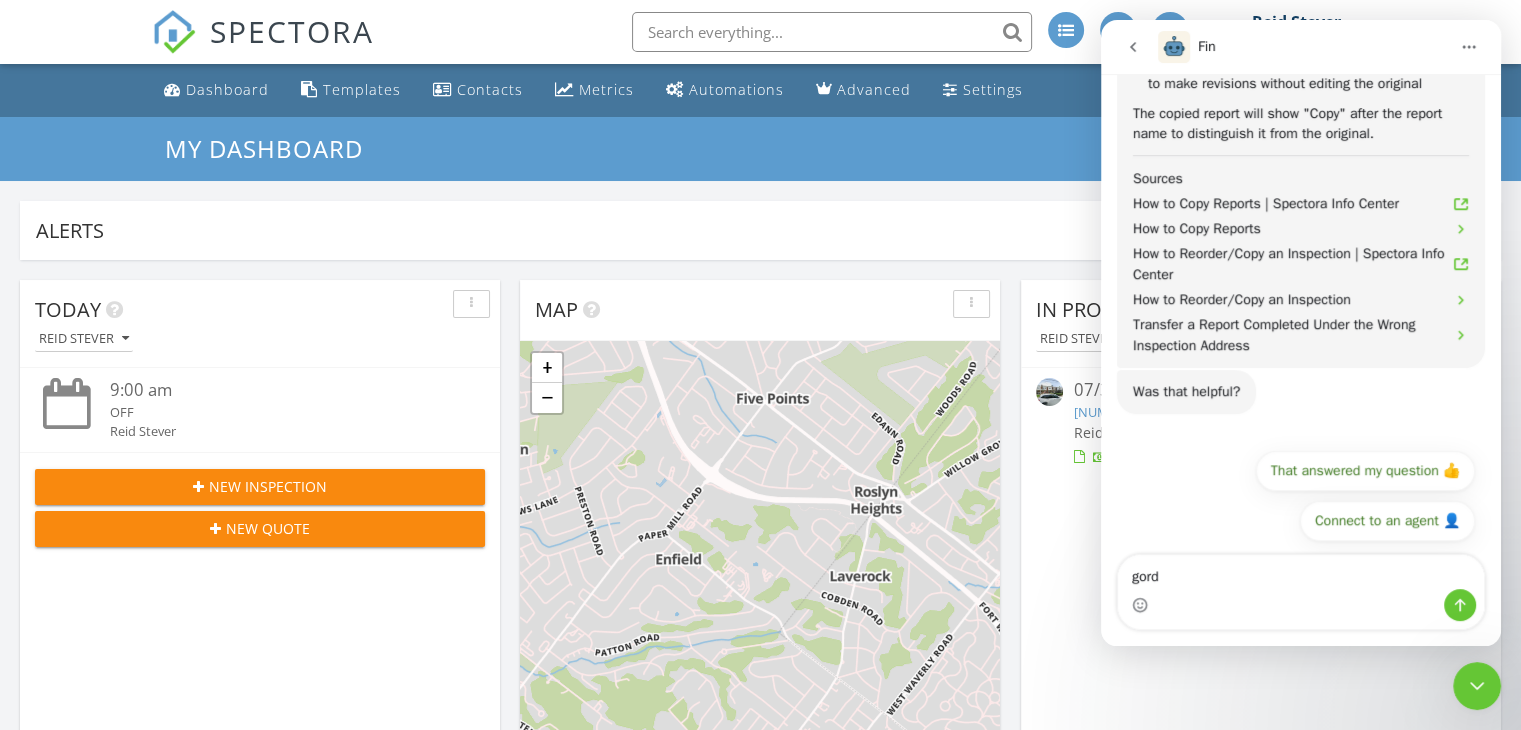 type on "gord" 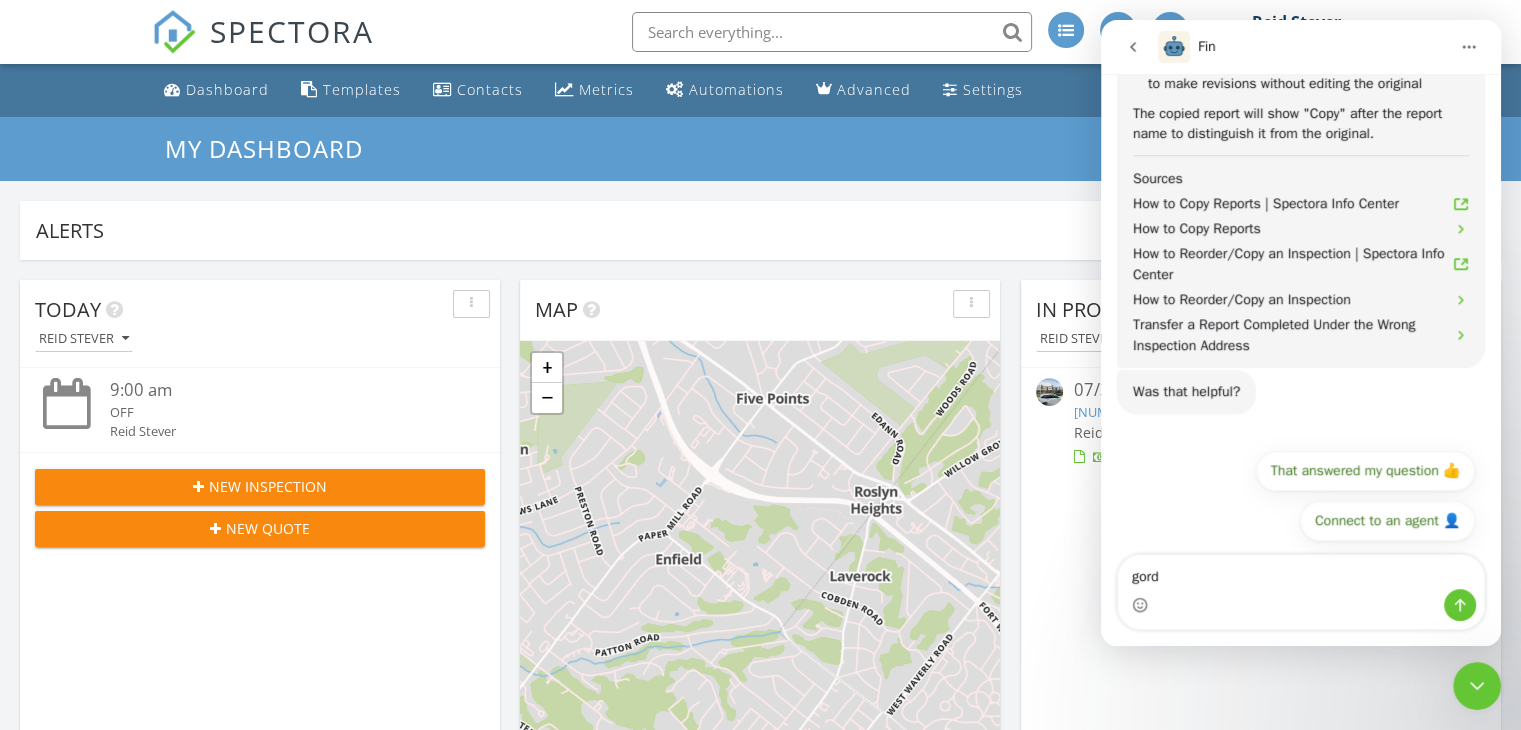 click at bounding box center (832, 32) 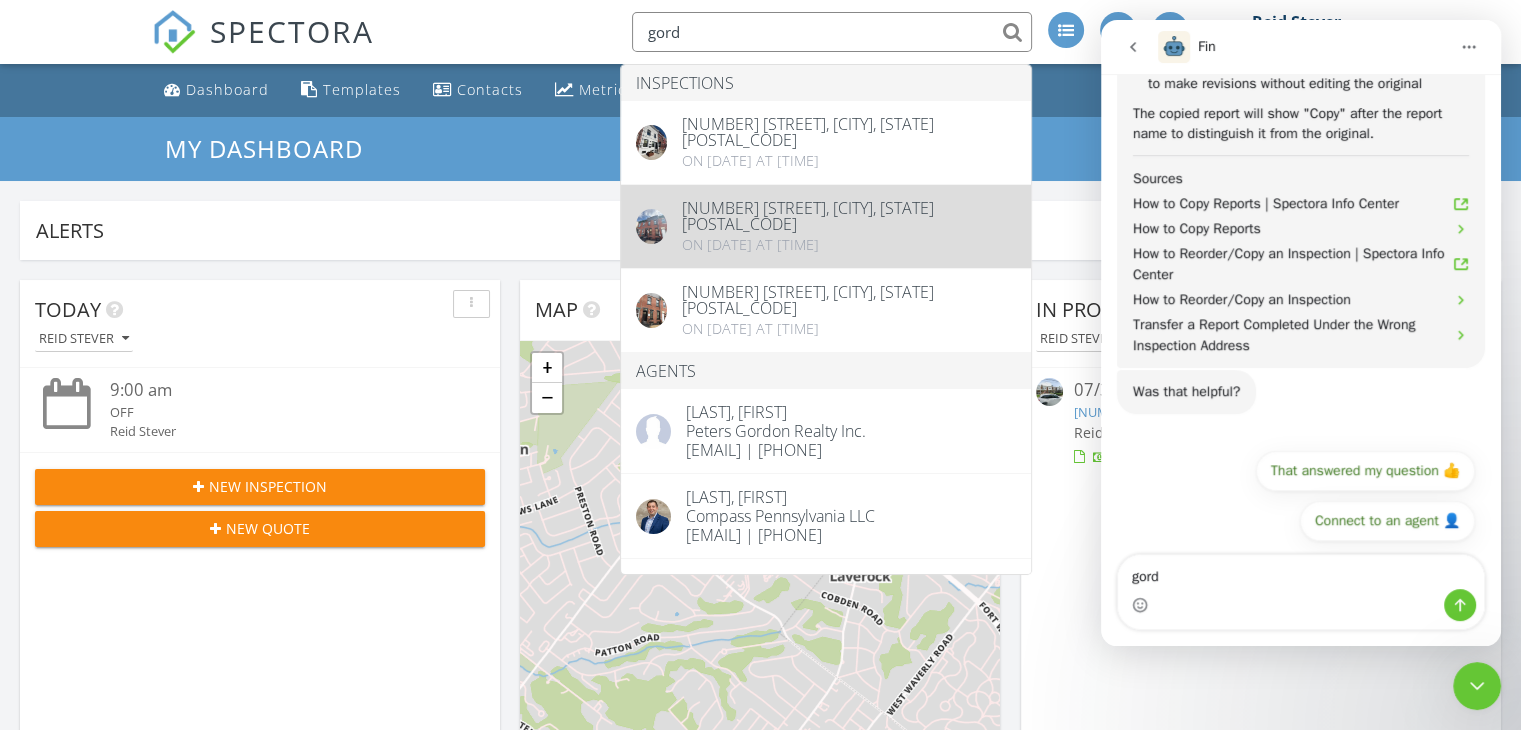 type on "gord" 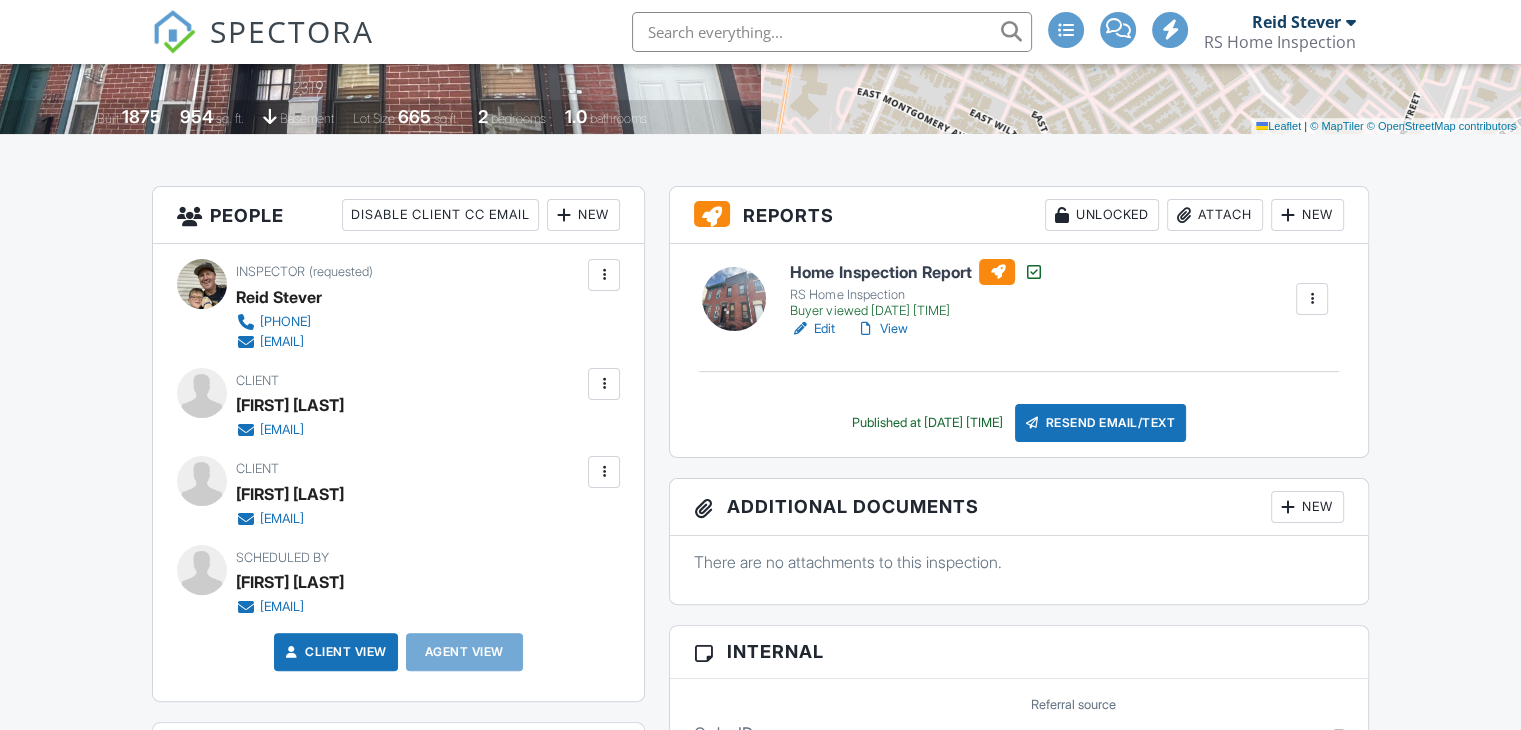 scroll, scrollTop: 400, scrollLeft: 0, axis: vertical 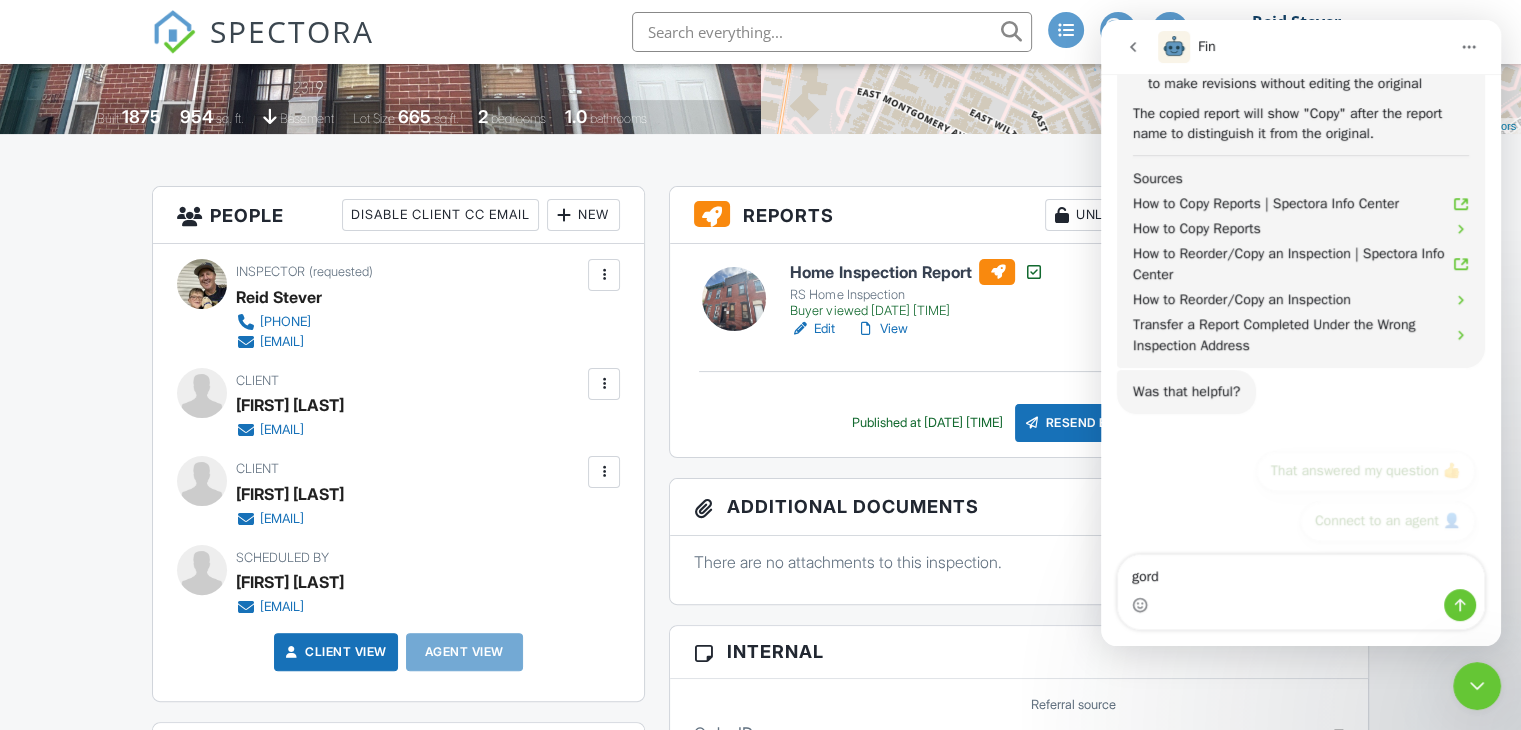 click on "View" at bounding box center [881, 329] 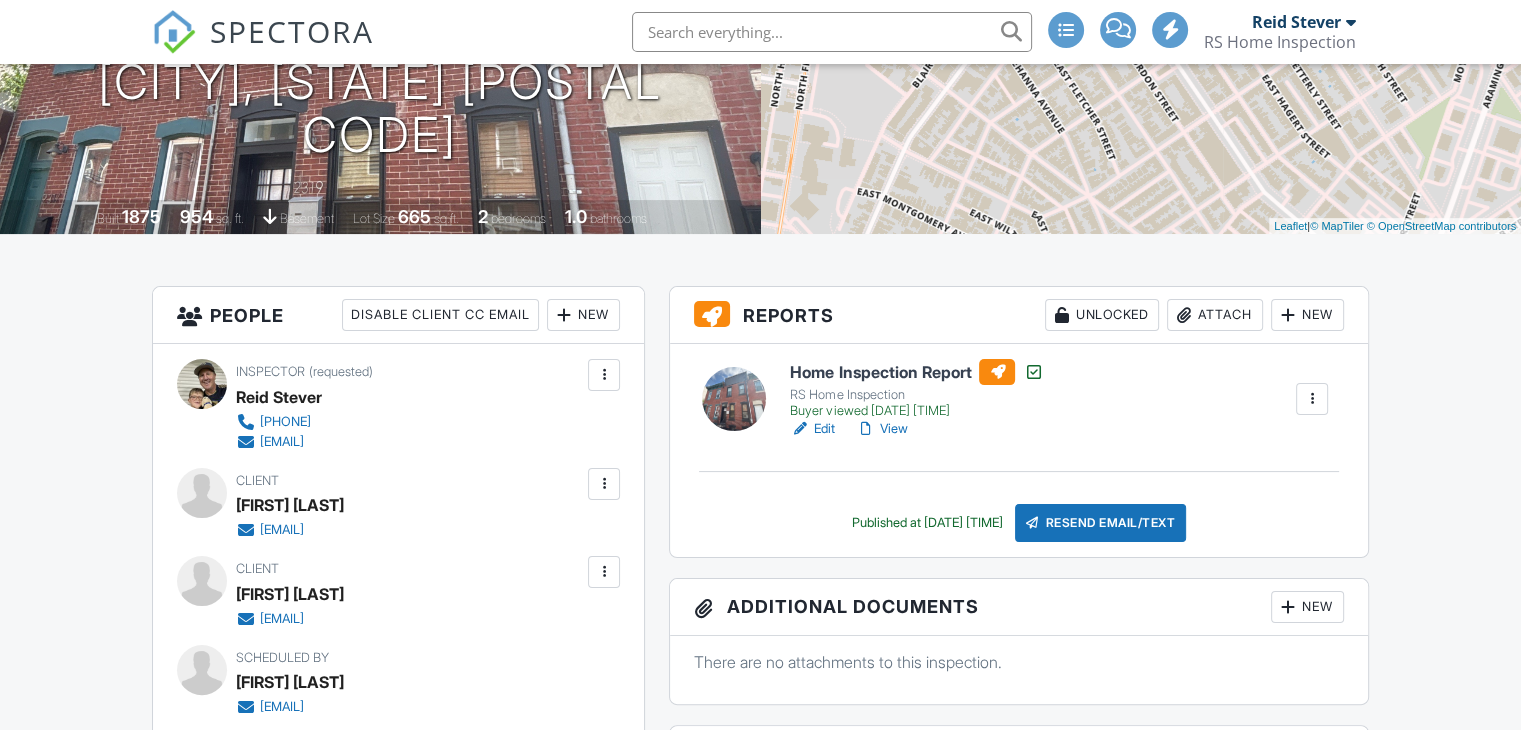 scroll, scrollTop: 300, scrollLeft: 0, axis: vertical 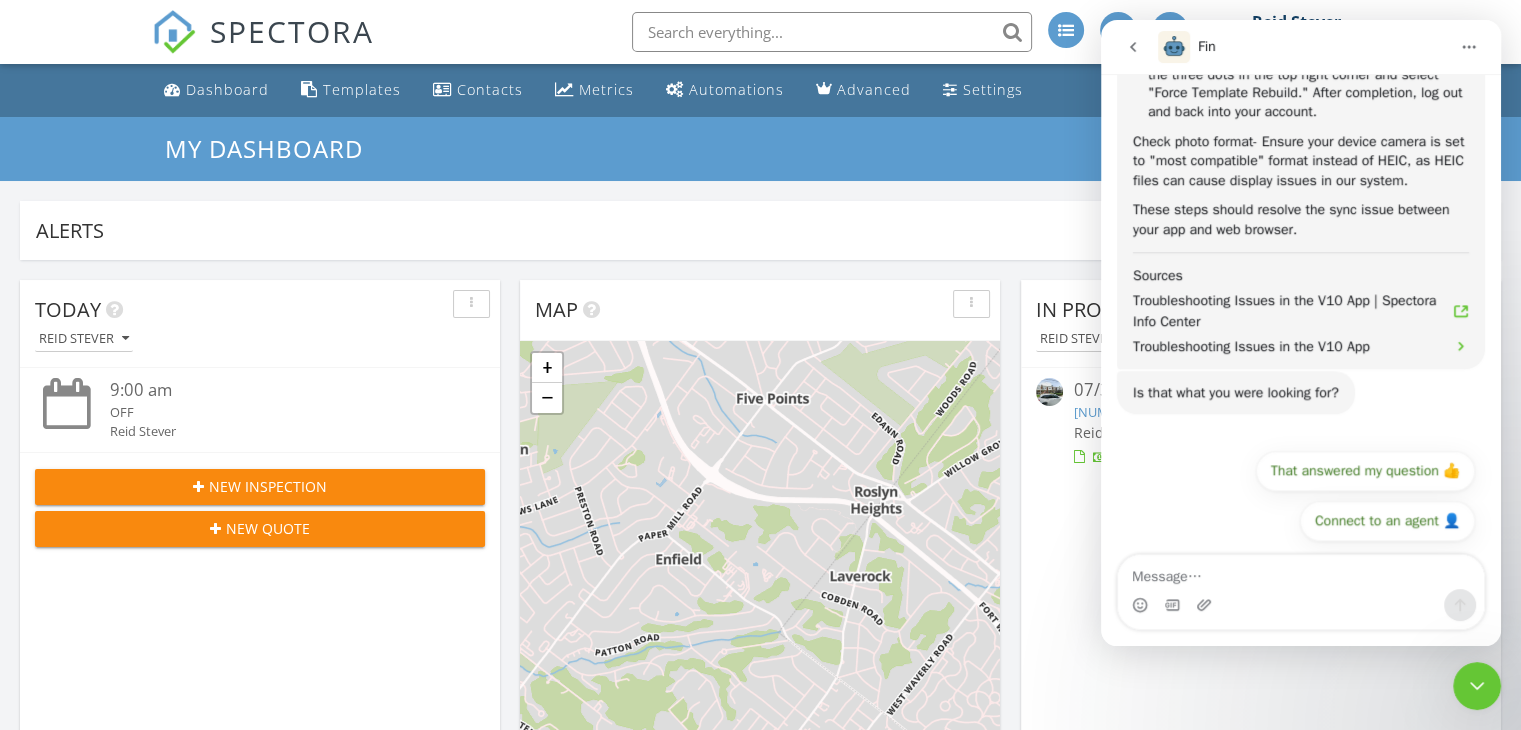 click 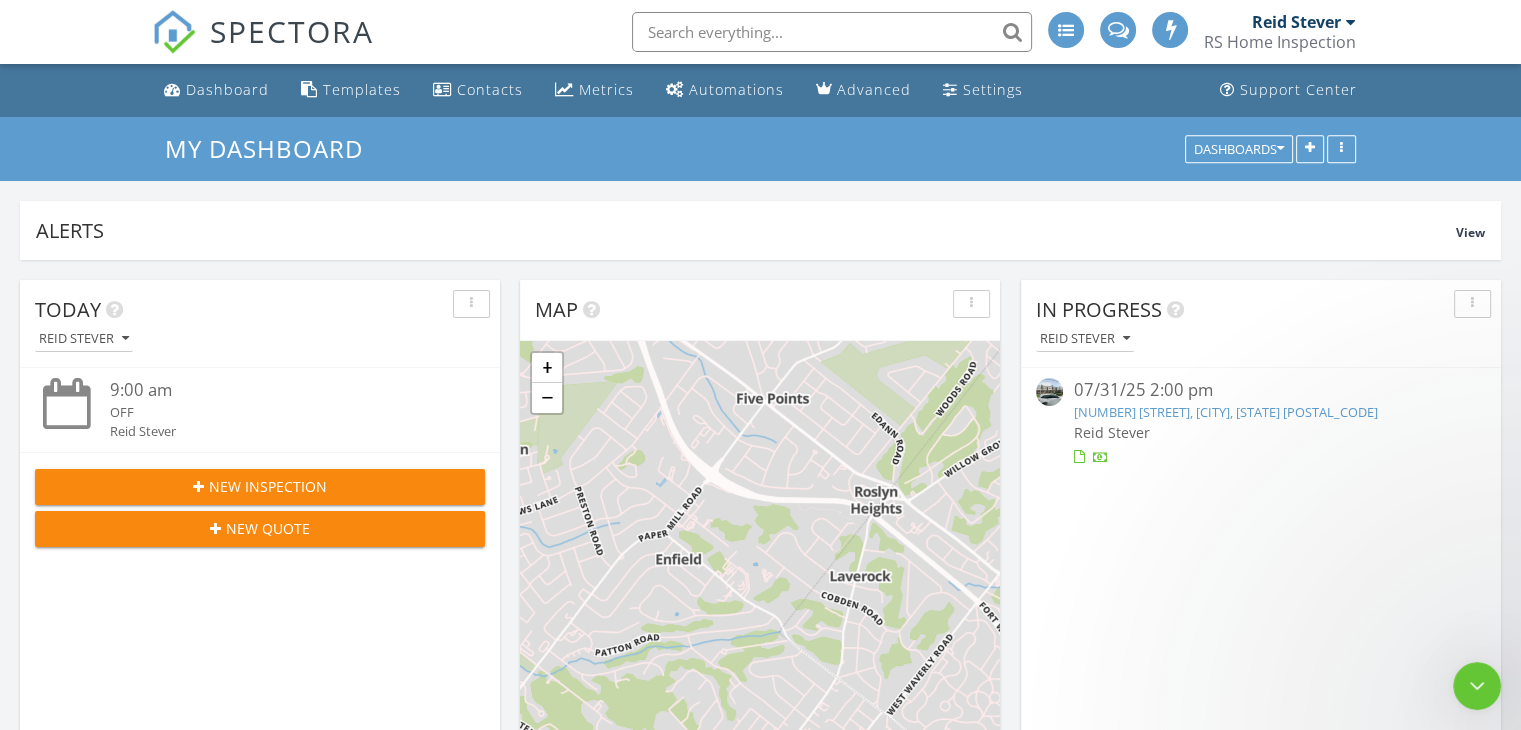 scroll, scrollTop: 0, scrollLeft: 0, axis: both 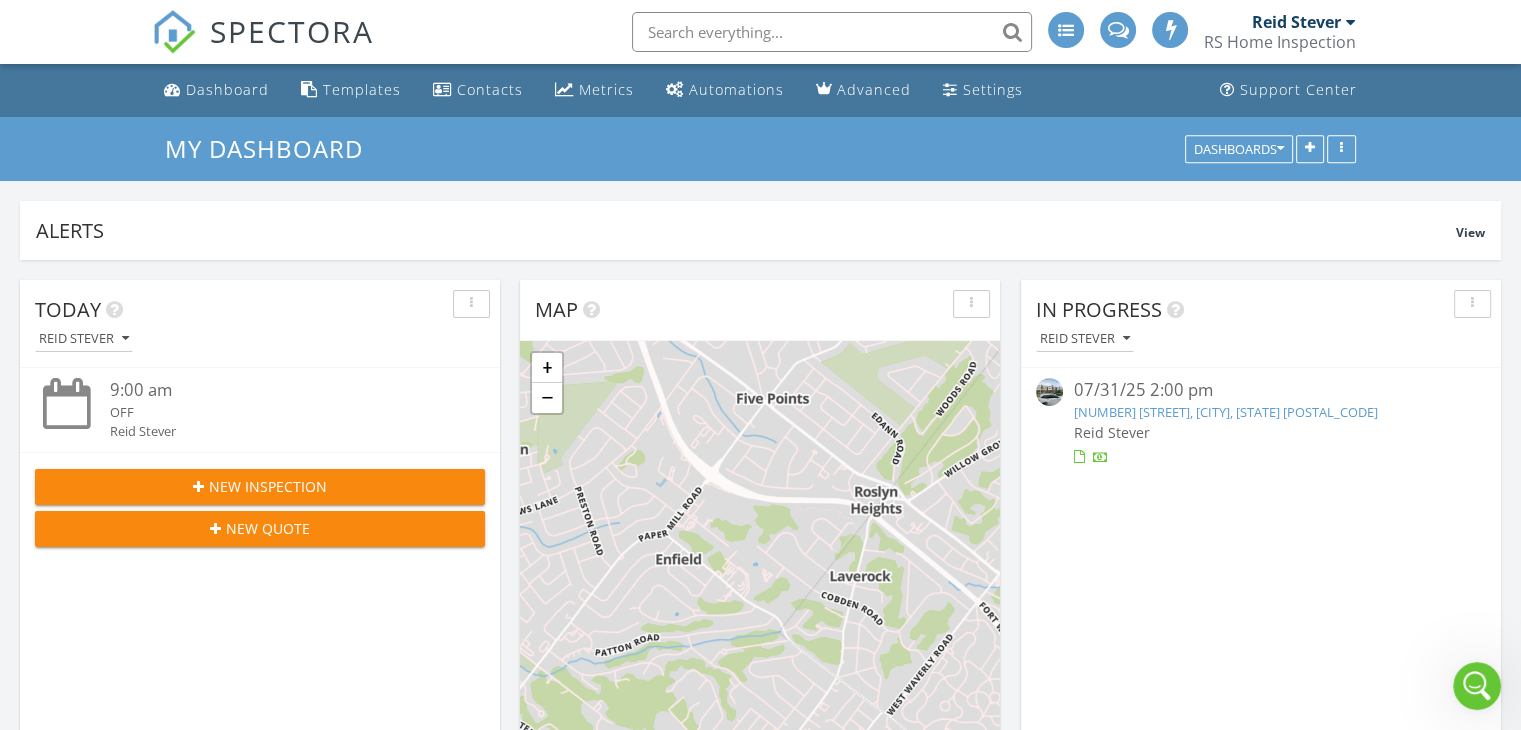 click on "Reid Stever" at bounding box center (1296, 22) 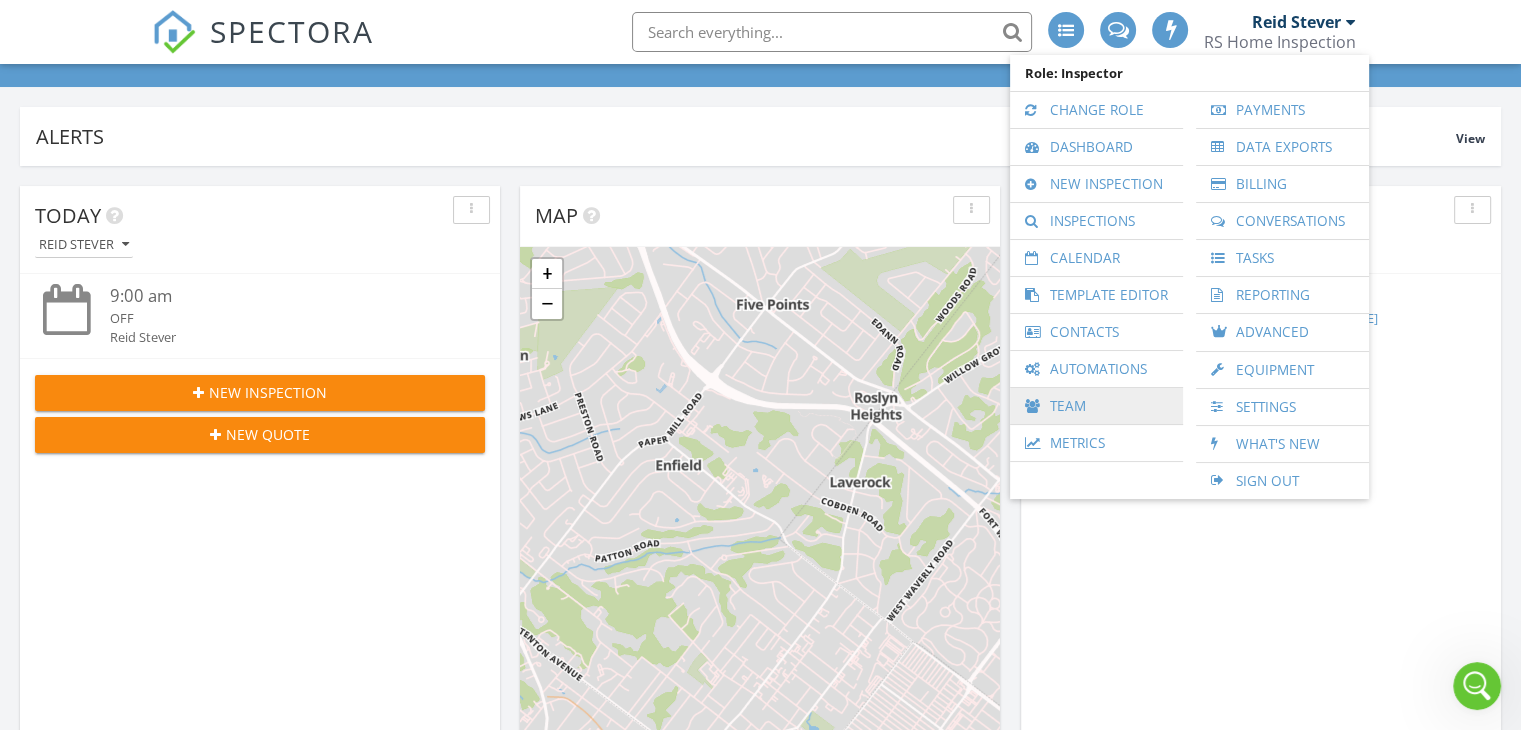 scroll, scrollTop: 300, scrollLeft: 0, axis: vertical 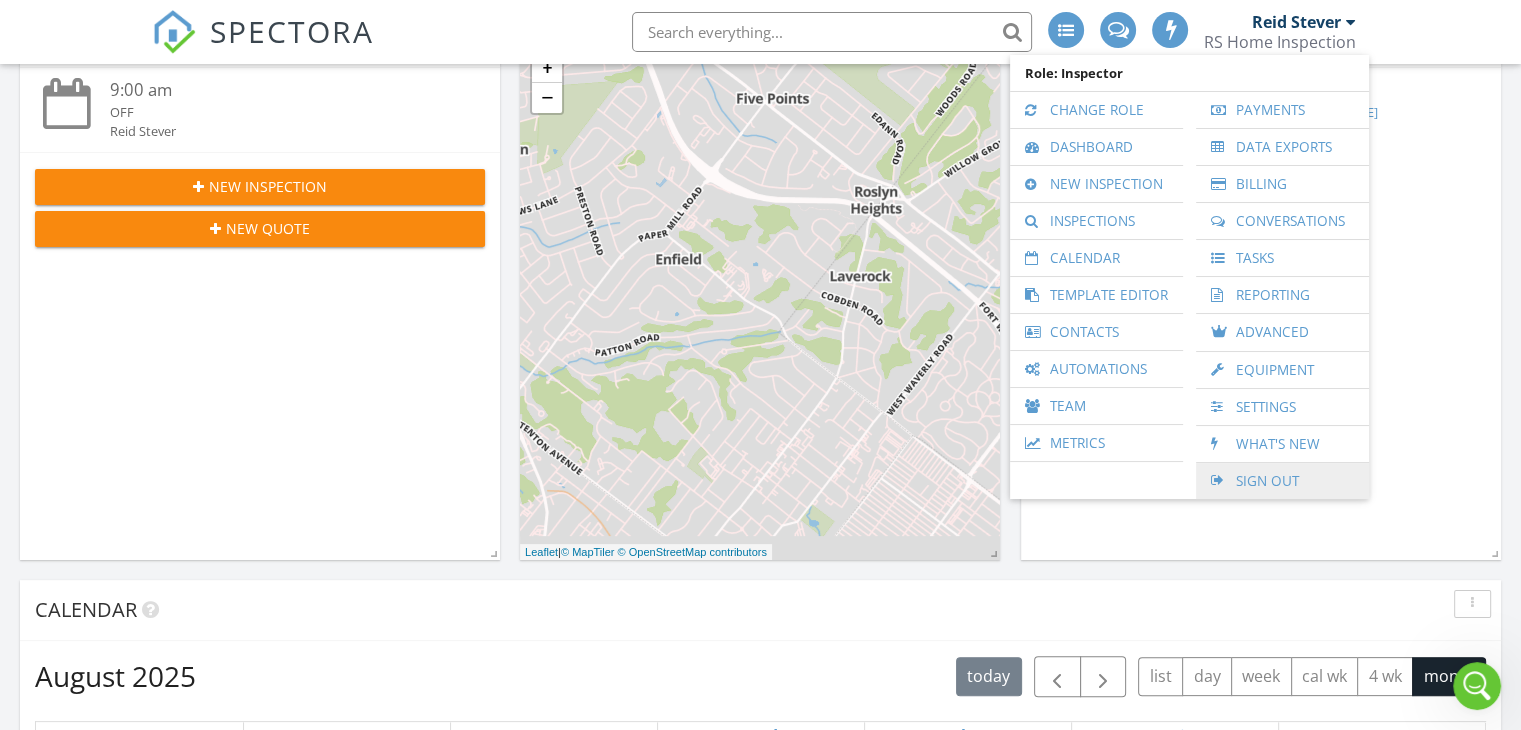 click on "Sign Out" at bounding box center (1282, 481) 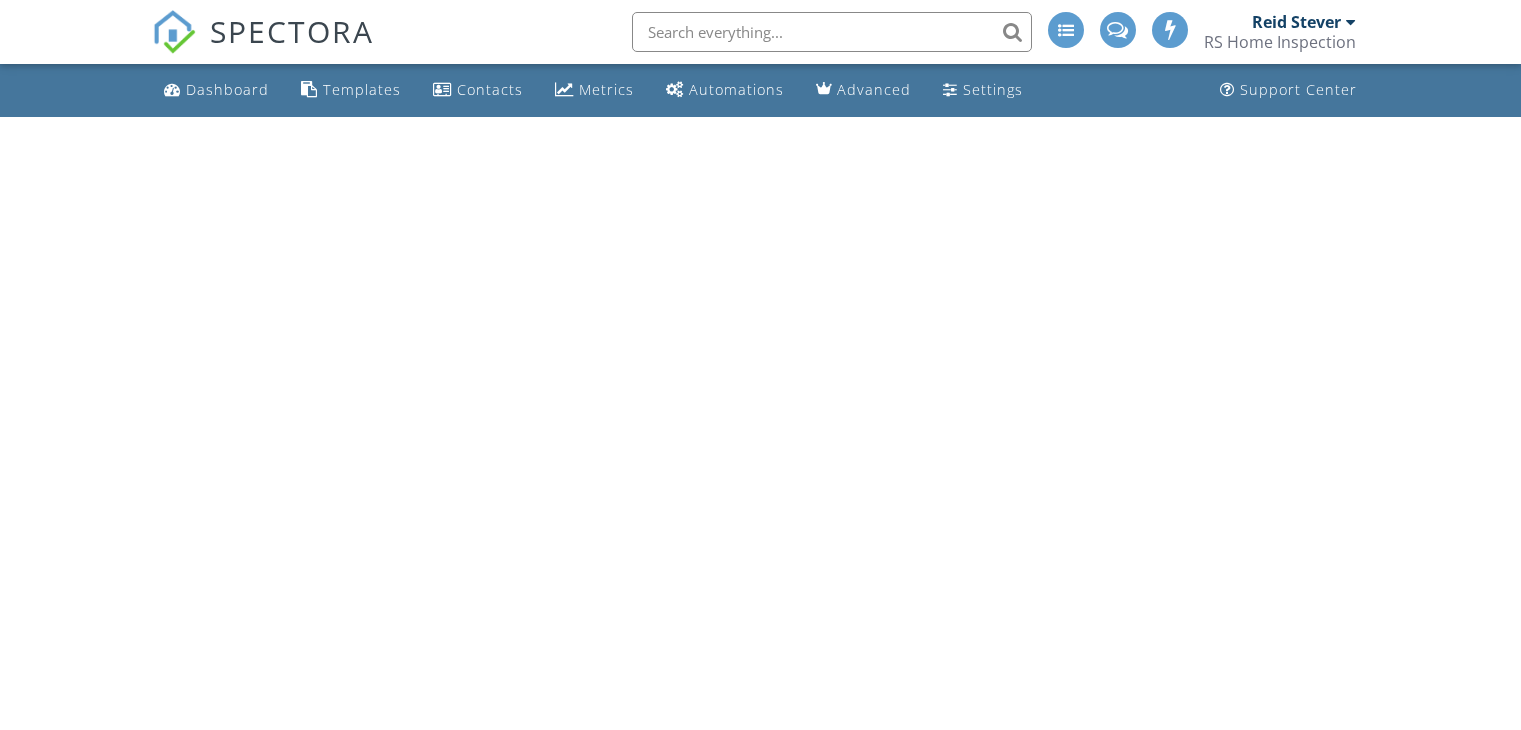 scroll, scrollTop: 0, scrollLeft: 0, axis: both 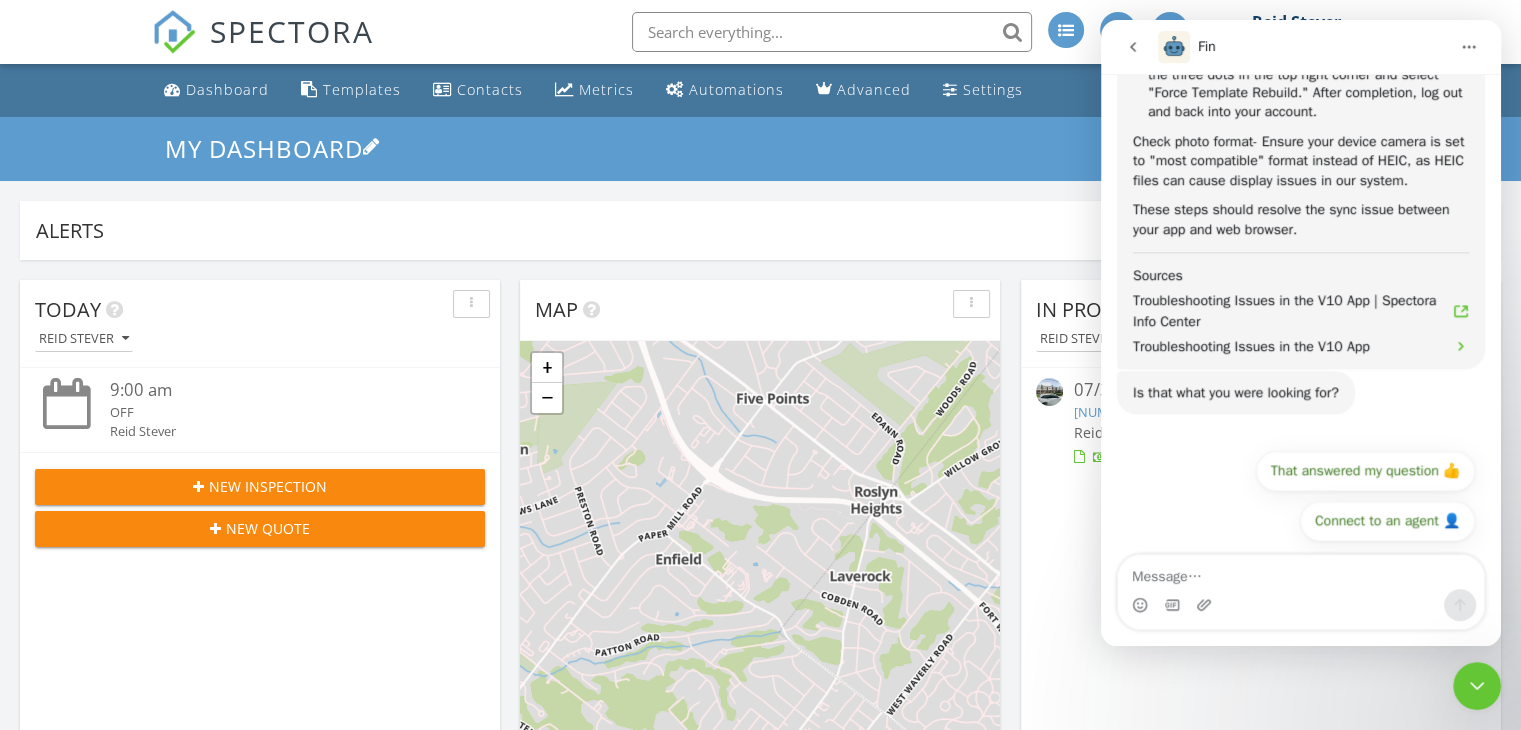 click on "My Dashboard" at bounding box center (760, 148) 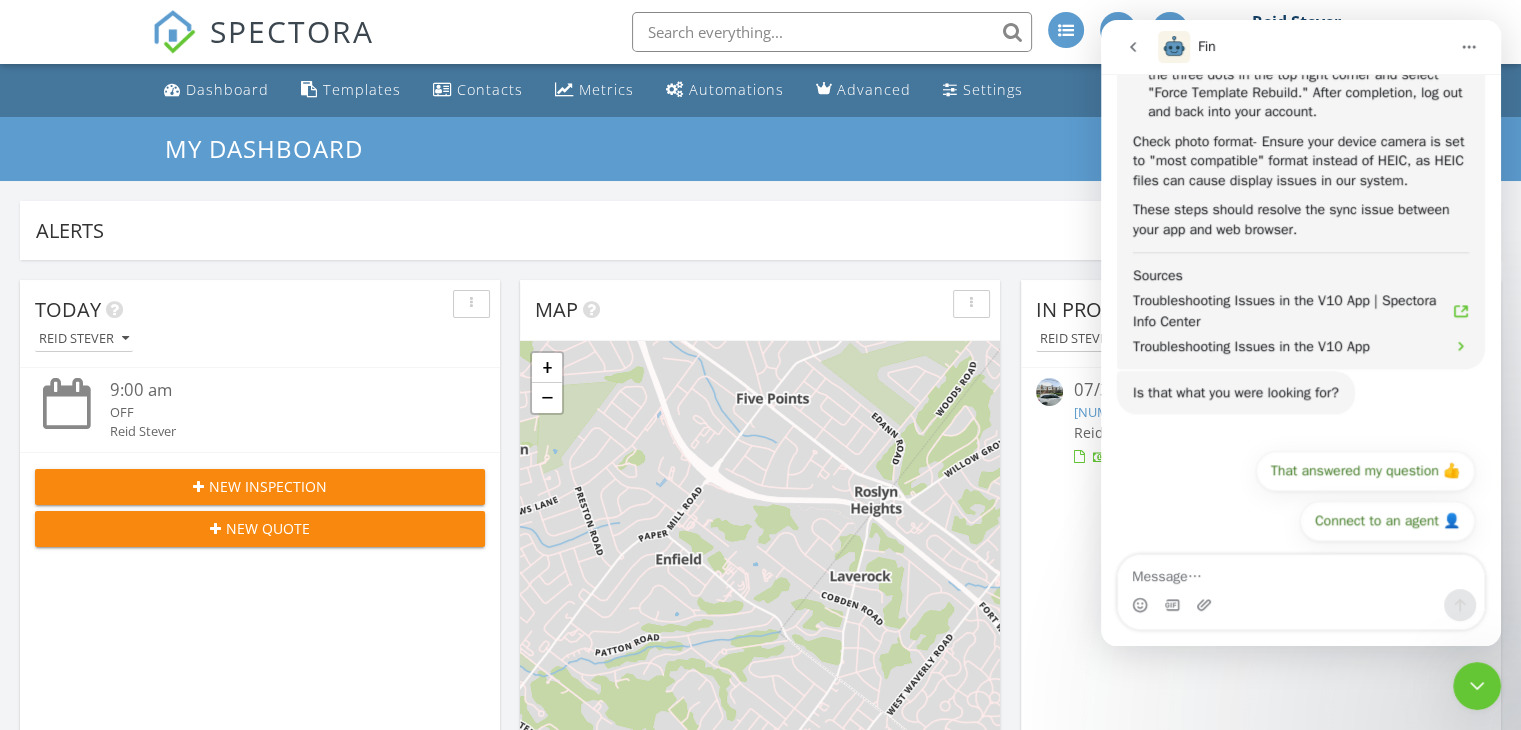 click at bounding box center [832, 32] 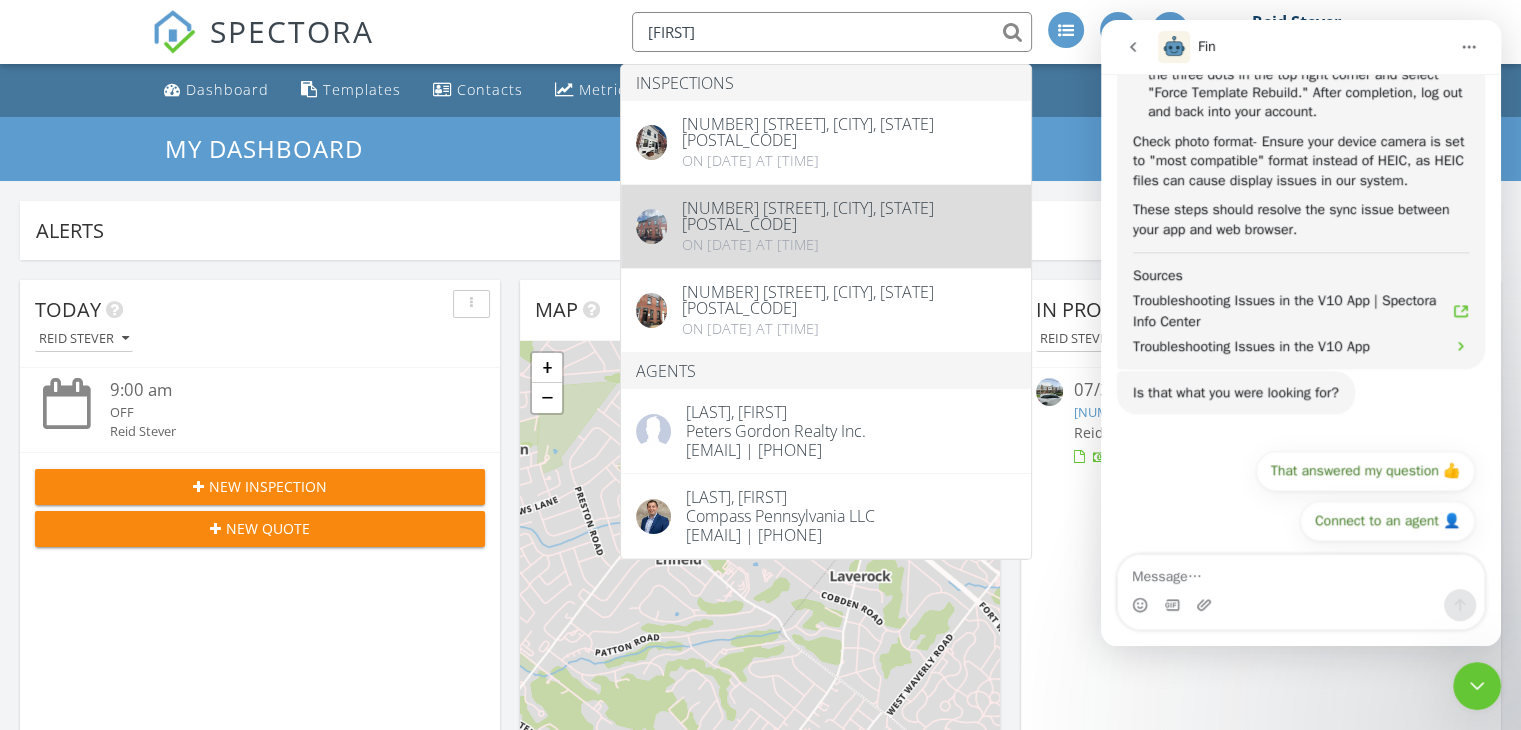 type on "[FIRST]" 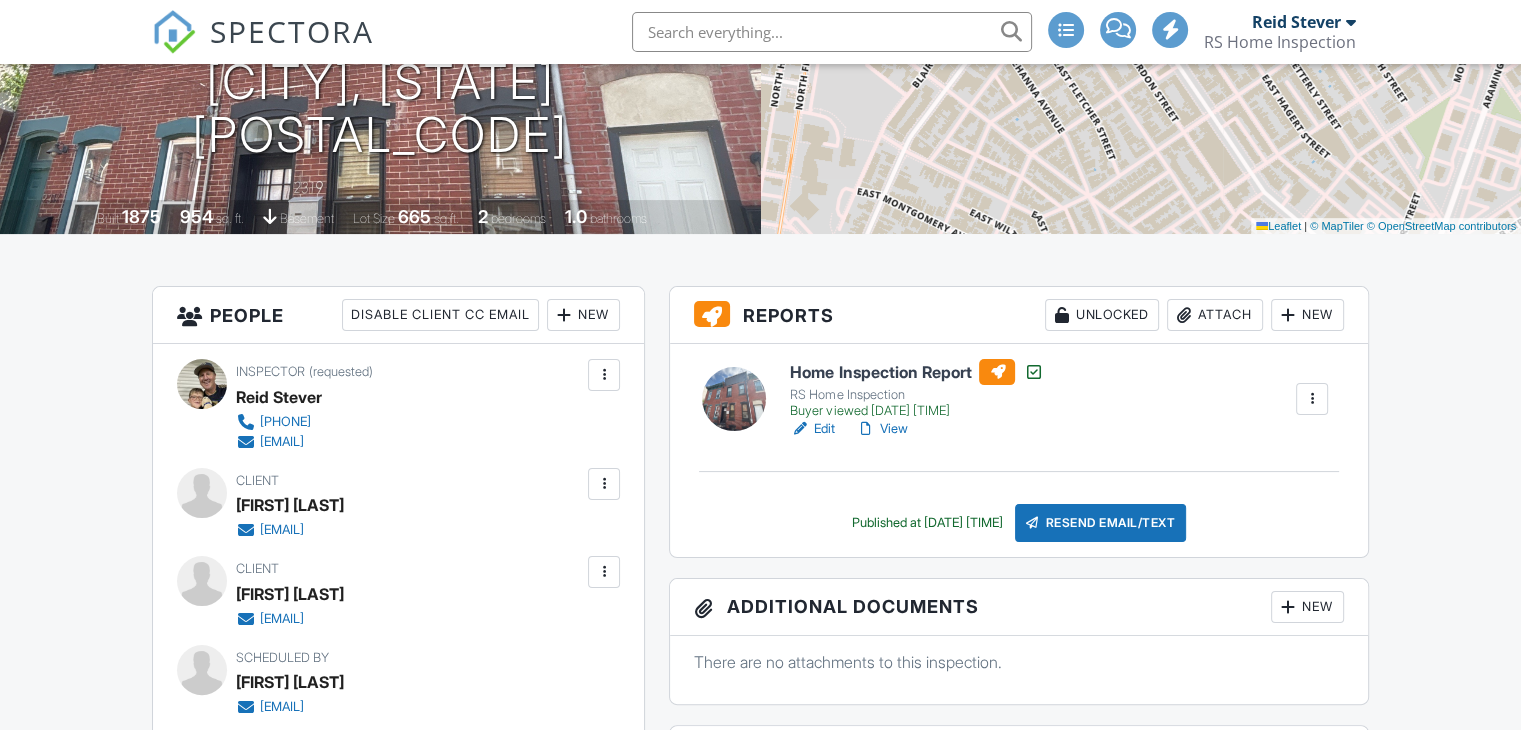scroll, scrollTop: 300, scrollLeft: 0, axis: vertical 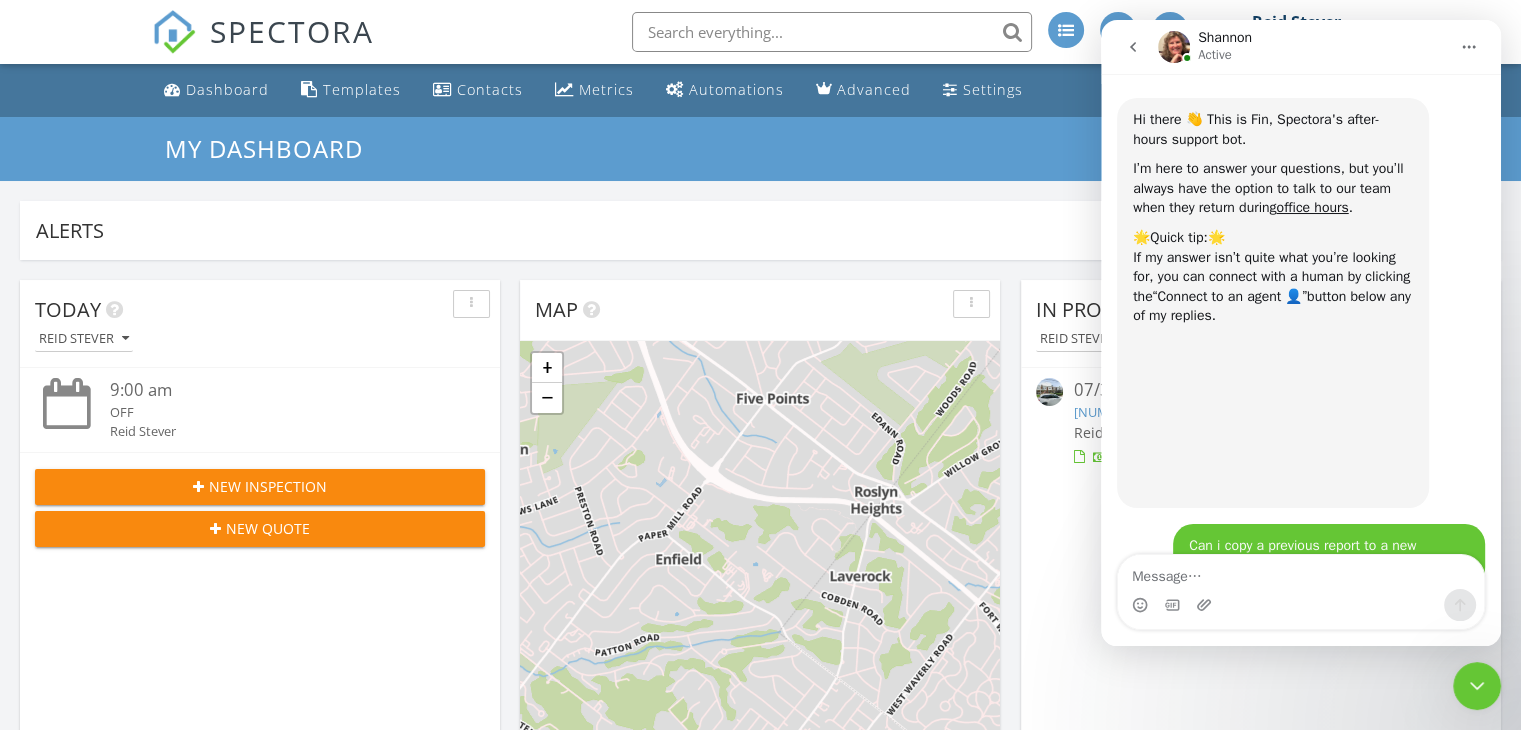 click at bounding box center (832, 32) 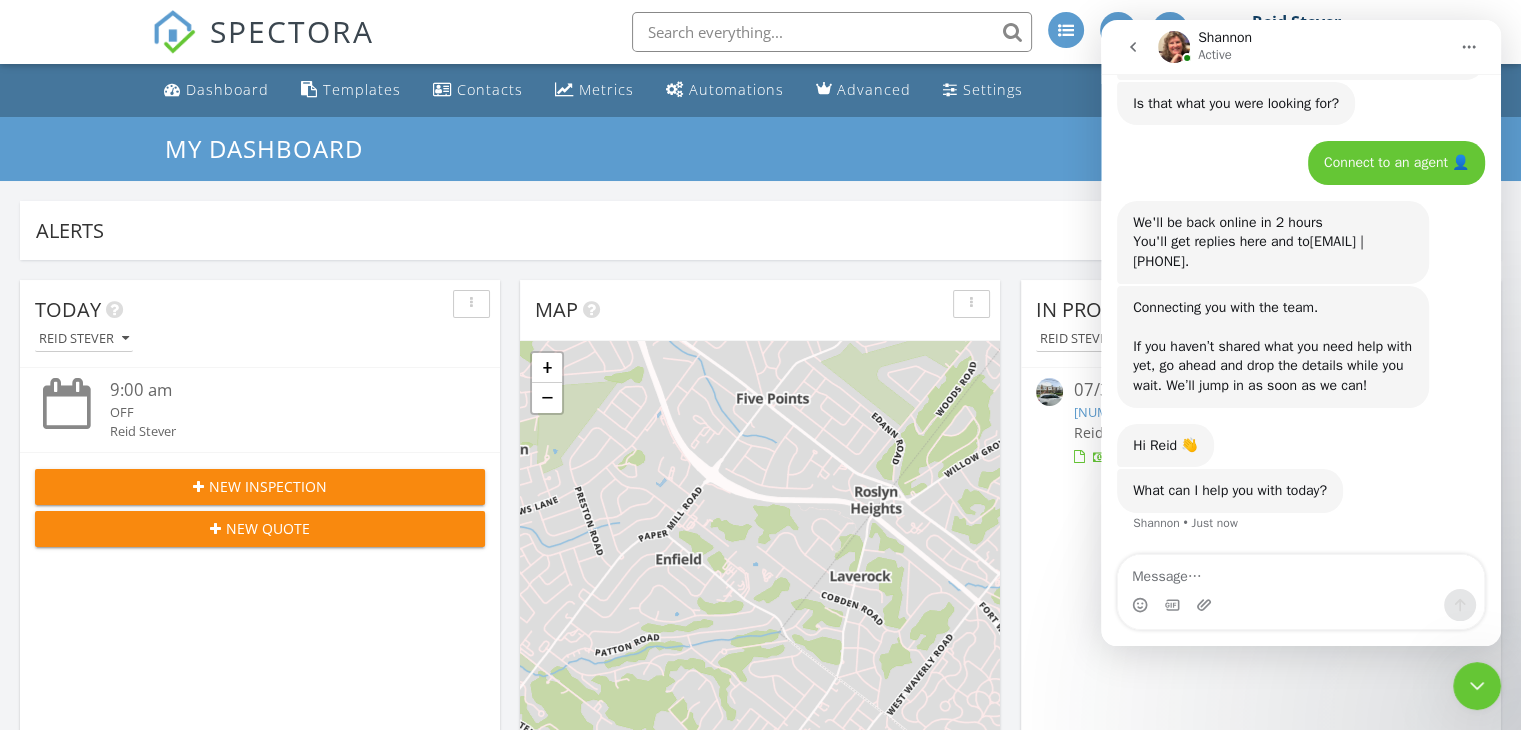 scroll, scrollTop: 2238, scrollLeft: 0, axis: vertical 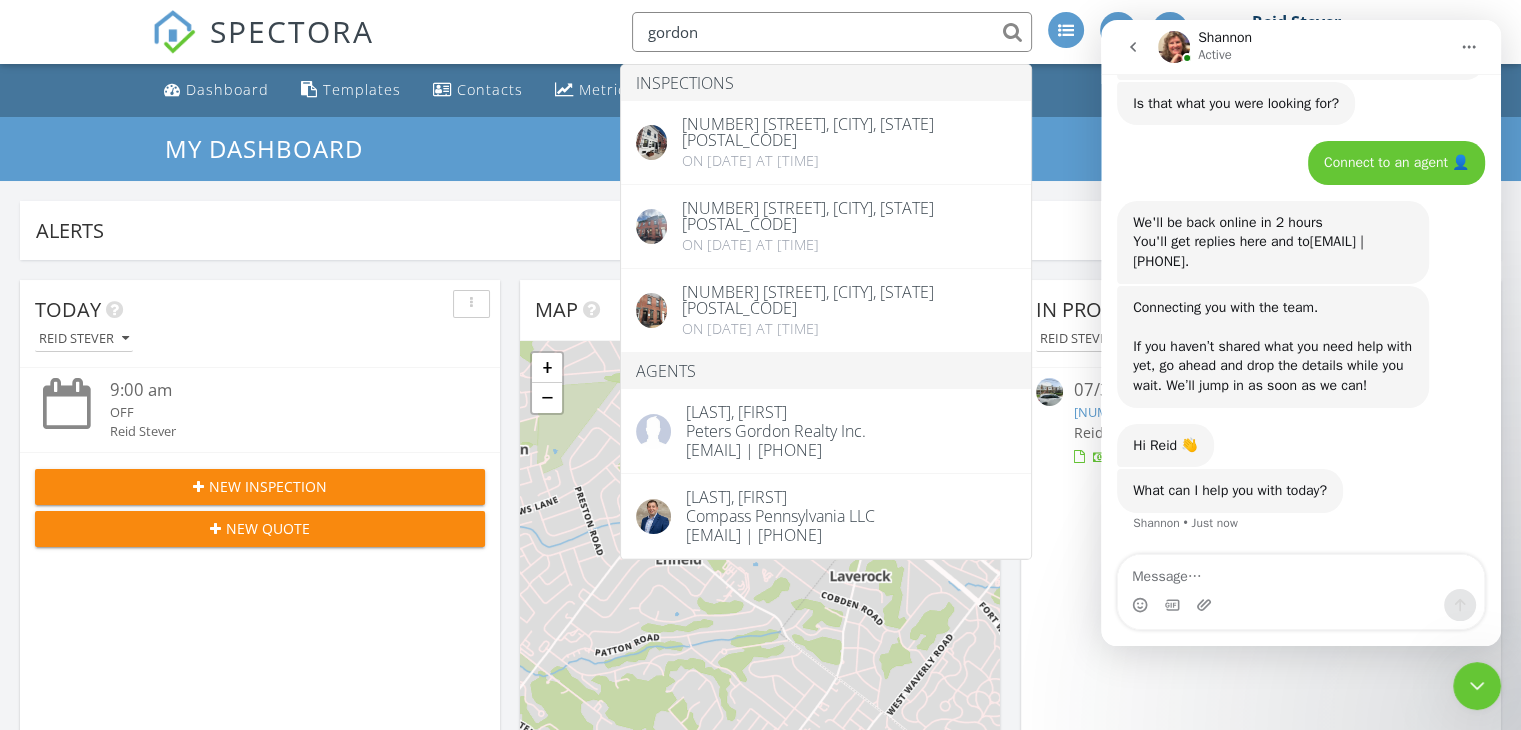 type on "gordon" 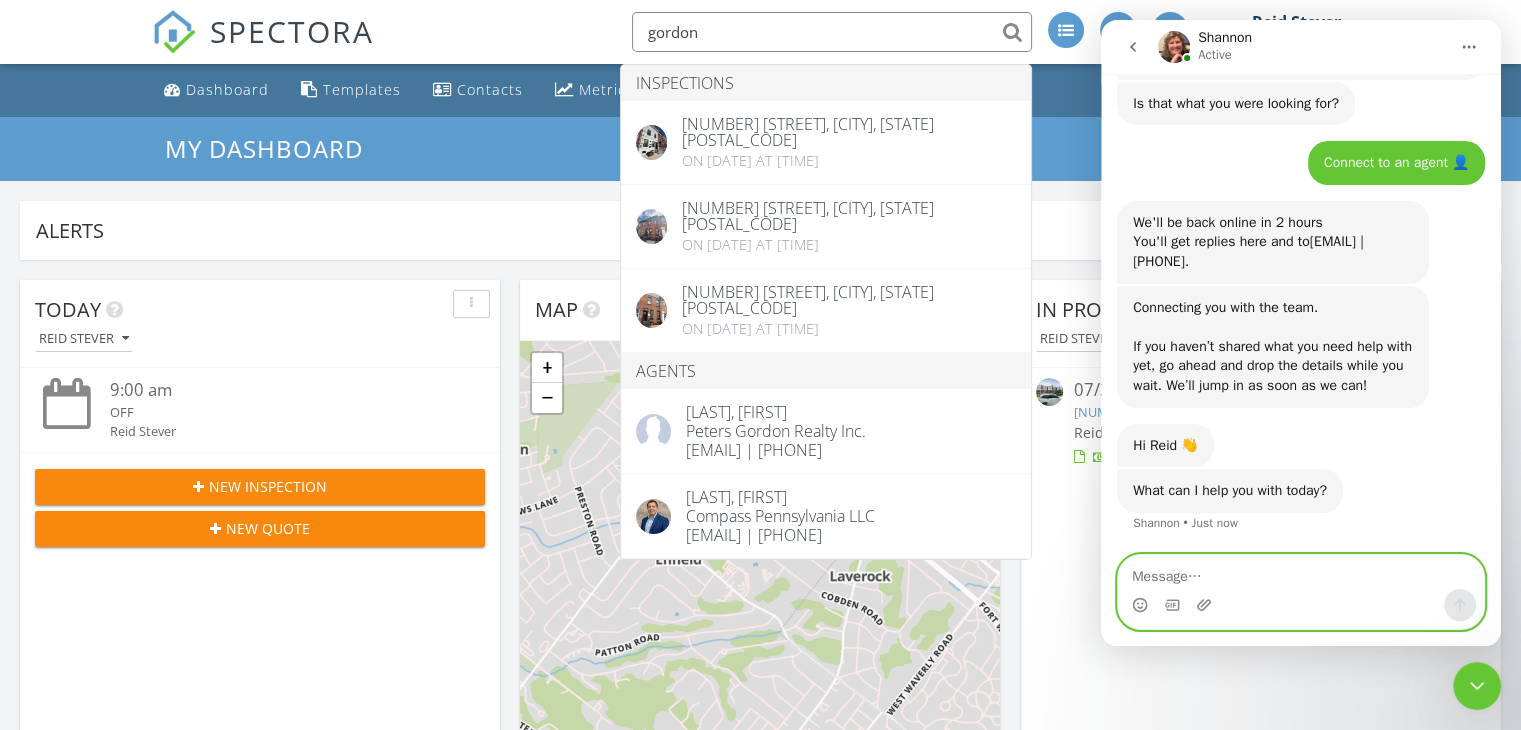 click at bounding box center (1301, 572) 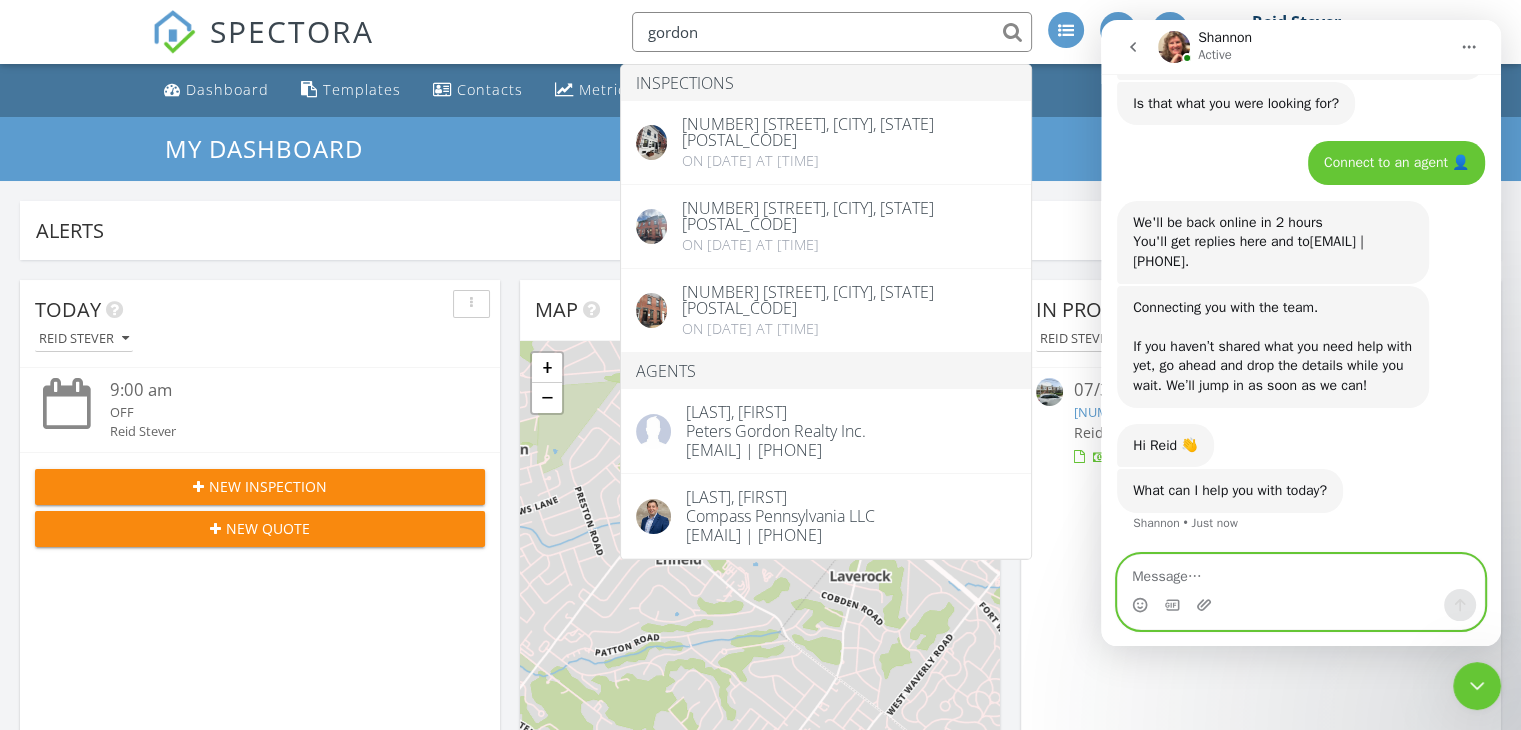 click at bounding box center (1301, 572) 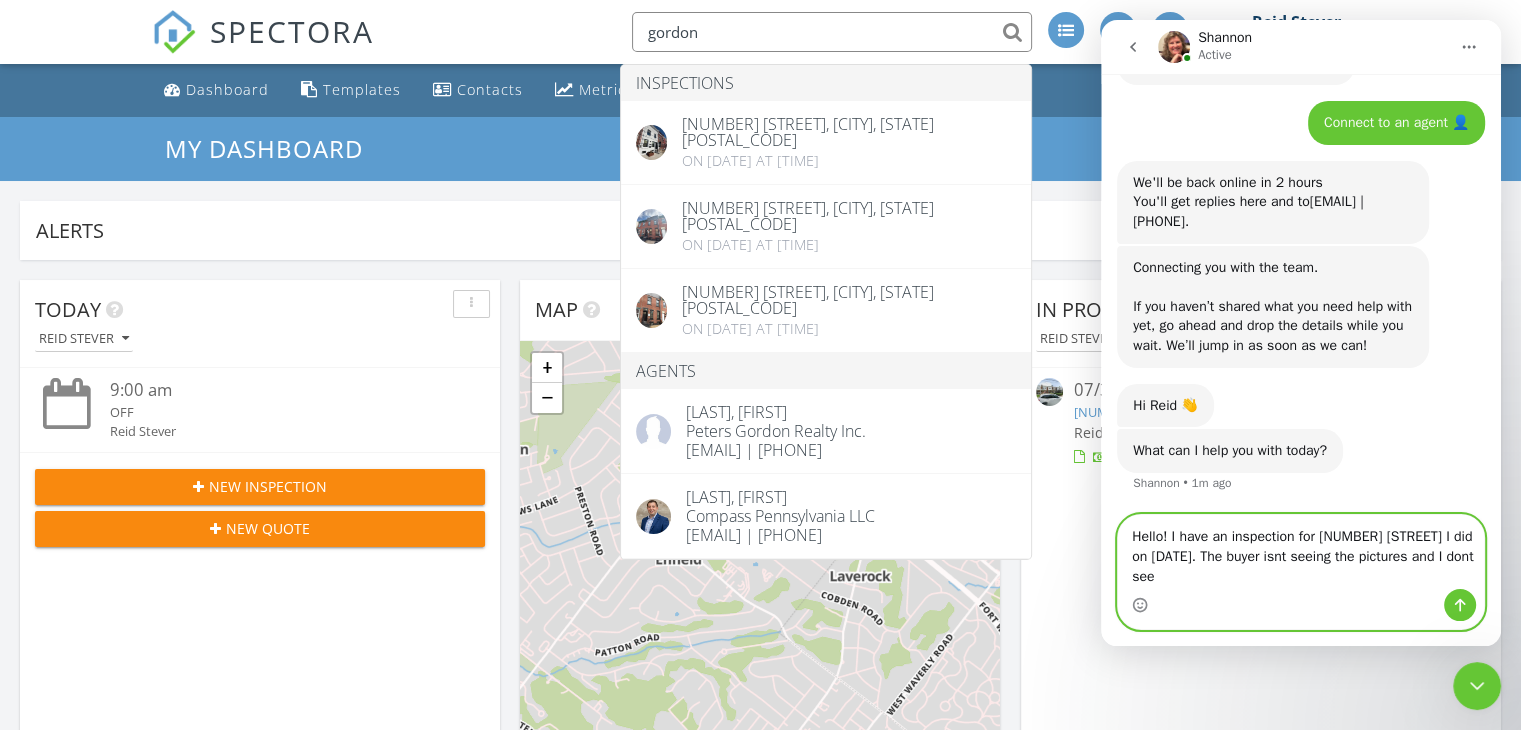 scroll, scrollTop: 2278, scrollLeft: 0, axis: vertical 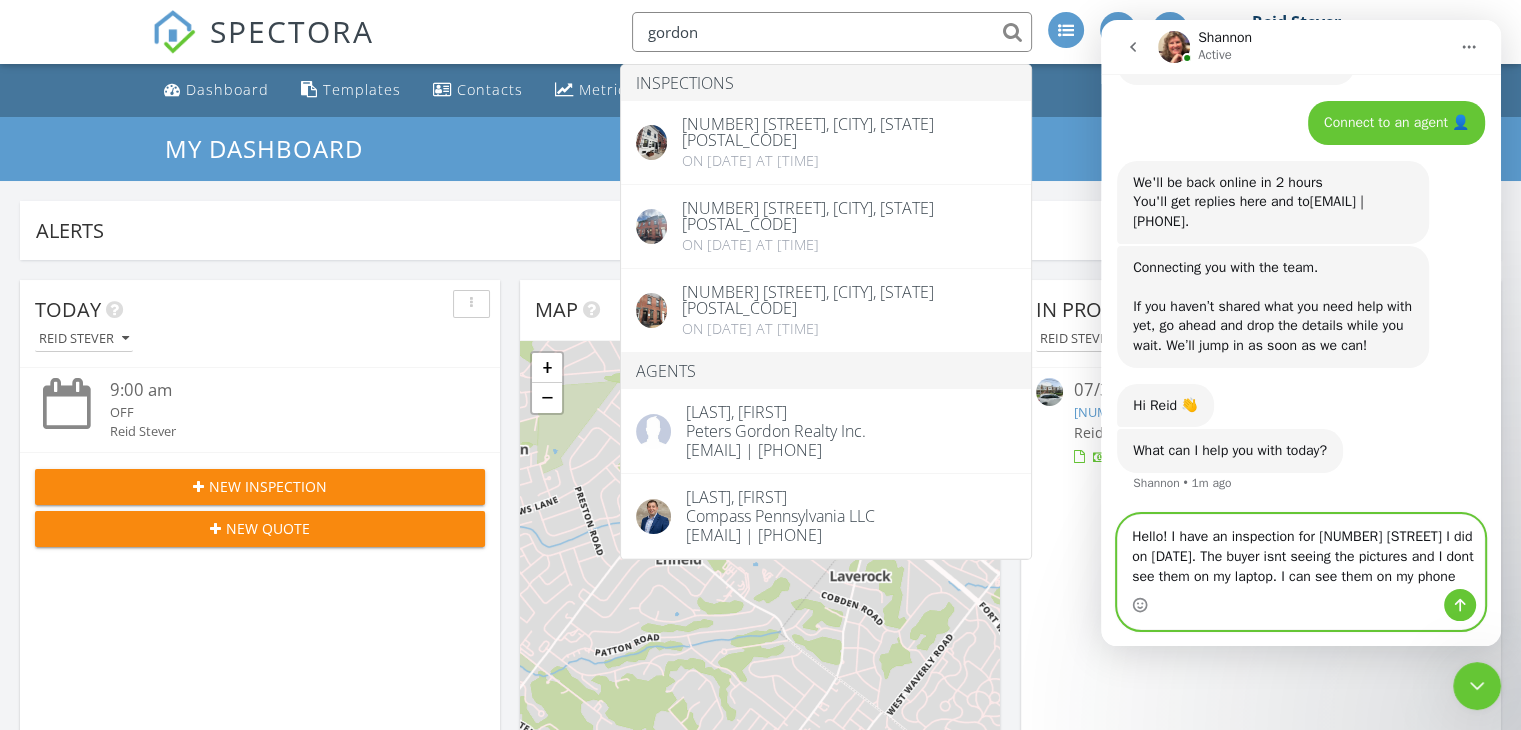 type on "Hello! I have an inspection for [NUMBER] [STREET] I did on [DATE]. The buyer isnt seeing the pictures and I dont see them on my laptop. I can see them on my phone app." 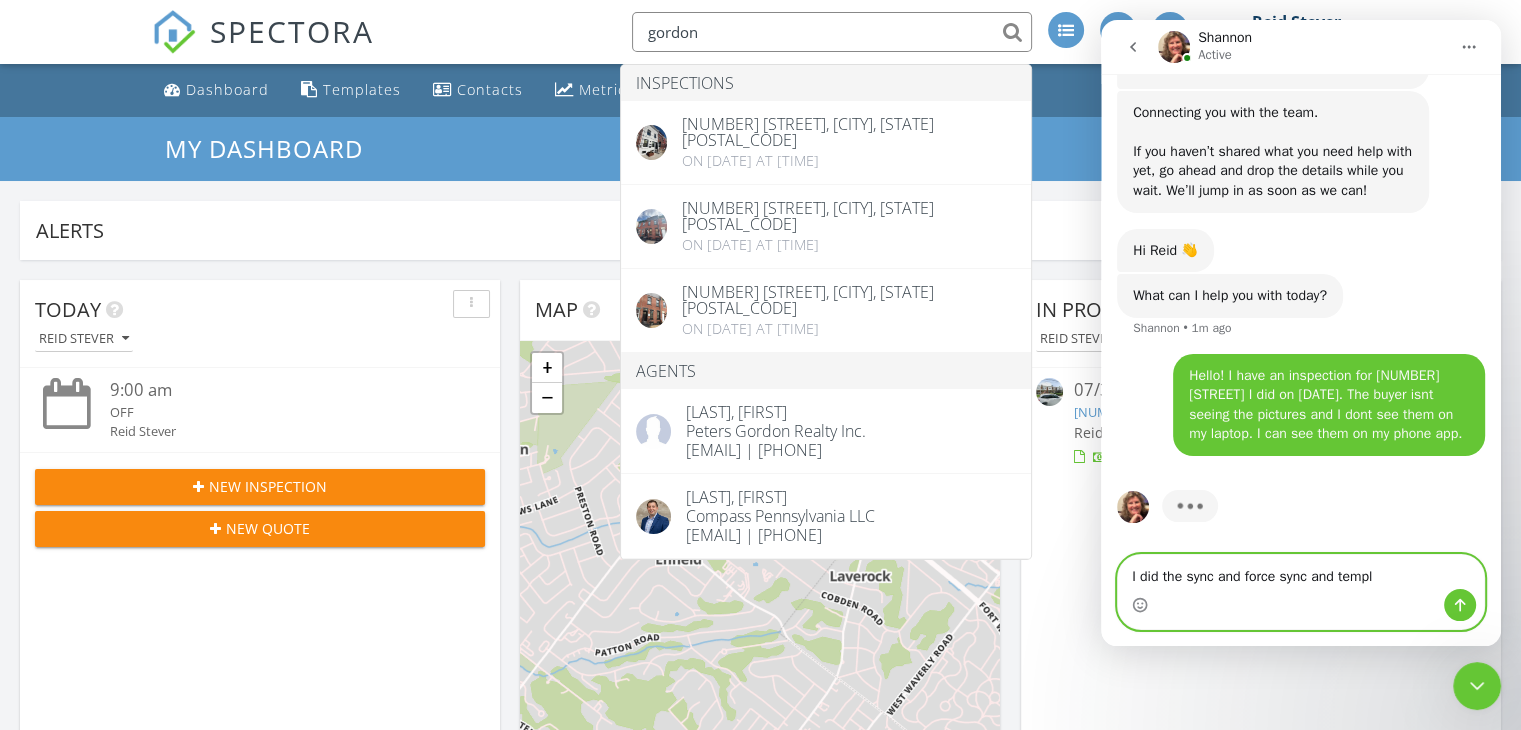 scroll, scrollTop: 2433, scrollLeft: 0, axis: vertical 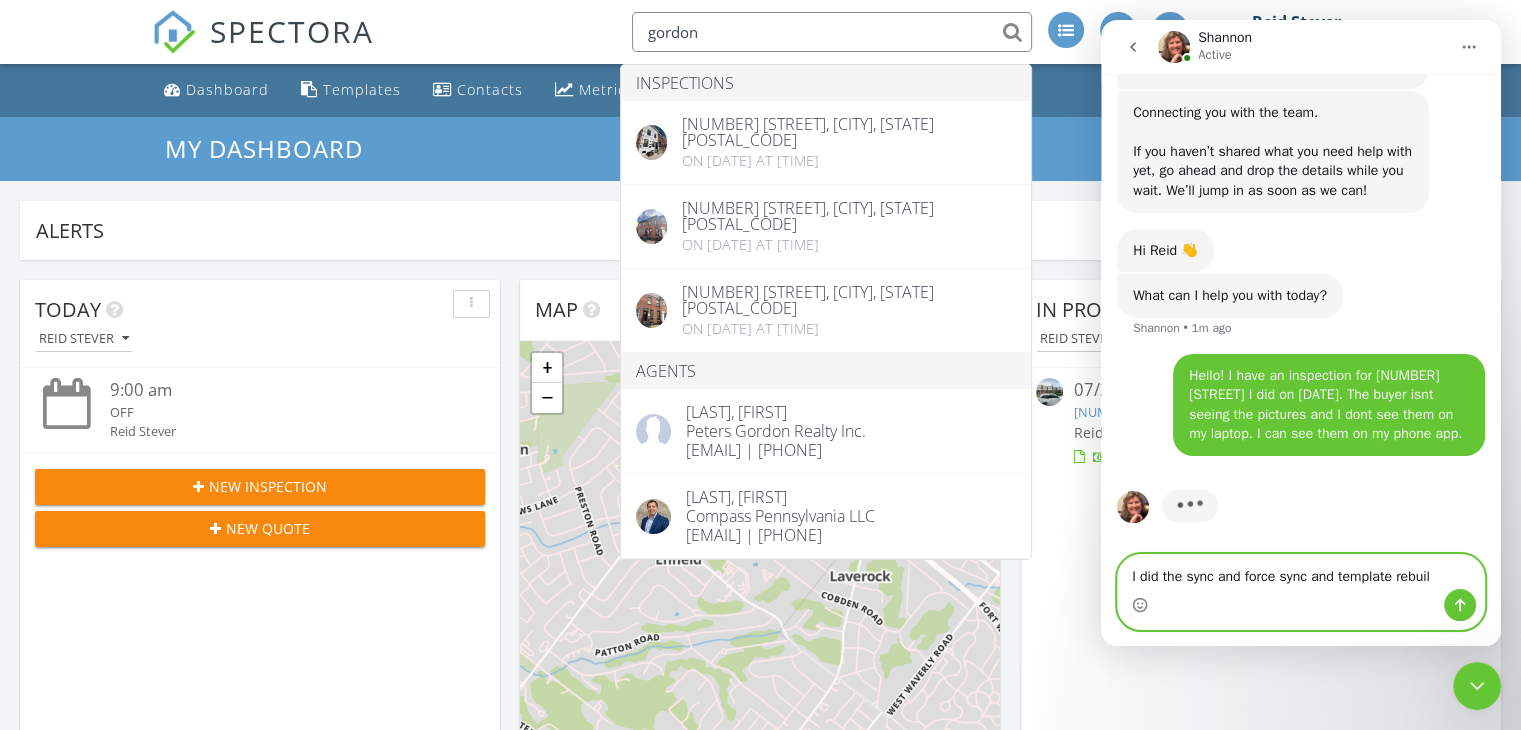 type on "I did the sync and force sync and template rebuild" 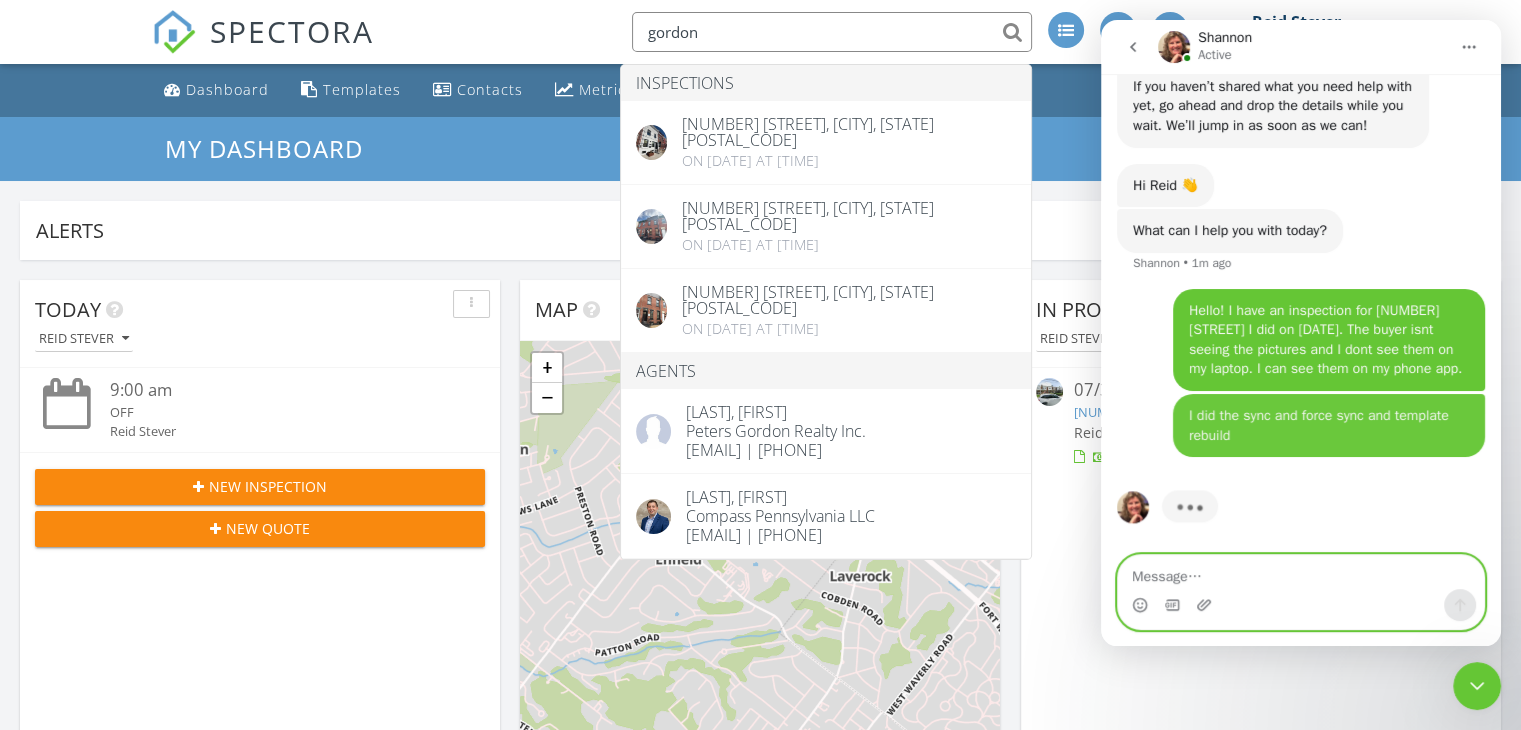 scroll, scrollTop: 2499, scrollLeft: 0, axis: vertical 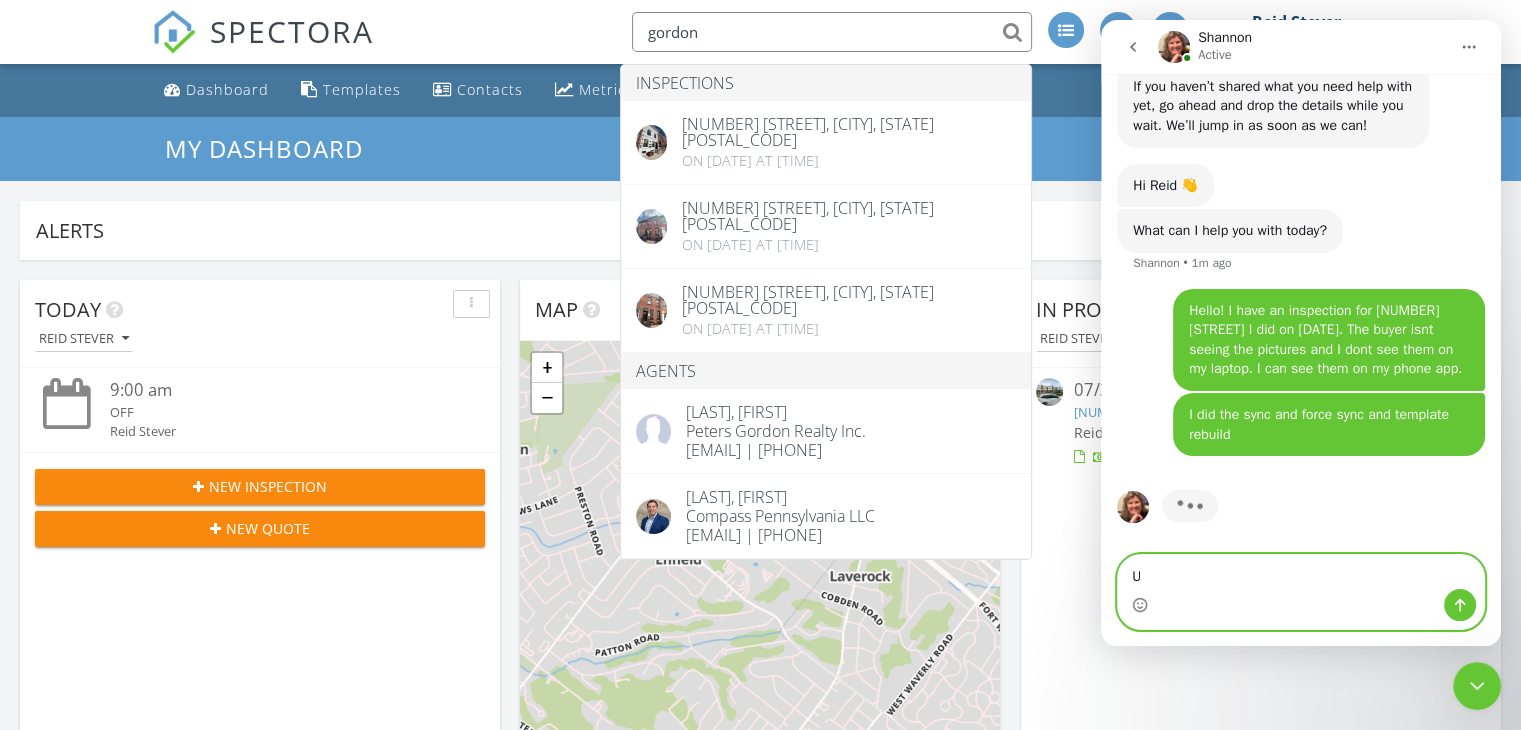 type on "U" 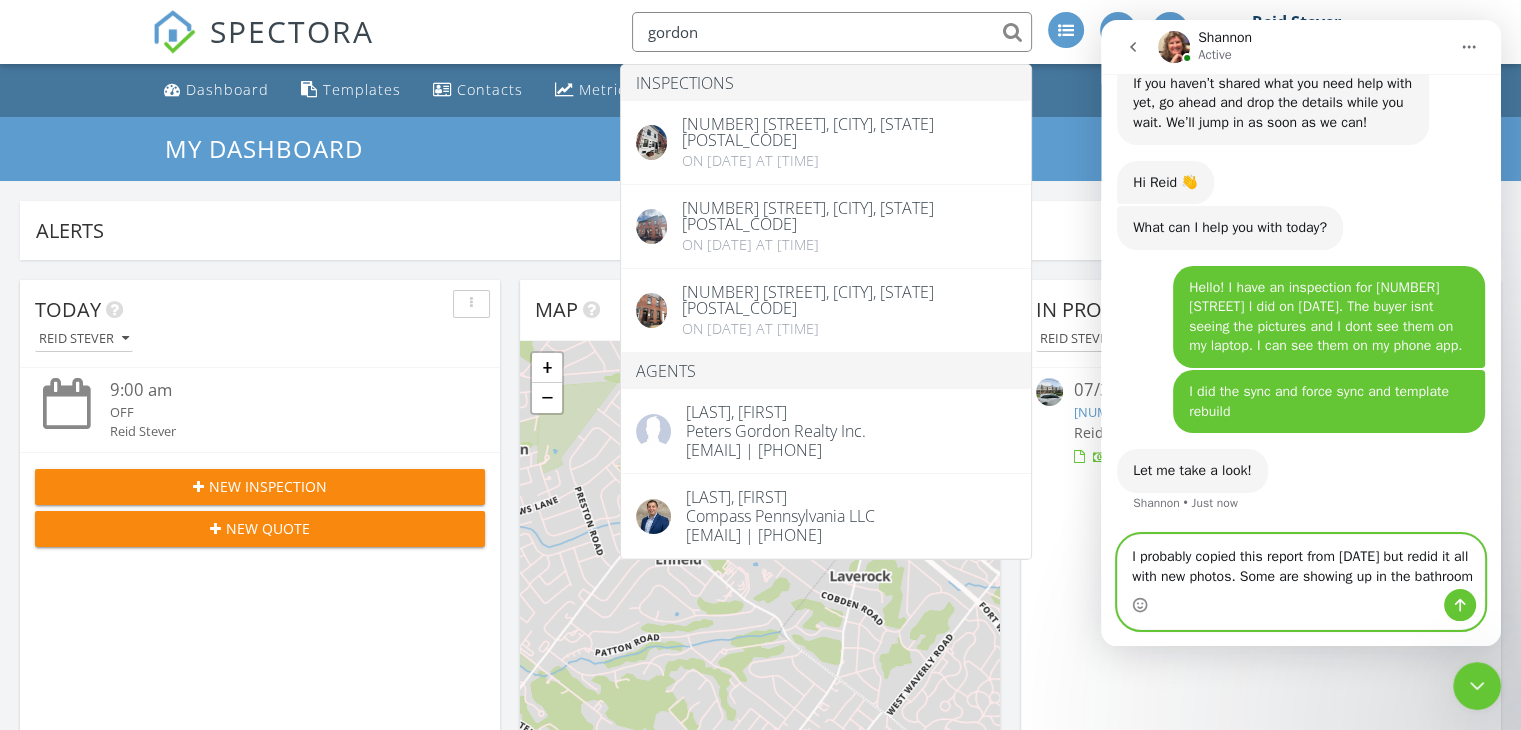 scroll, scrollTop: 2521, scrollLeft: 0, axis: vertical 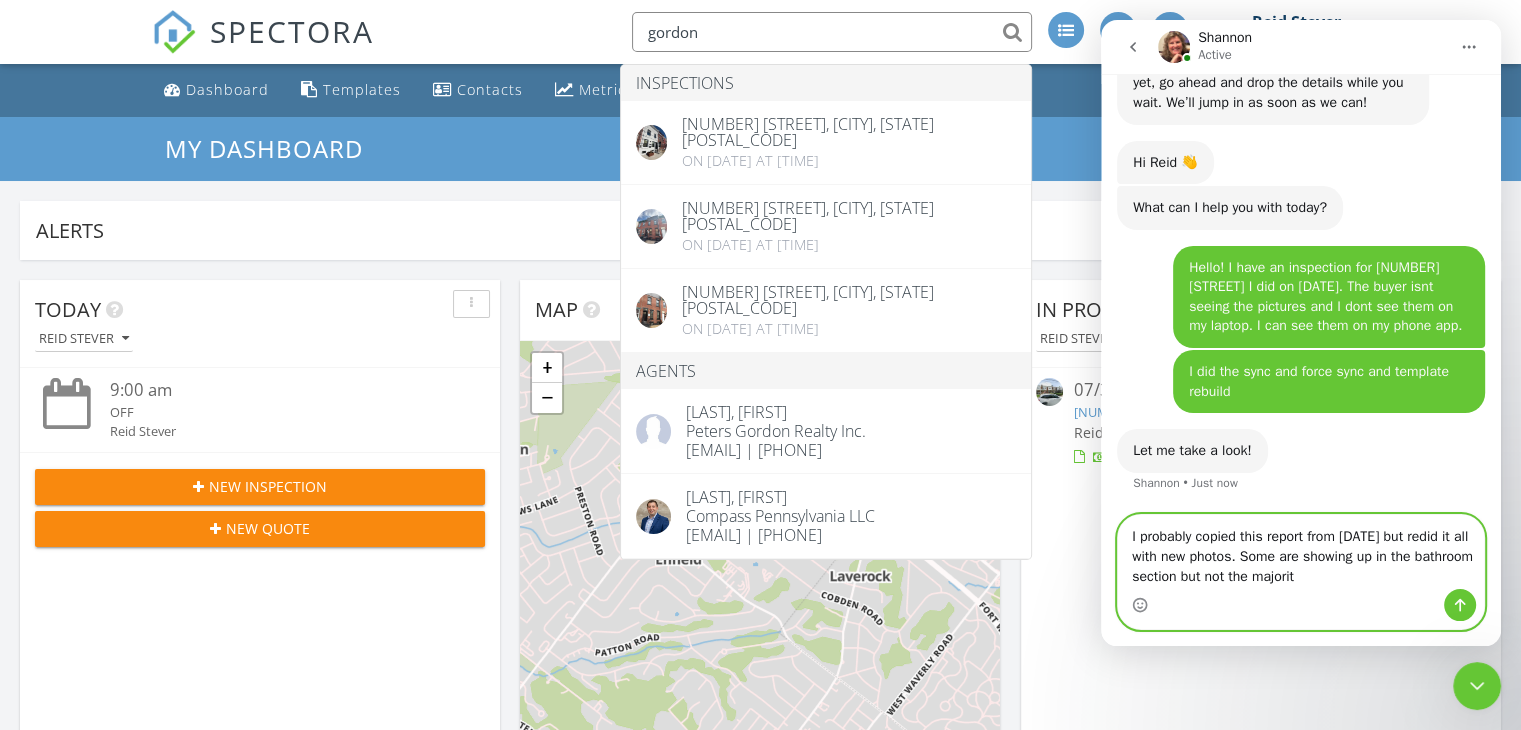 type on "I probably copied this report from 2/13 but redid it all with new photos. Some are showing up in the bathroom section but not the majority" 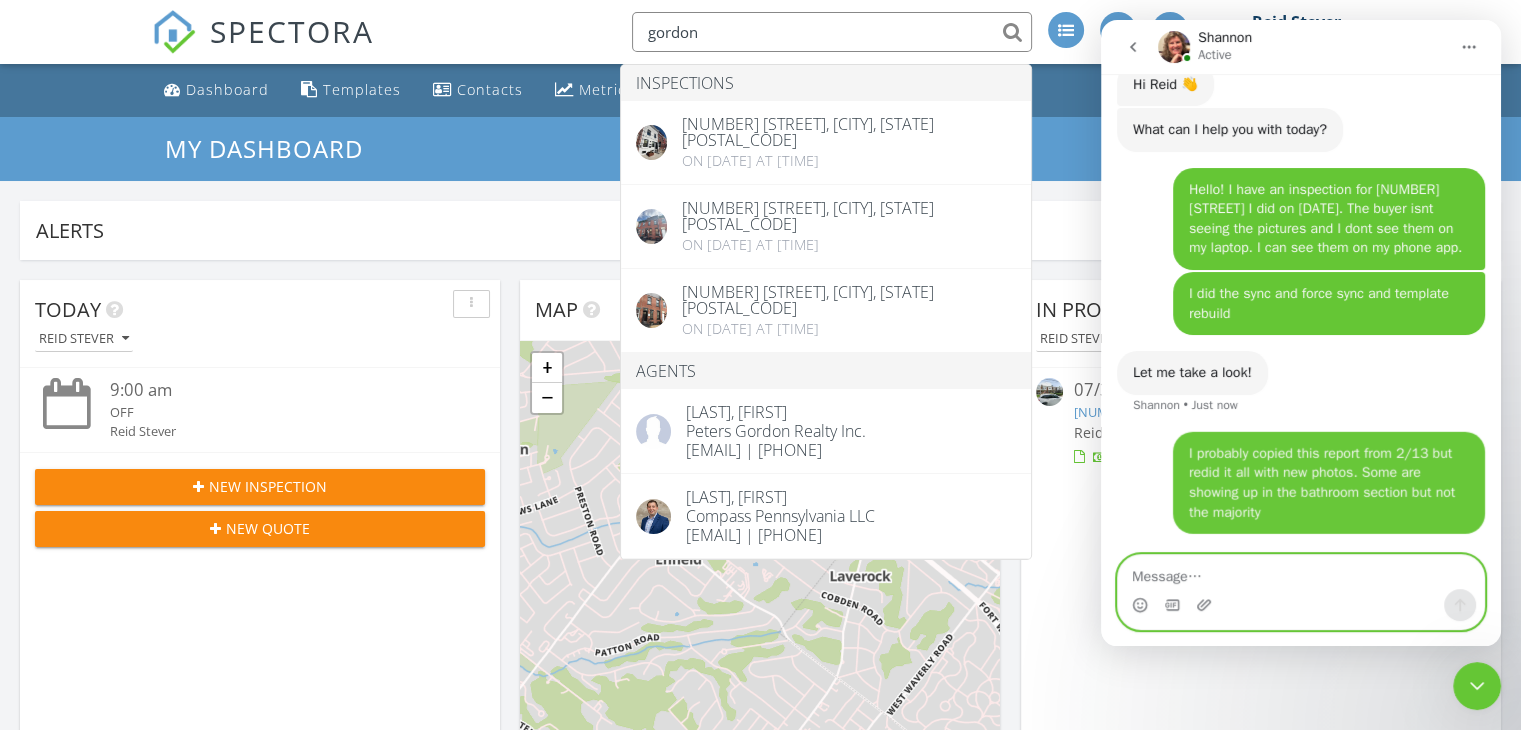 scroll, scrollTop: 2600, scrollLeft: 0, axis: vertical 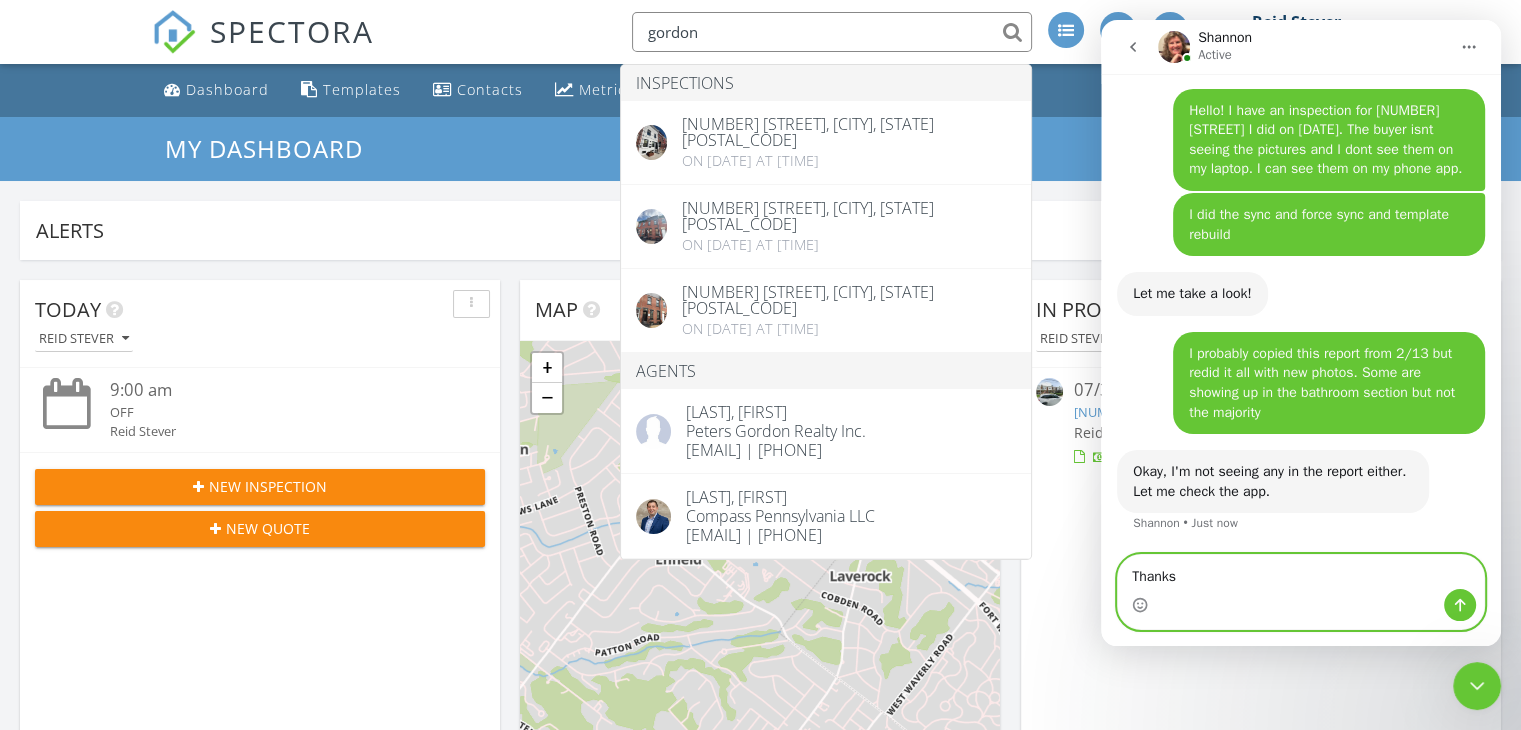 type on "Thanks!" 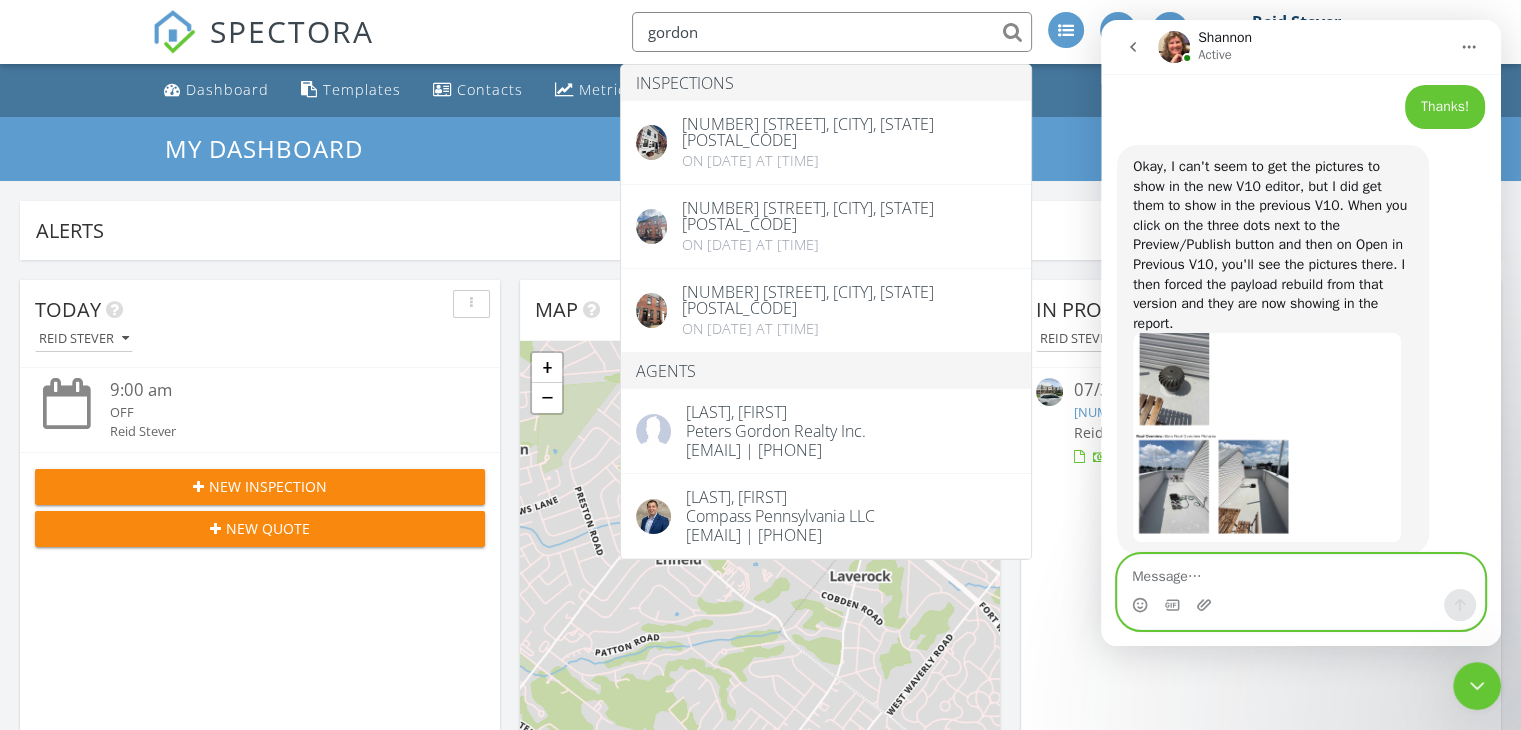 scroll, scrollTop: 3163, scrollLeft: 0, axis: vertical 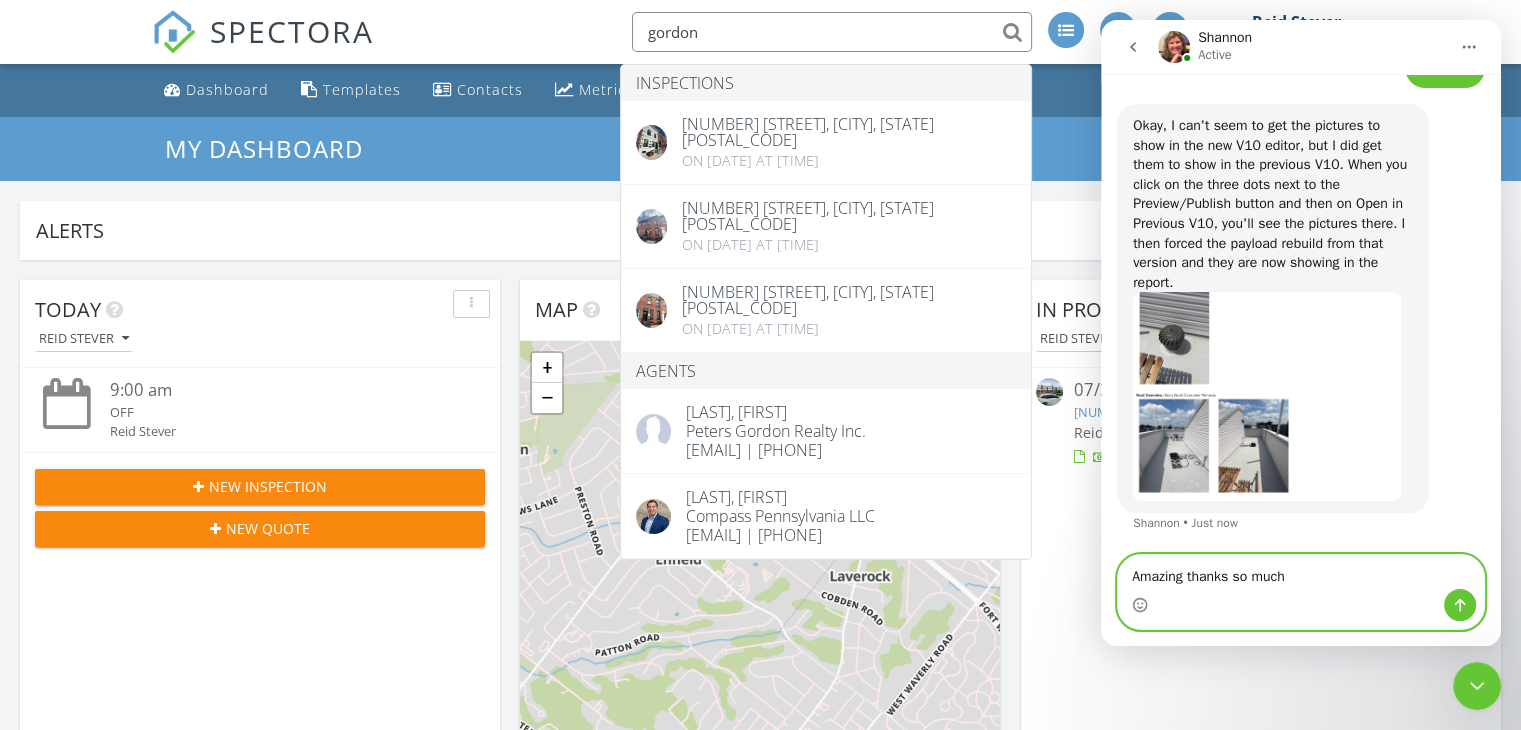type on "Amazing thanks so much!" 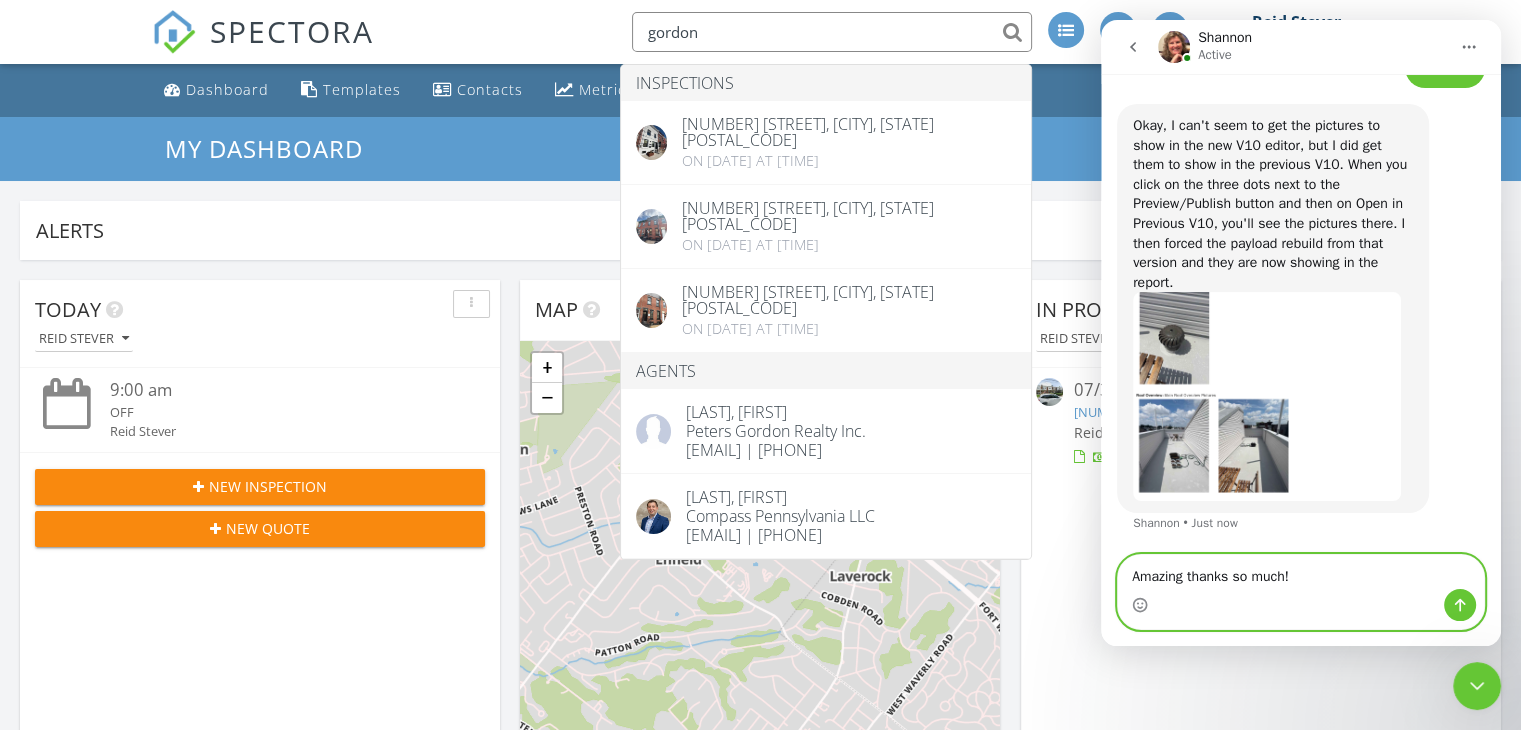 type 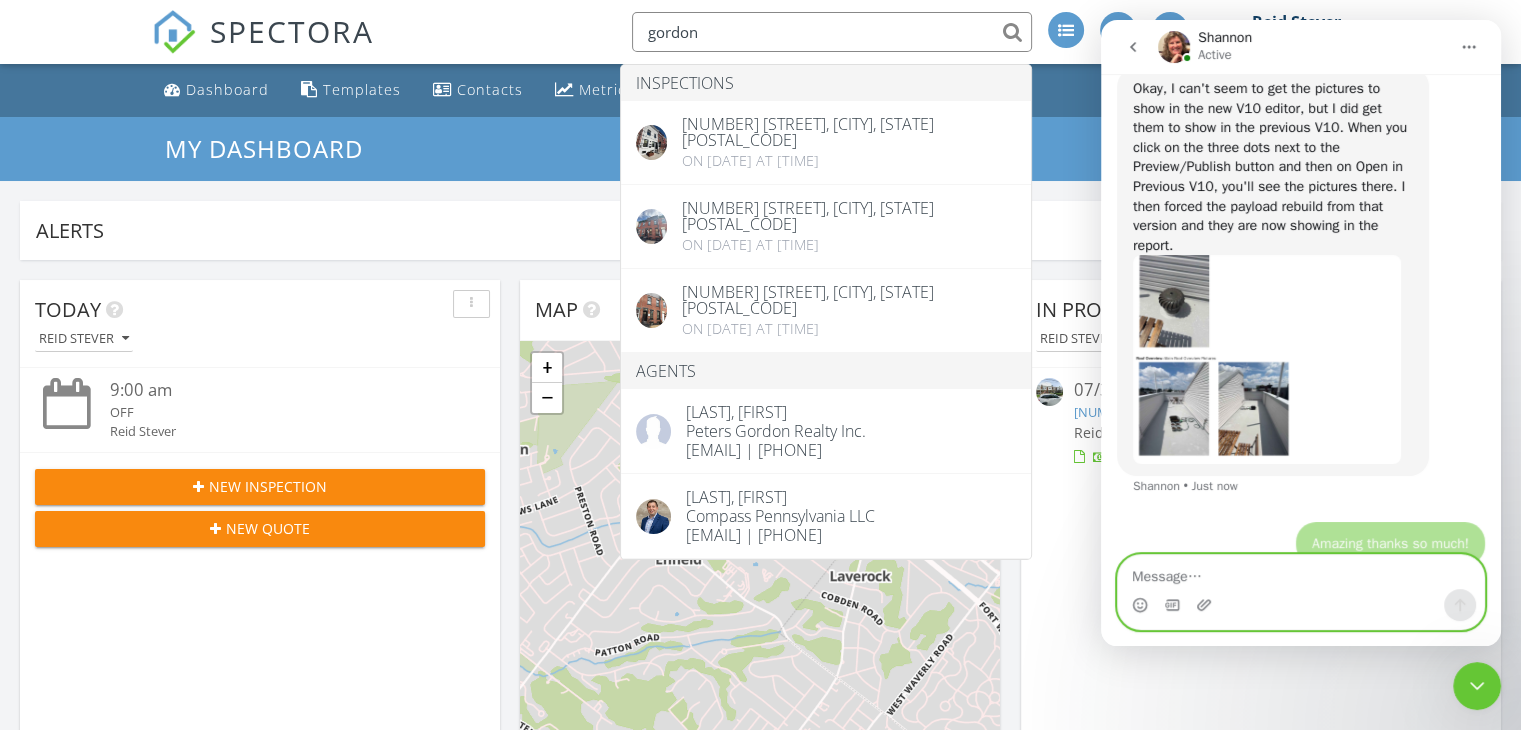 scroll, scrollTop: 3223, scrollLeft: 0, axis: vertical 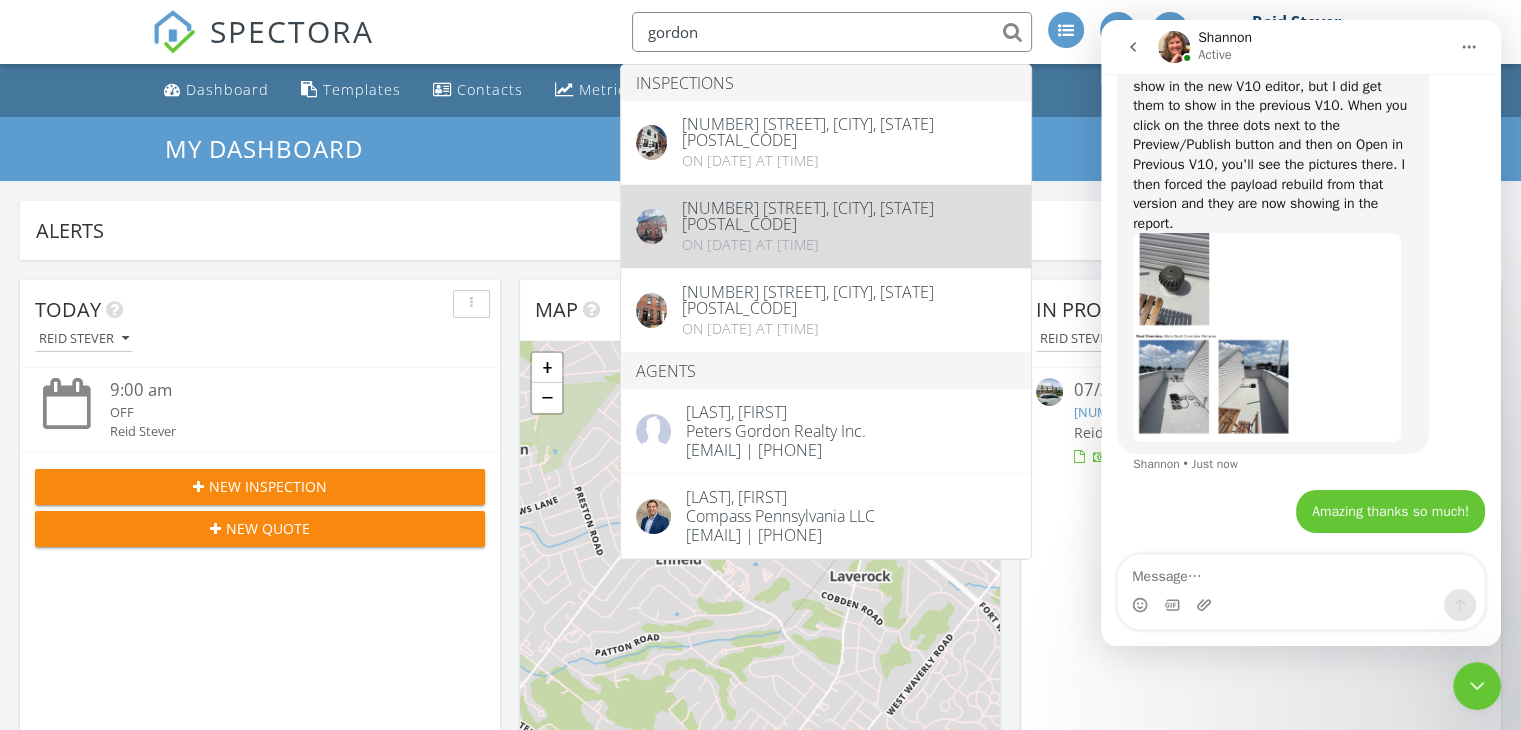 type 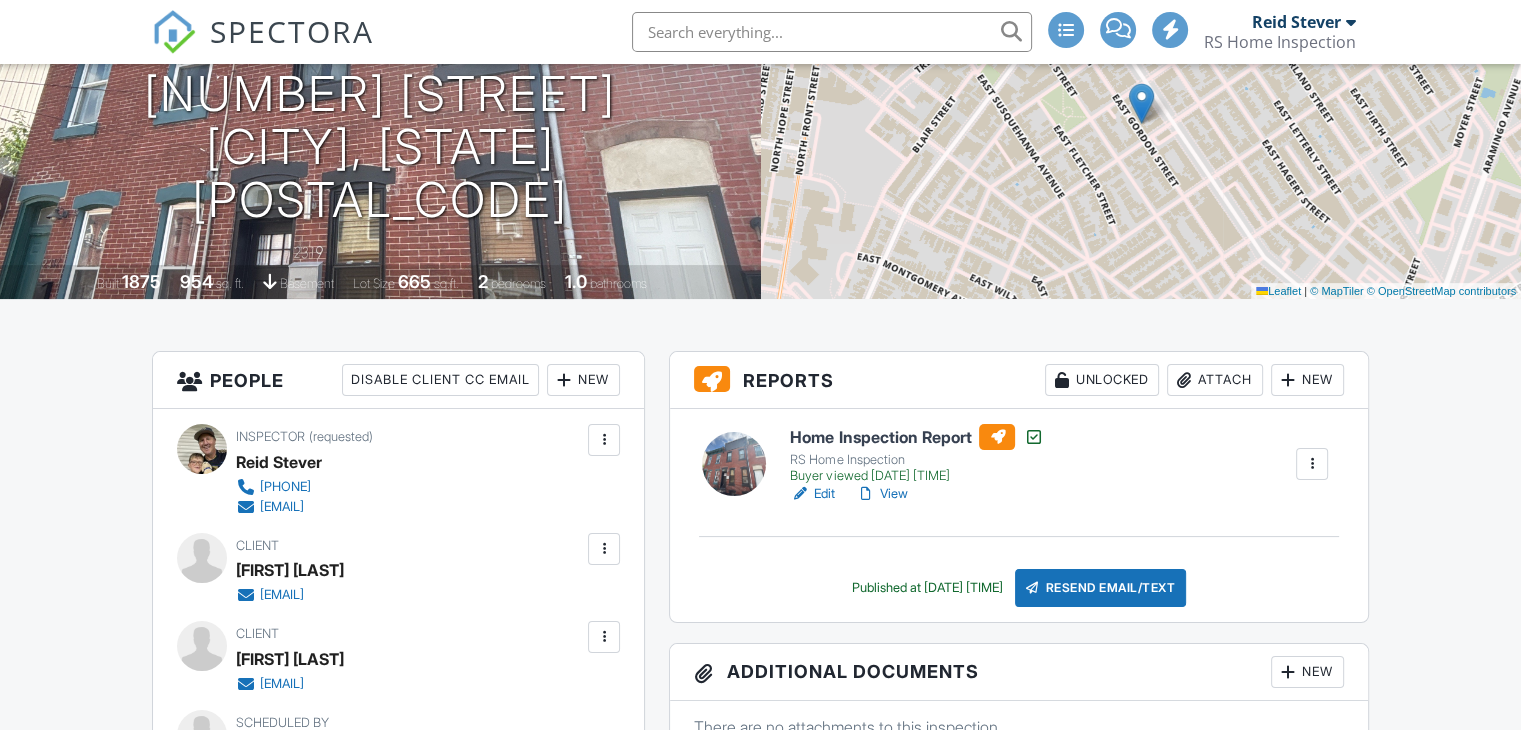 scroll, scrollTop: 600, scrollLeft: 0, axis: vertical 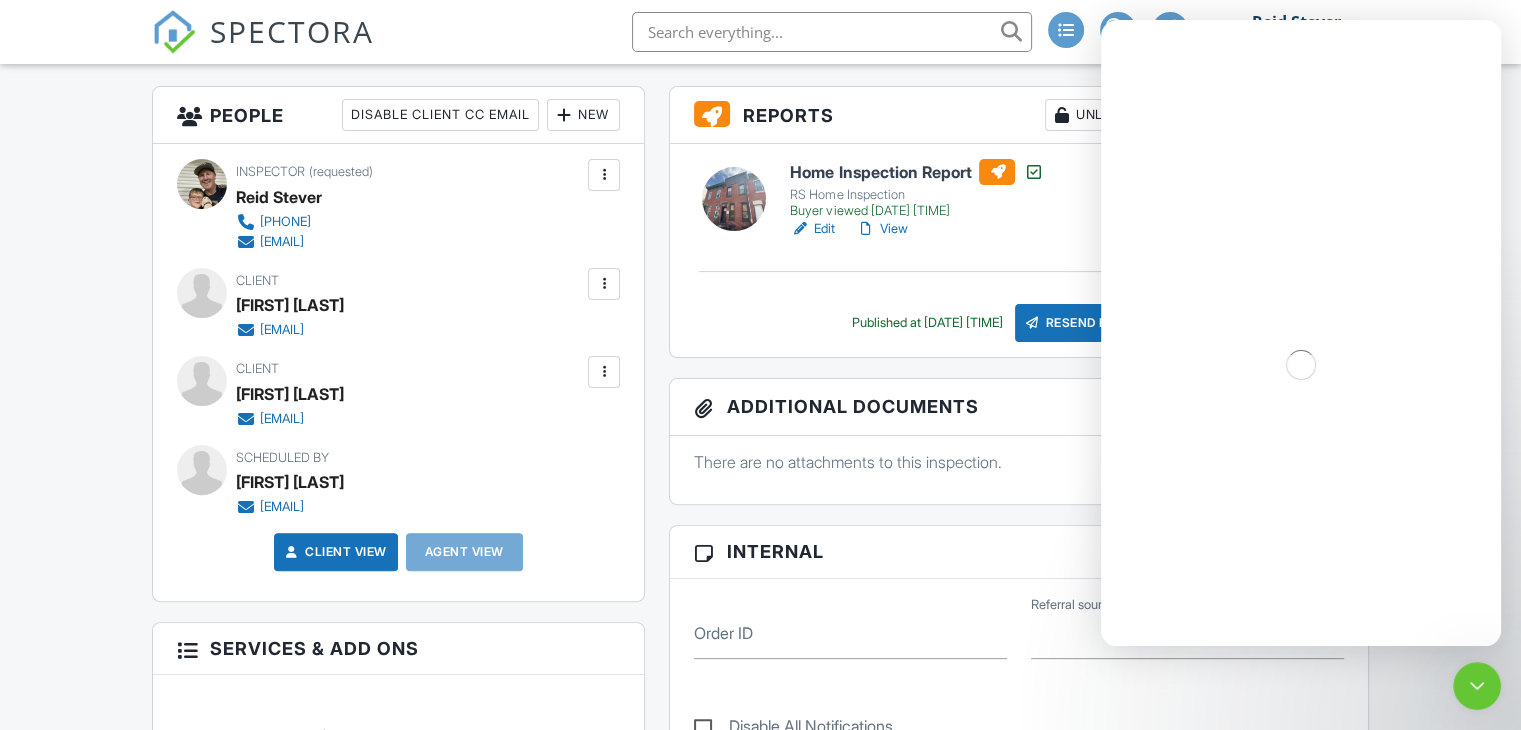 click on "View" at bounding box center [881, 229] 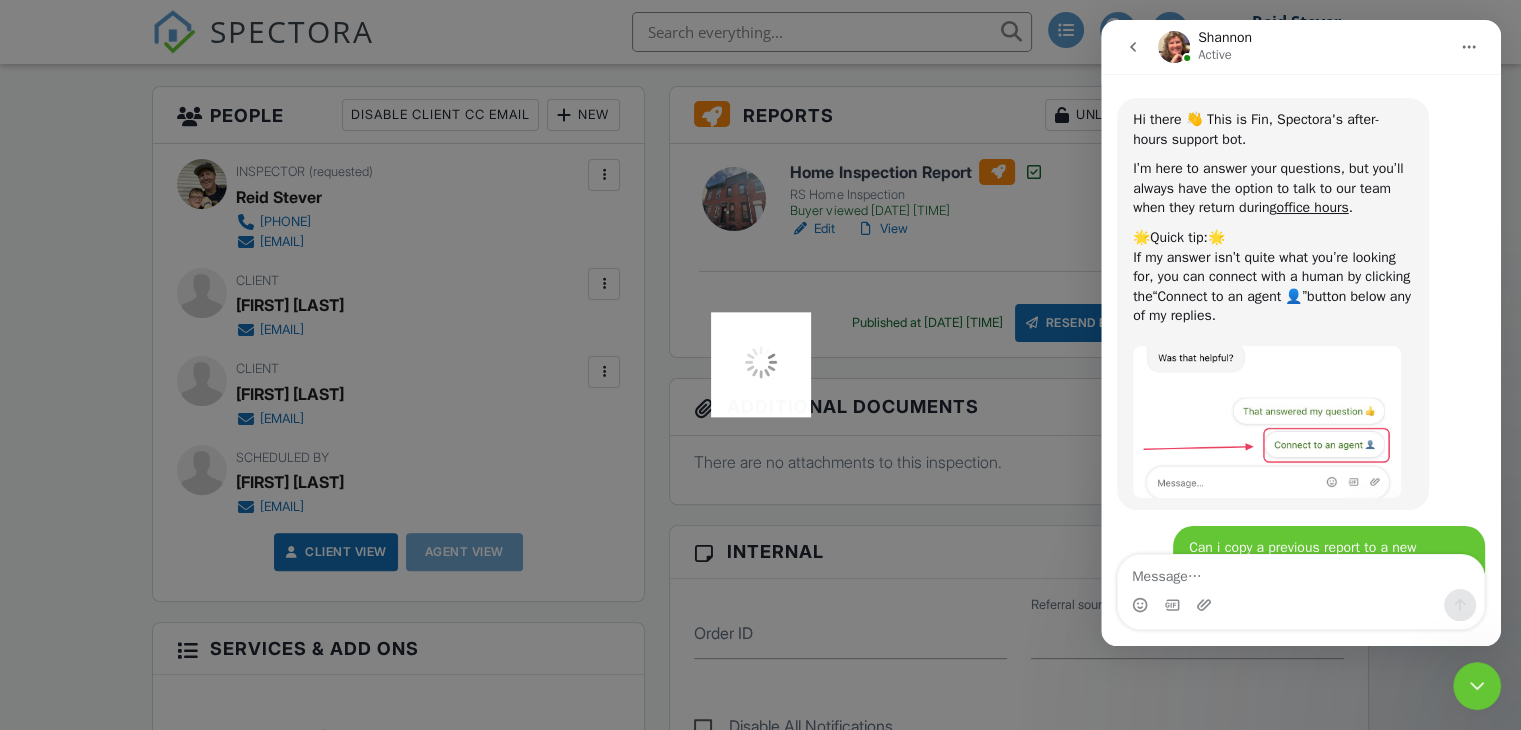 scroll, scrollTop: 2839, scrollLeft: 0, axis: vertical 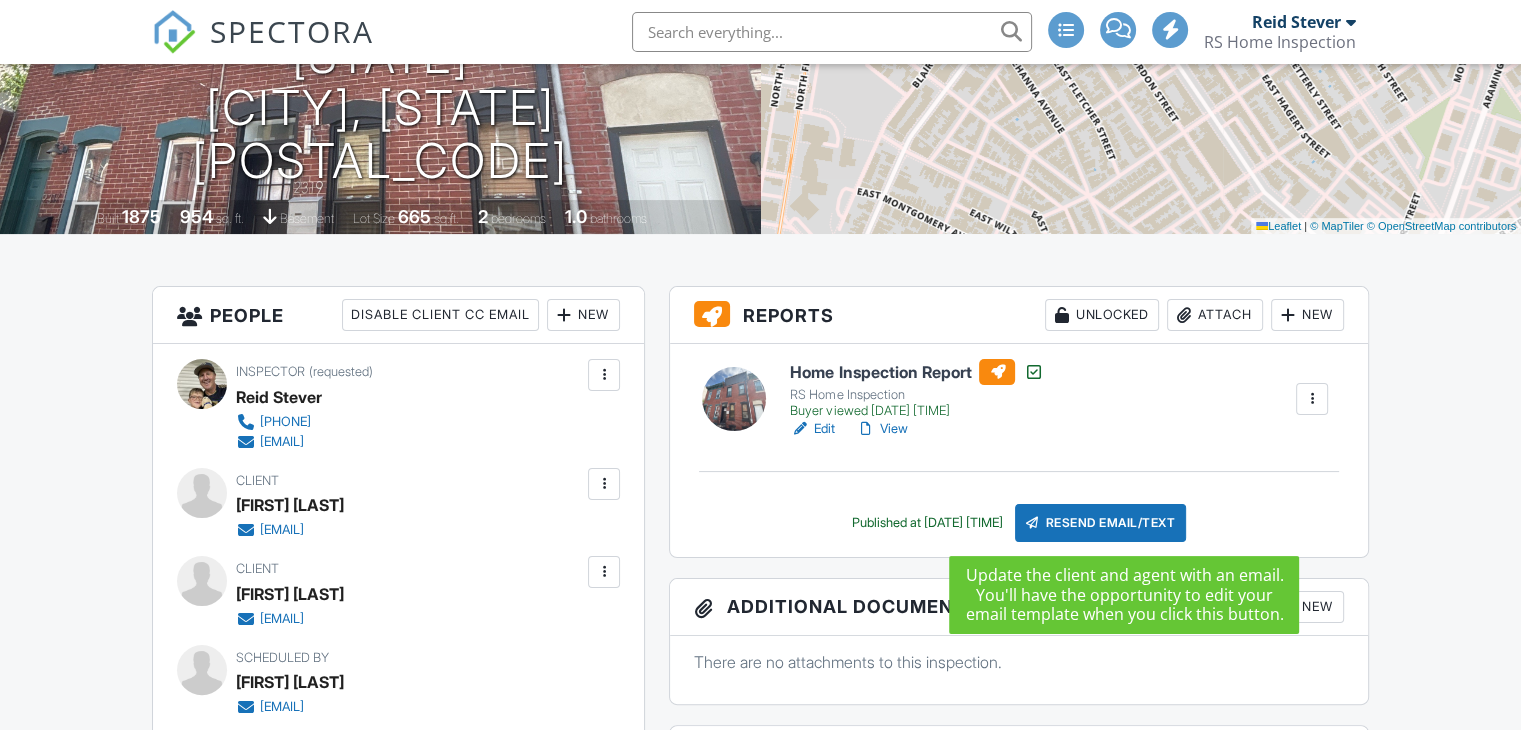 click on "Resend Email/Text" at bounding box center (1101, 523) 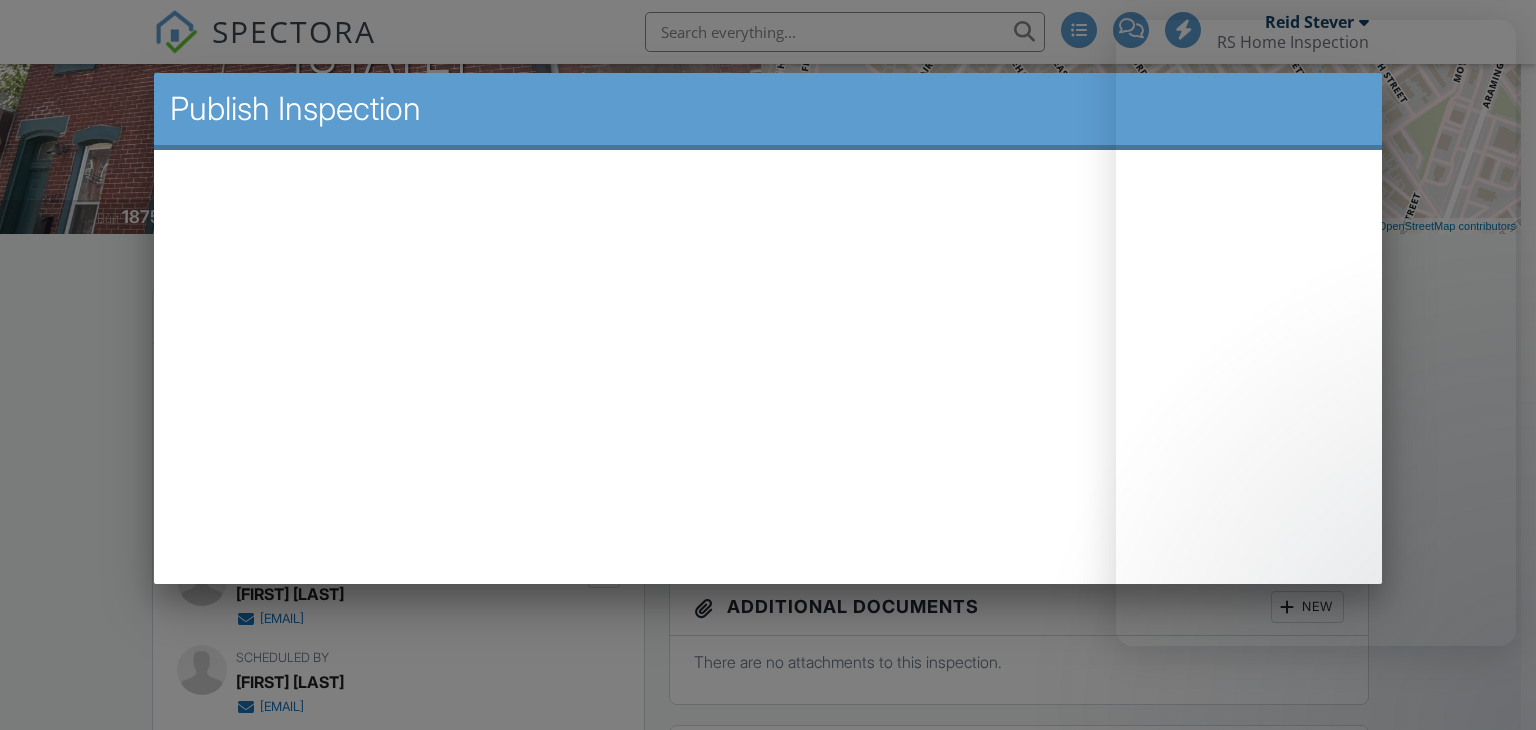 scroll, scrollTop: 0, scrollLeft: 0, axis: both 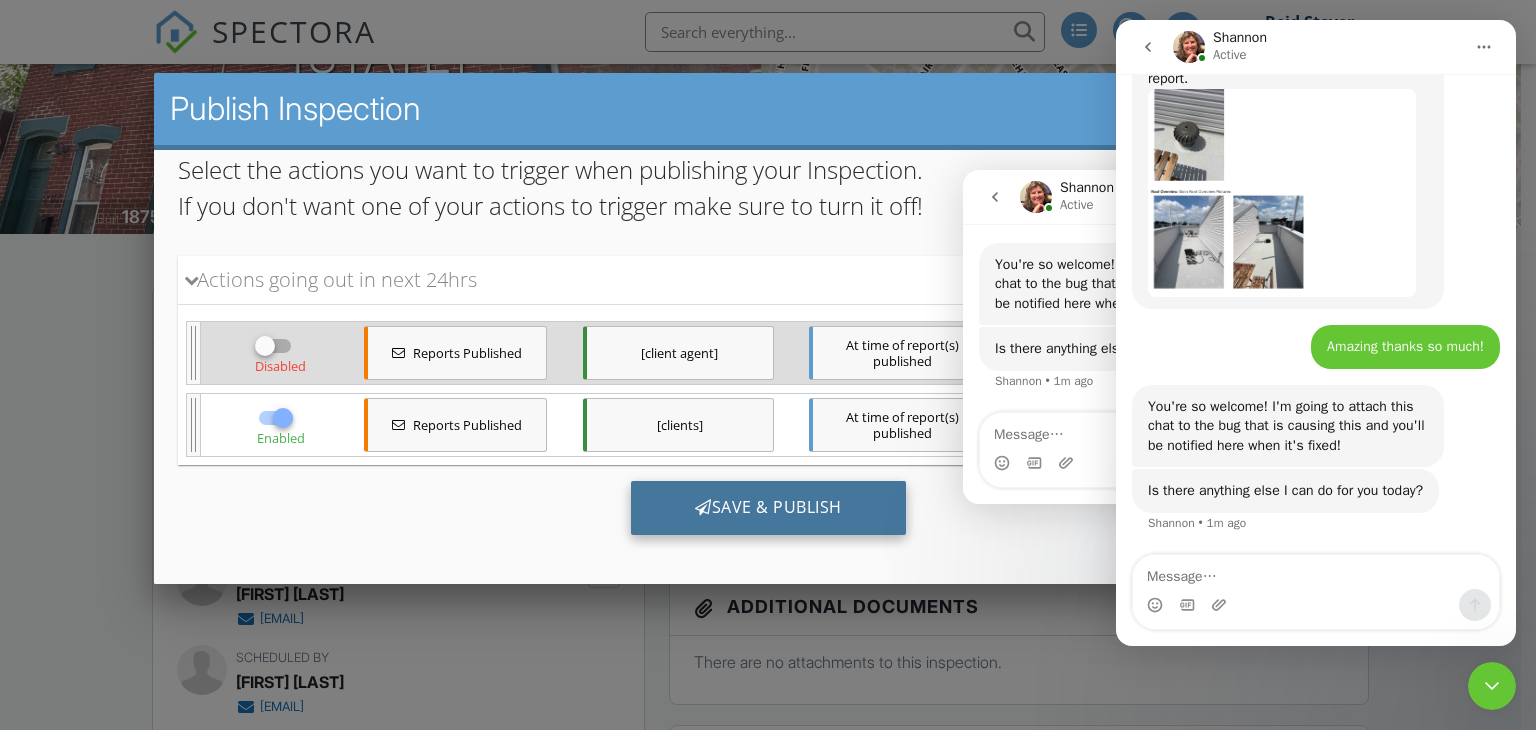 click on "Save & Publish" at bounding box center [767, 508] 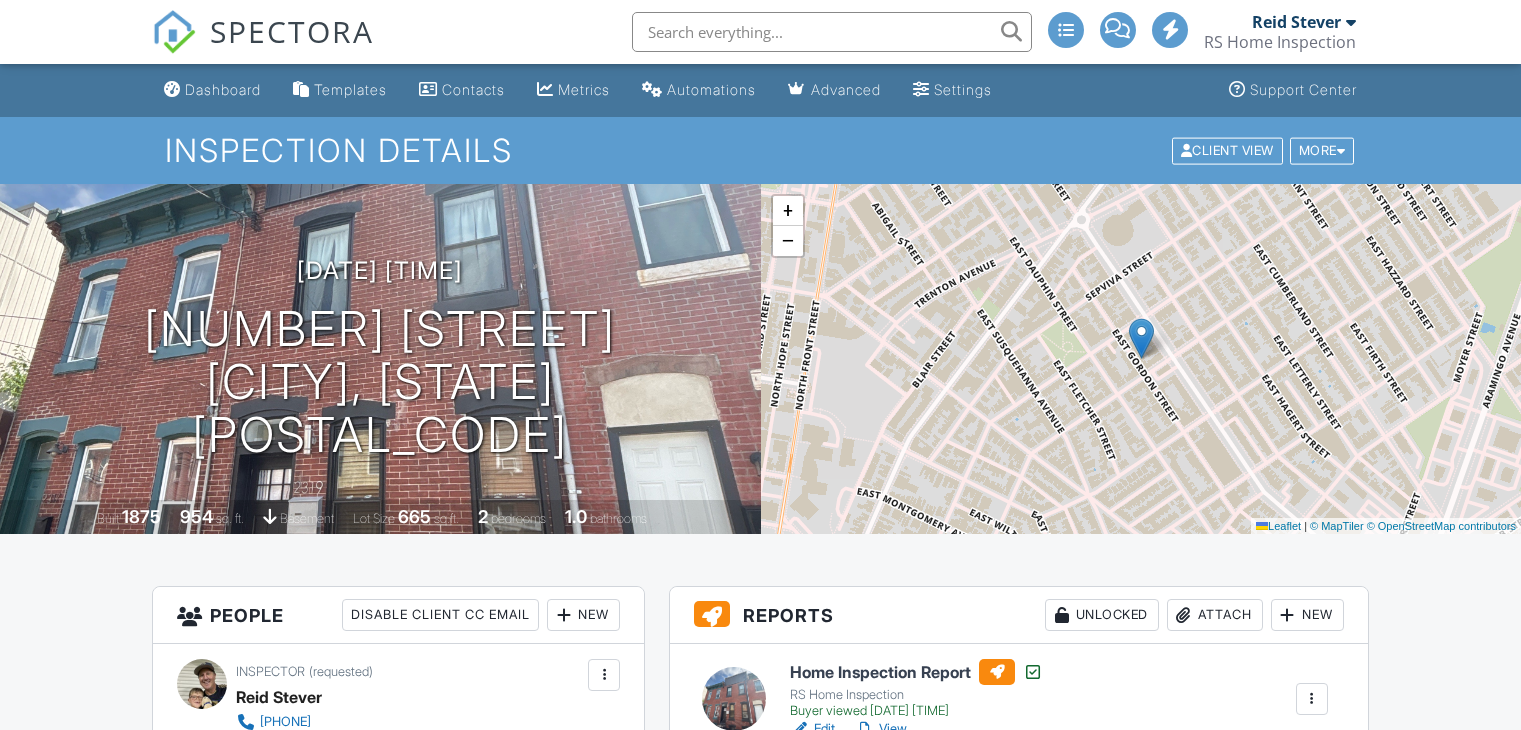 scroll, scrollTop: 0, scrollLeft: 0, axis: both 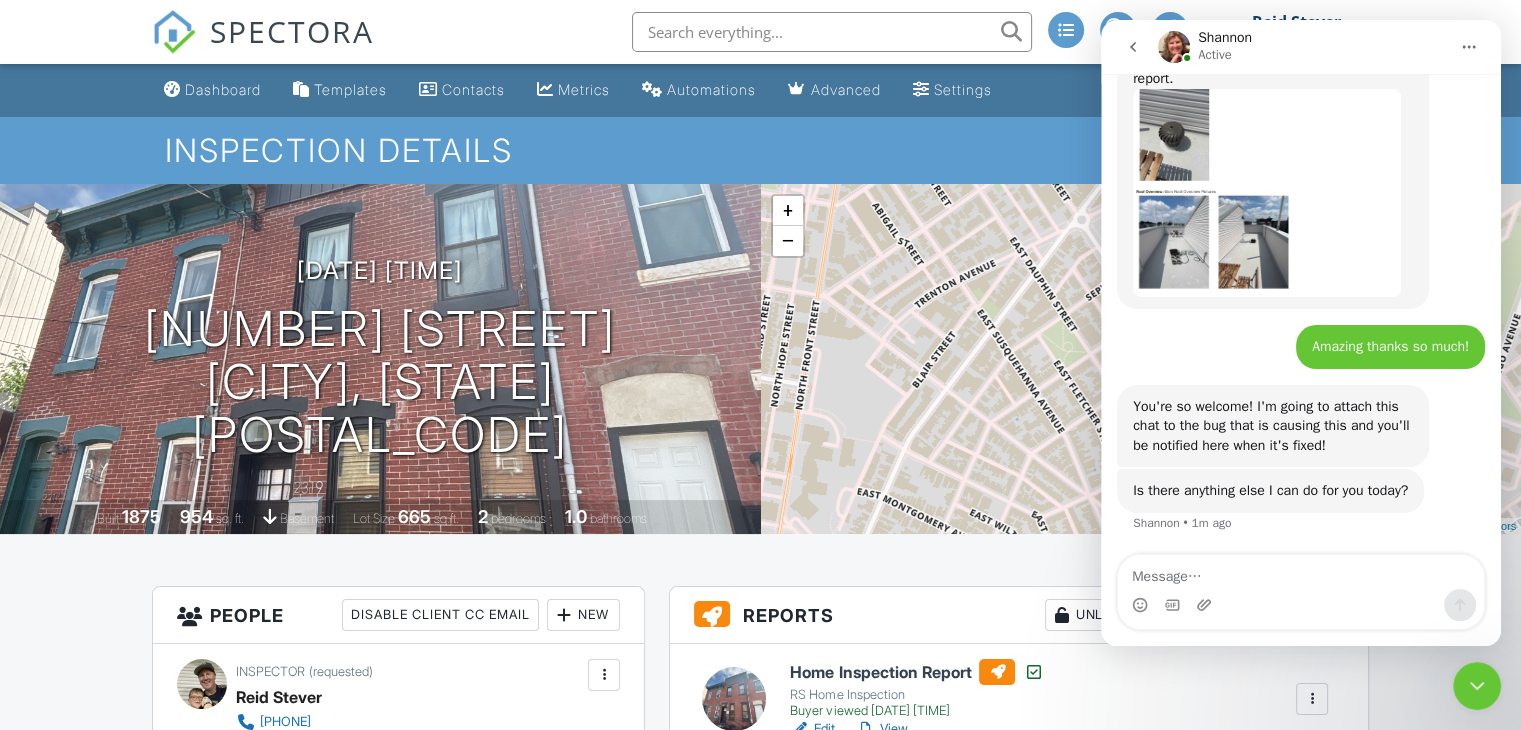 click at bounding box center [1301, 572] 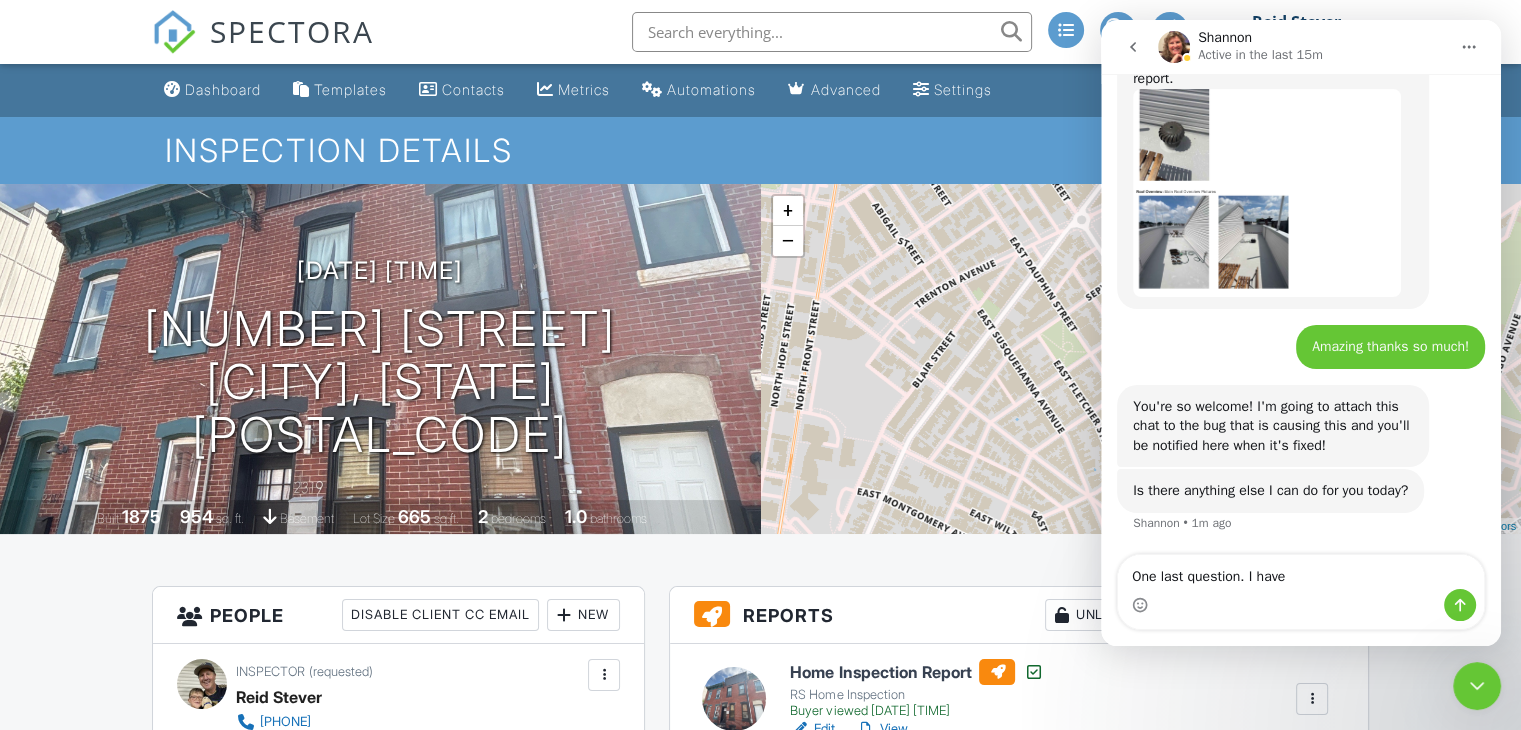 type on "One last question. I have" 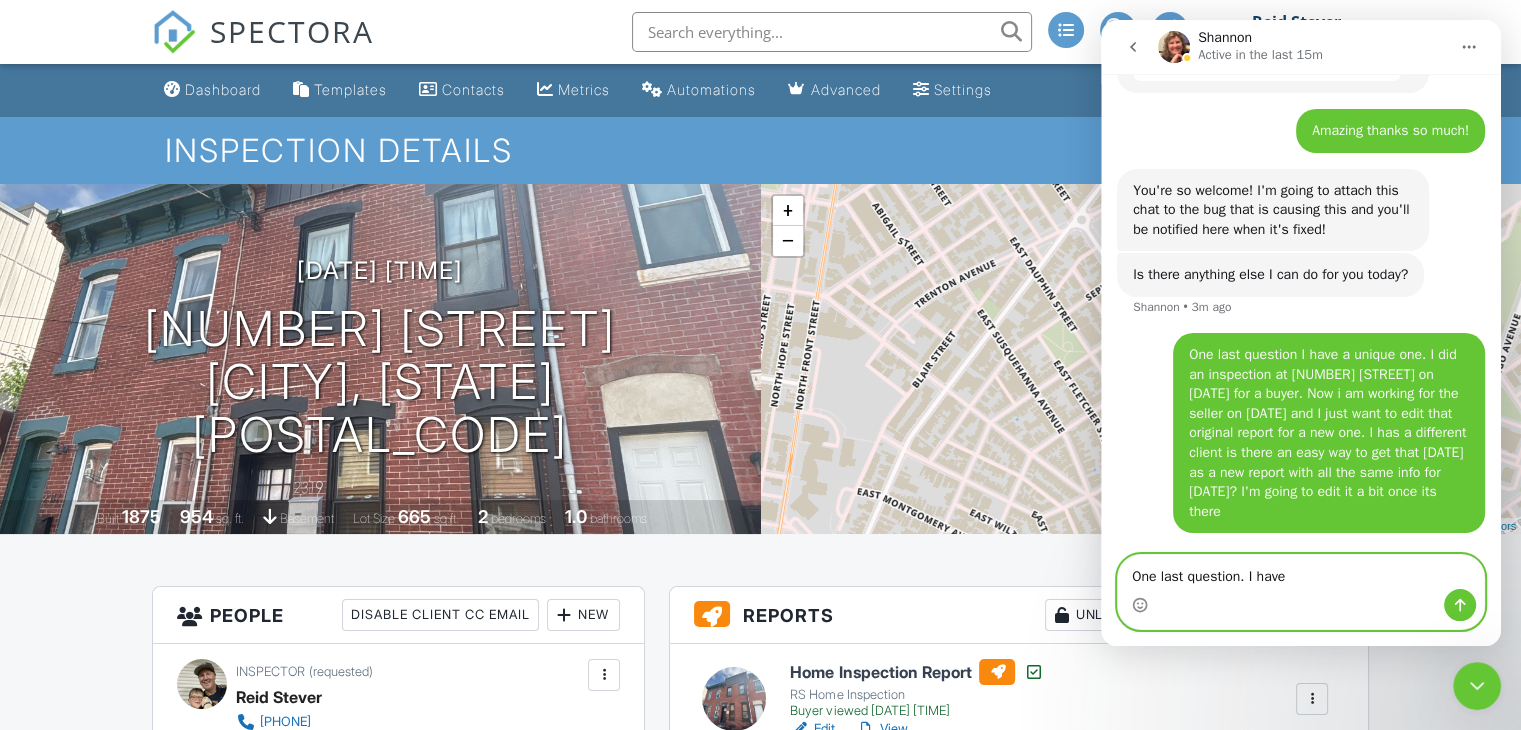 scroll, scrollTop: 3564, scrollLeft: 0, axis: vertical 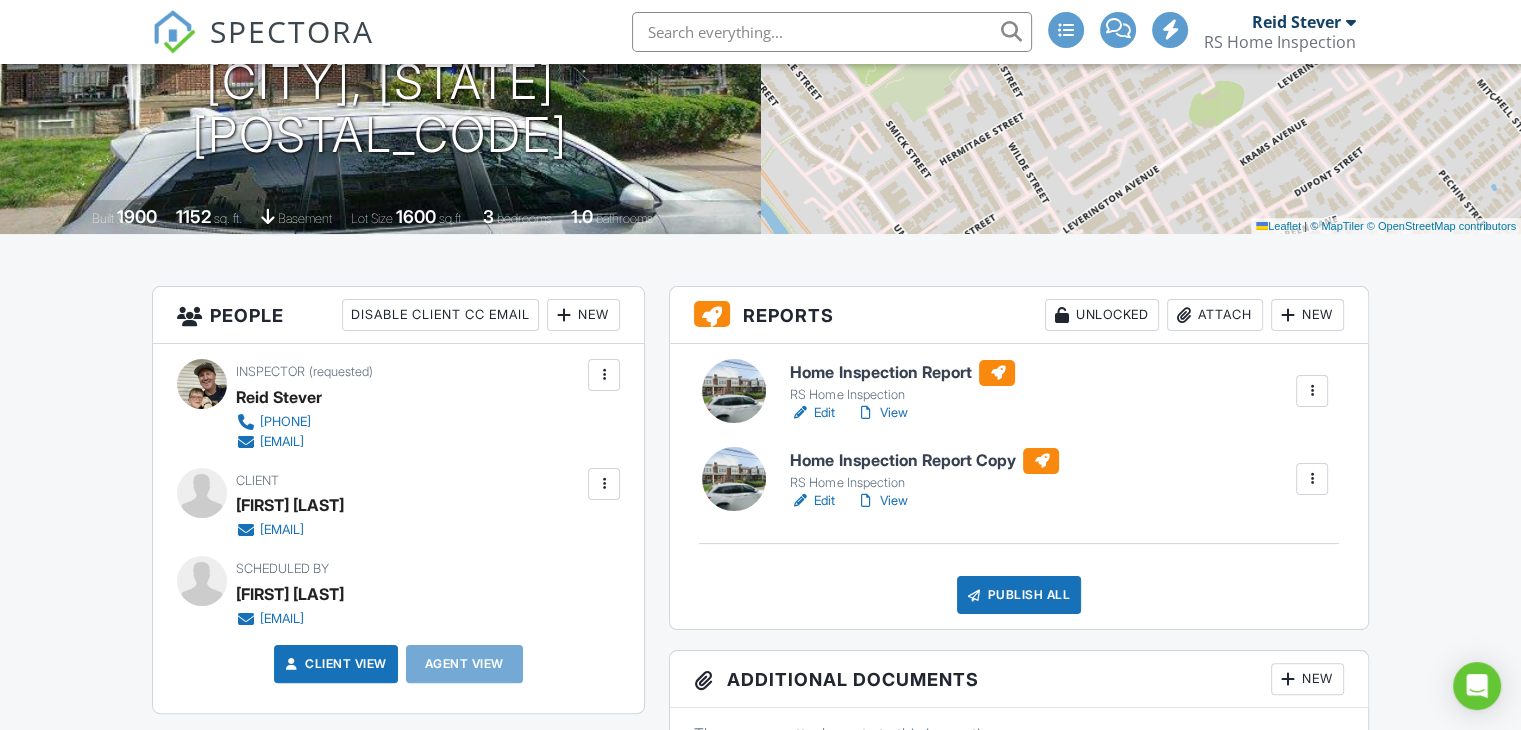 click at bounding box center [1312, 391] 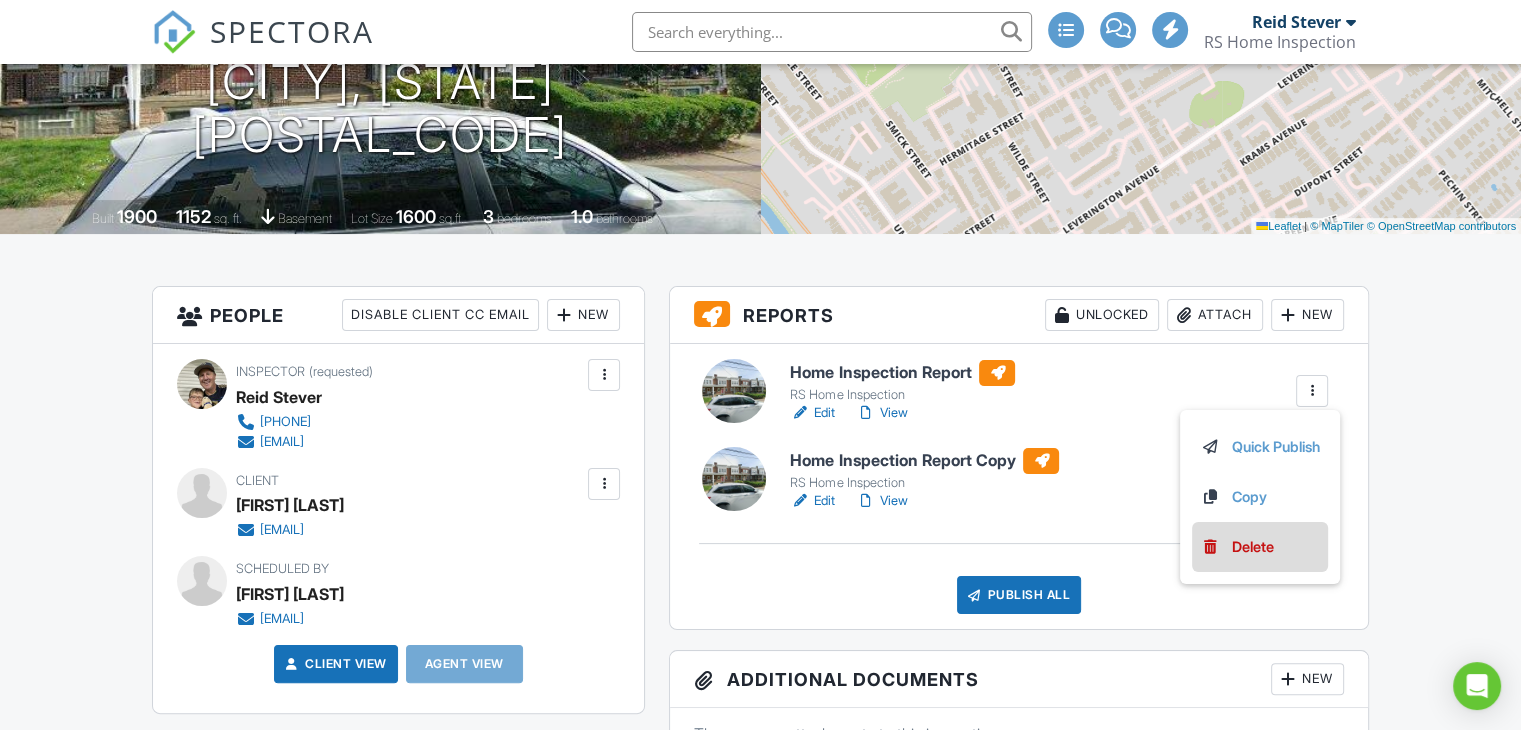 click on "Delete" at bounding box center [1253, 547] 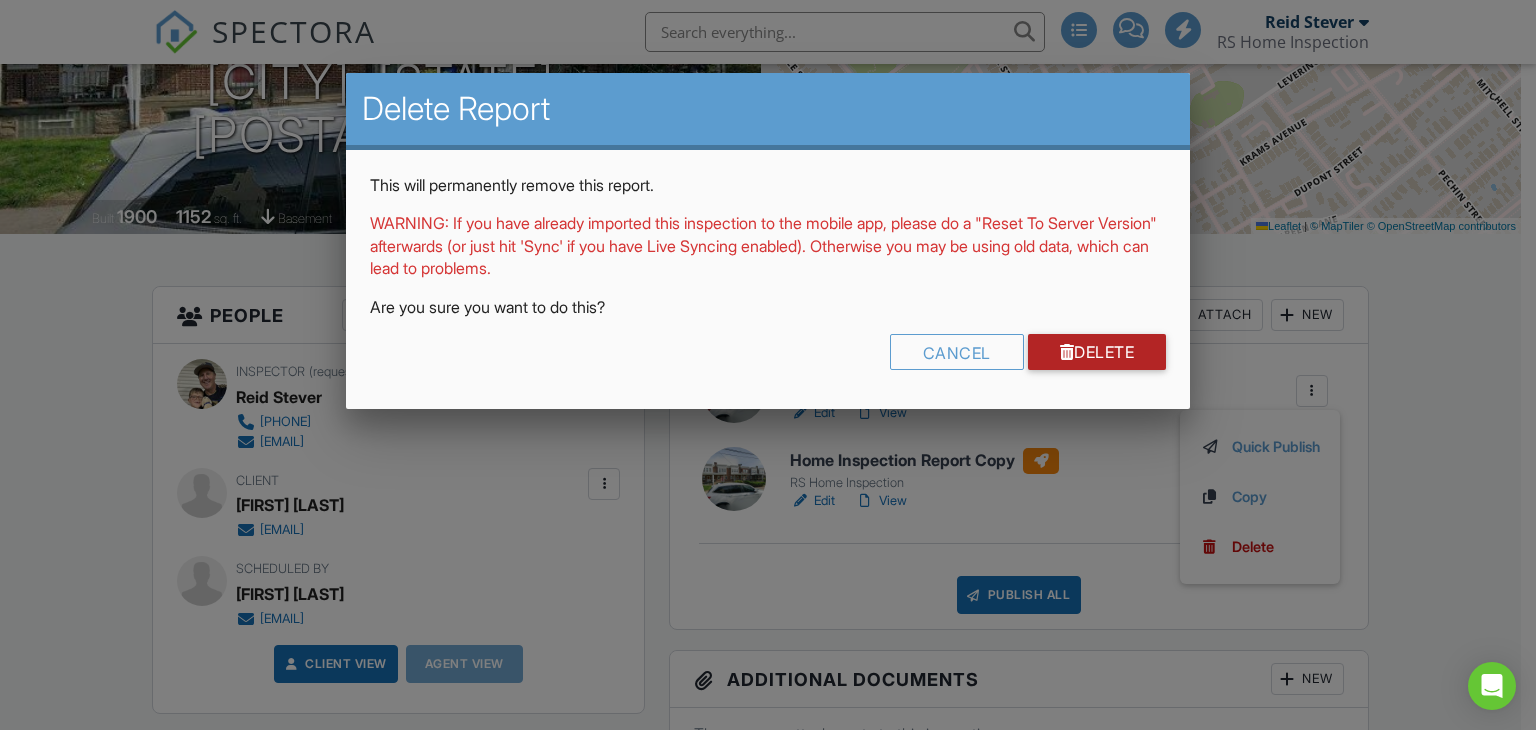 click on "Delete" at bounding box center (1097, 352) 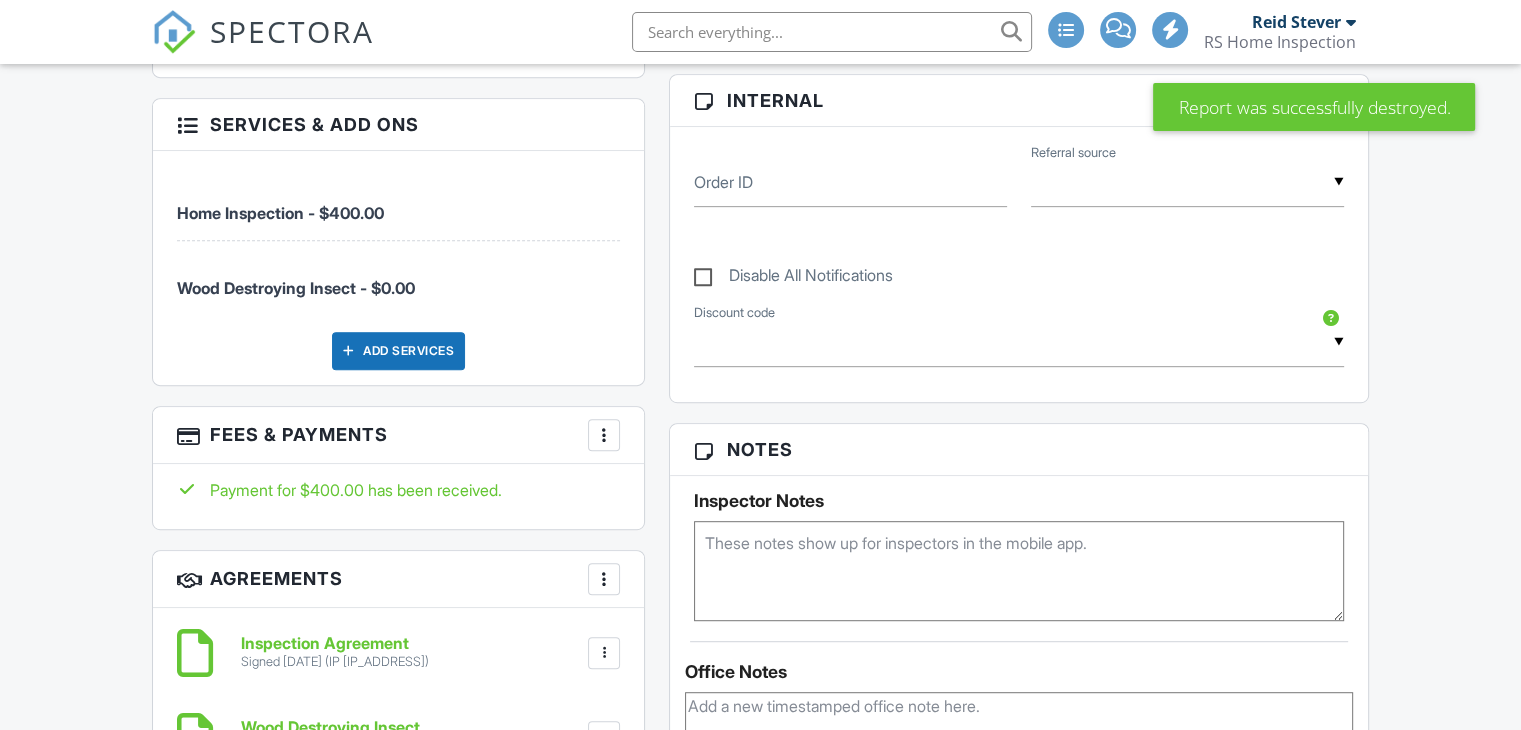 scroll, scrollTop: 0, scrollLeft: 0, axis: both 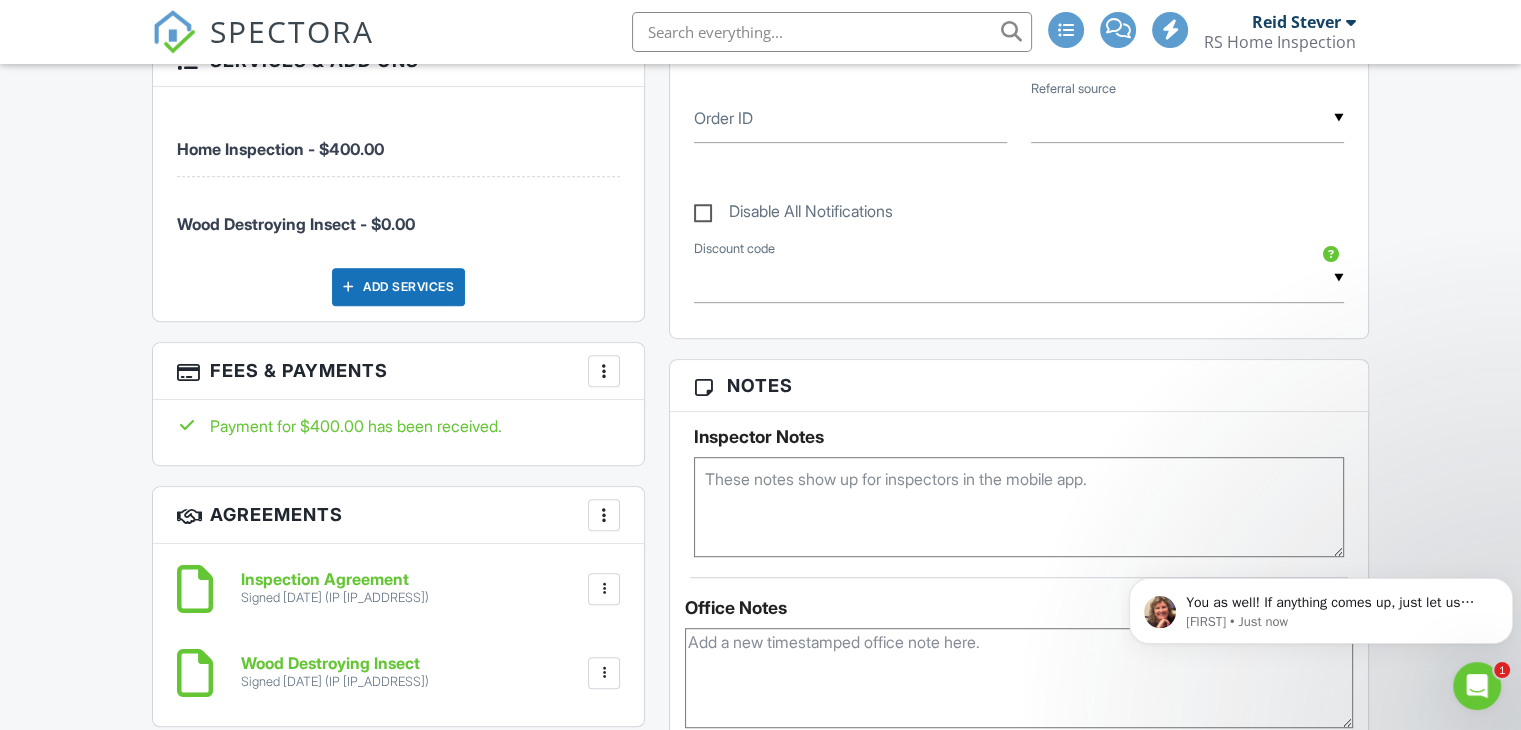 click at bounding box center (604, 371) 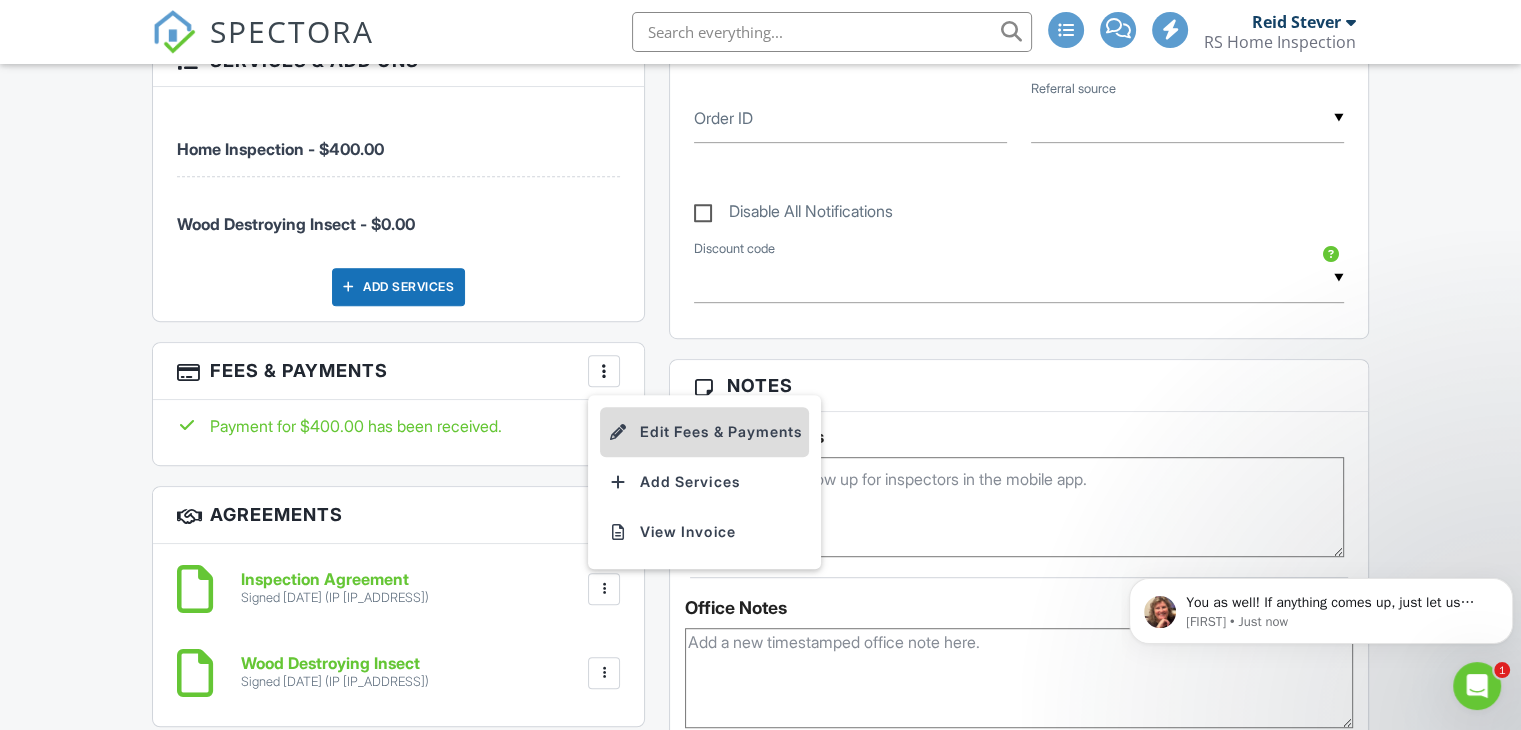 click on "Edit Fees & Payments" at bounding box center [704, 432] 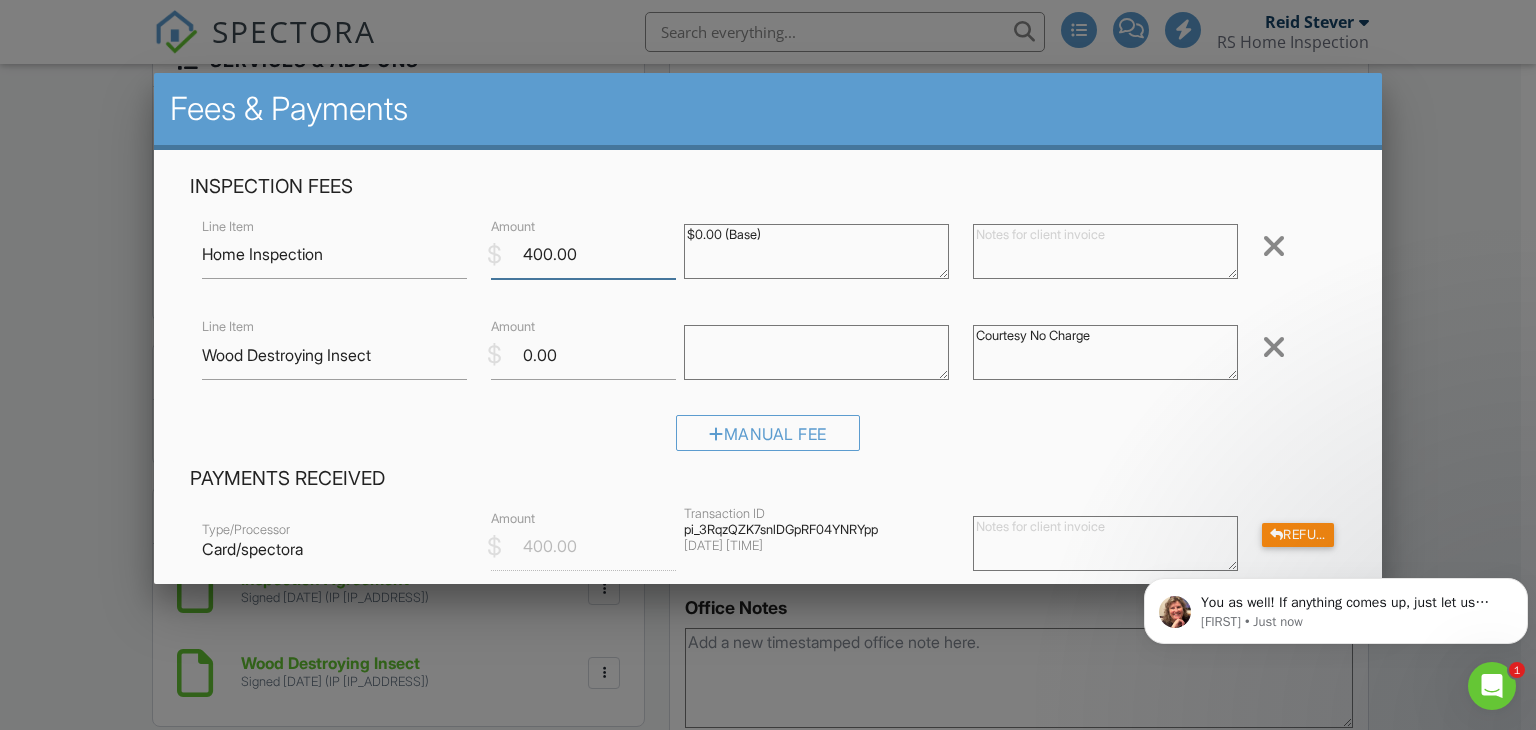click on "400.00" at bounding box center (583, 254) 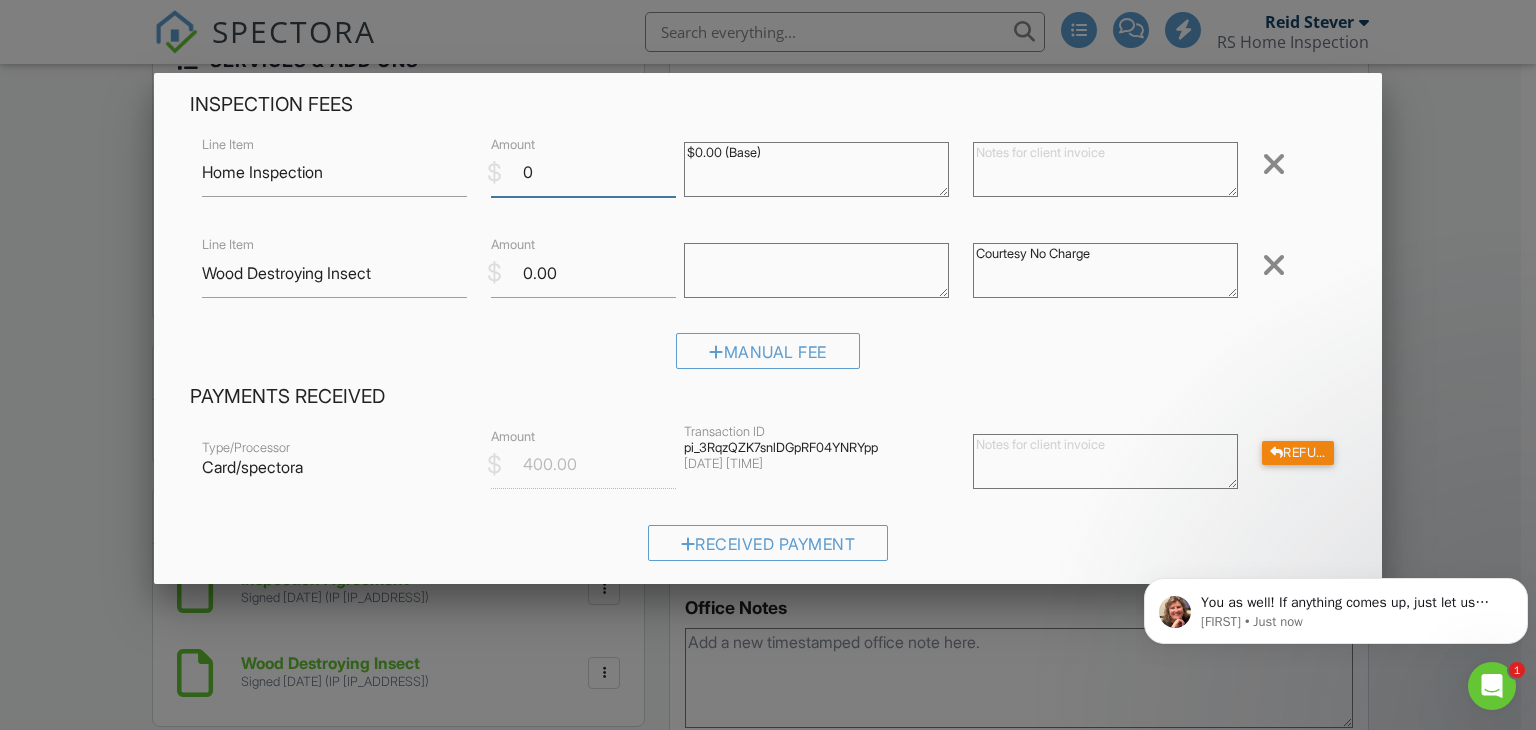 scroll, scrollTop: 200, scrollLeft: 0, axis: vertical 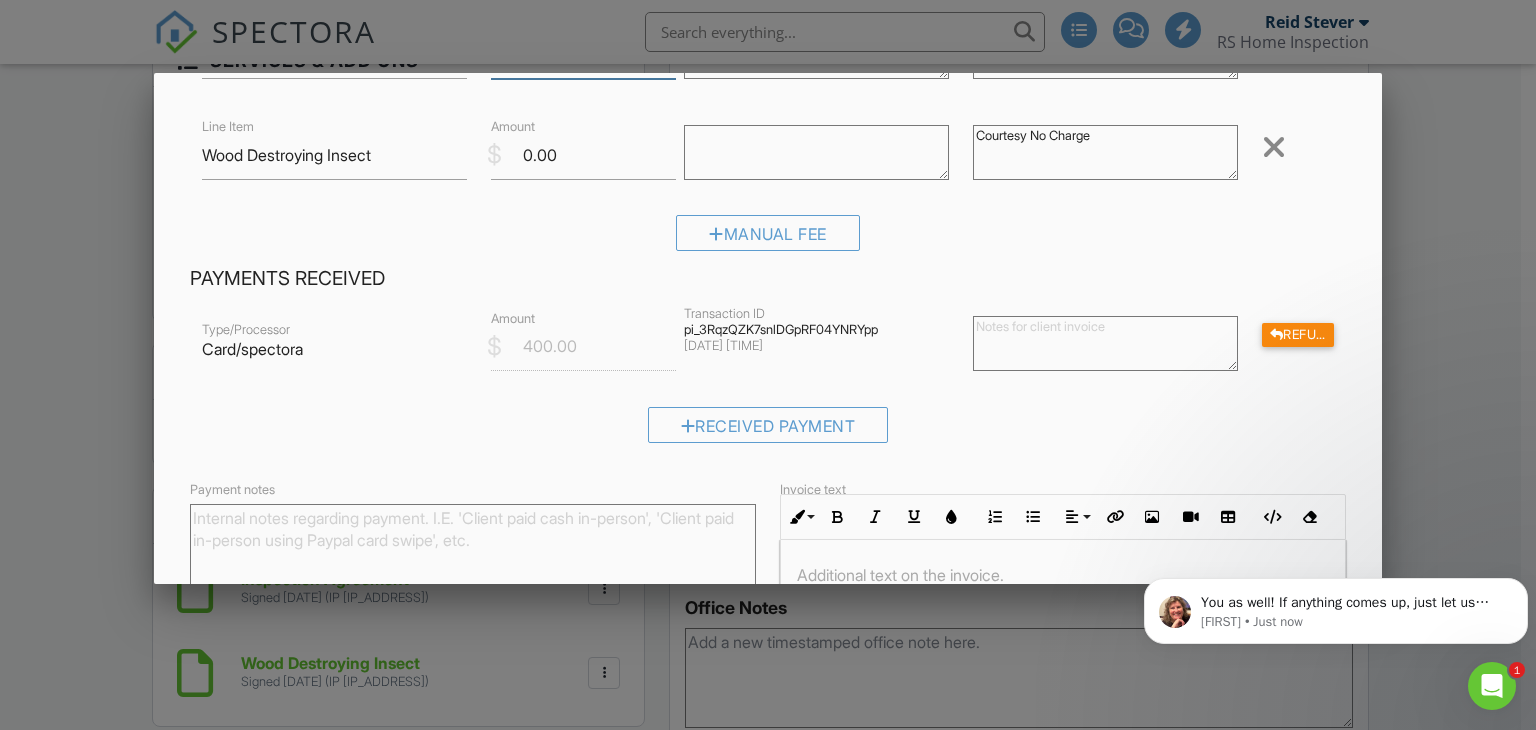 type on "0" 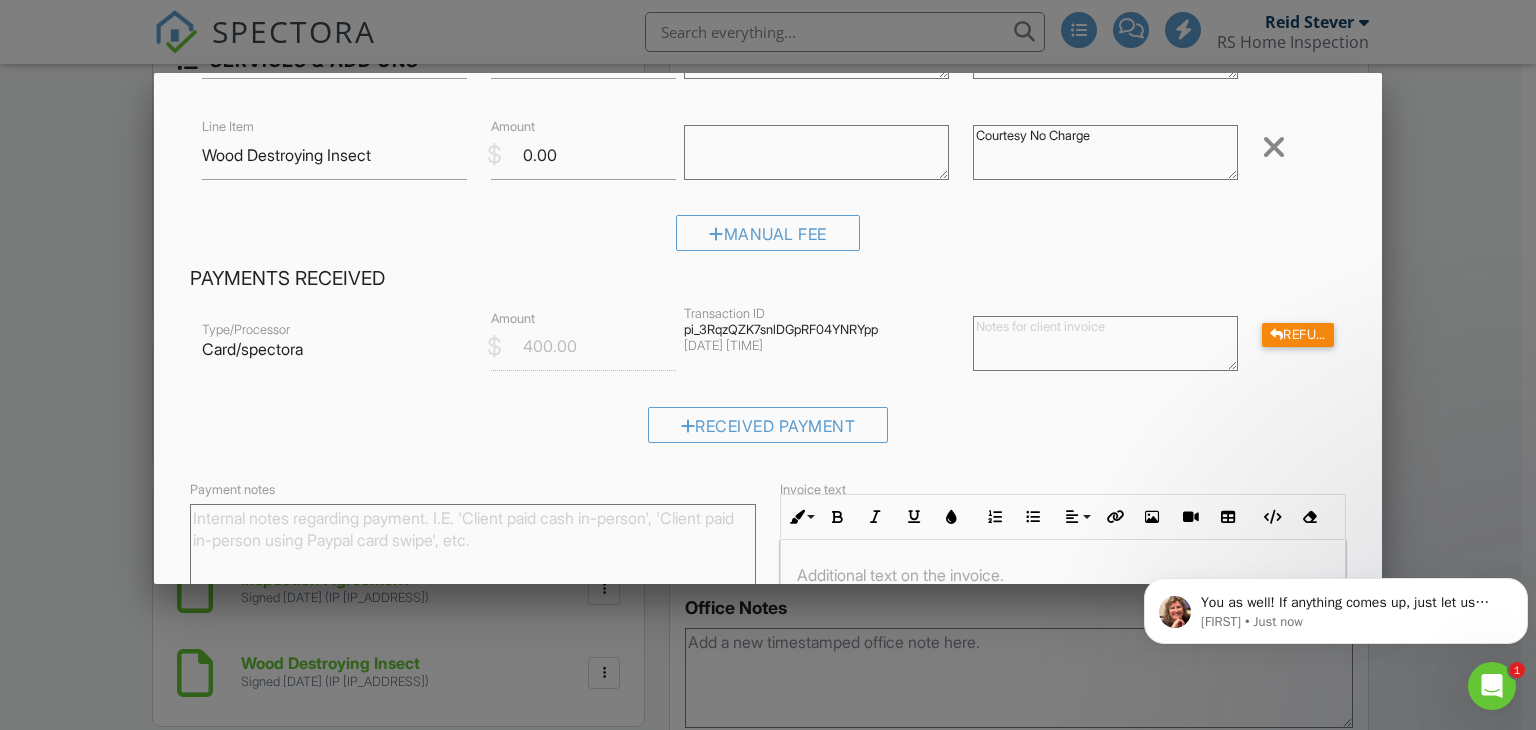 click on "Payments Received" at bounding box center [768, 279] 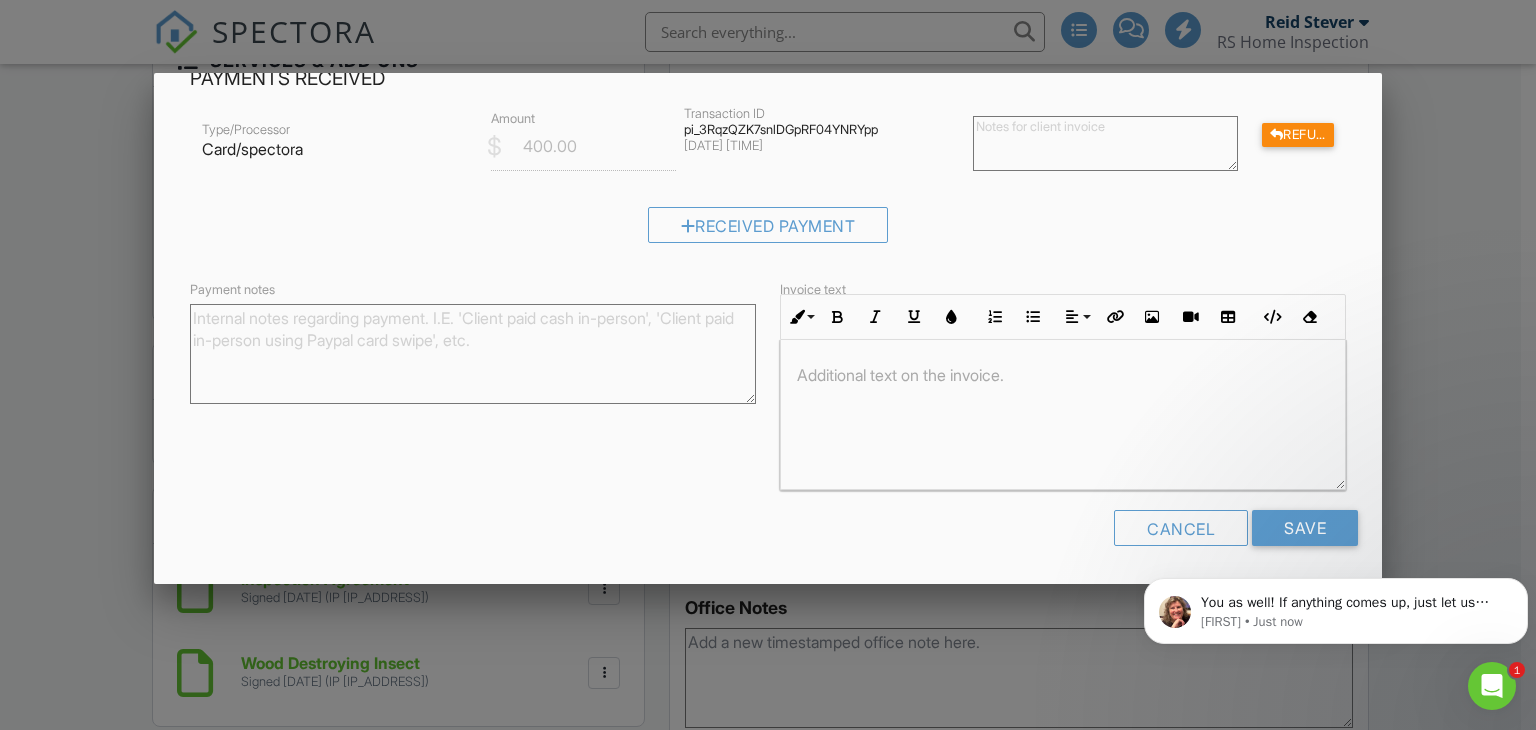 scroll, scrollTop: 400, scrollLeft: 0, axis: vertical 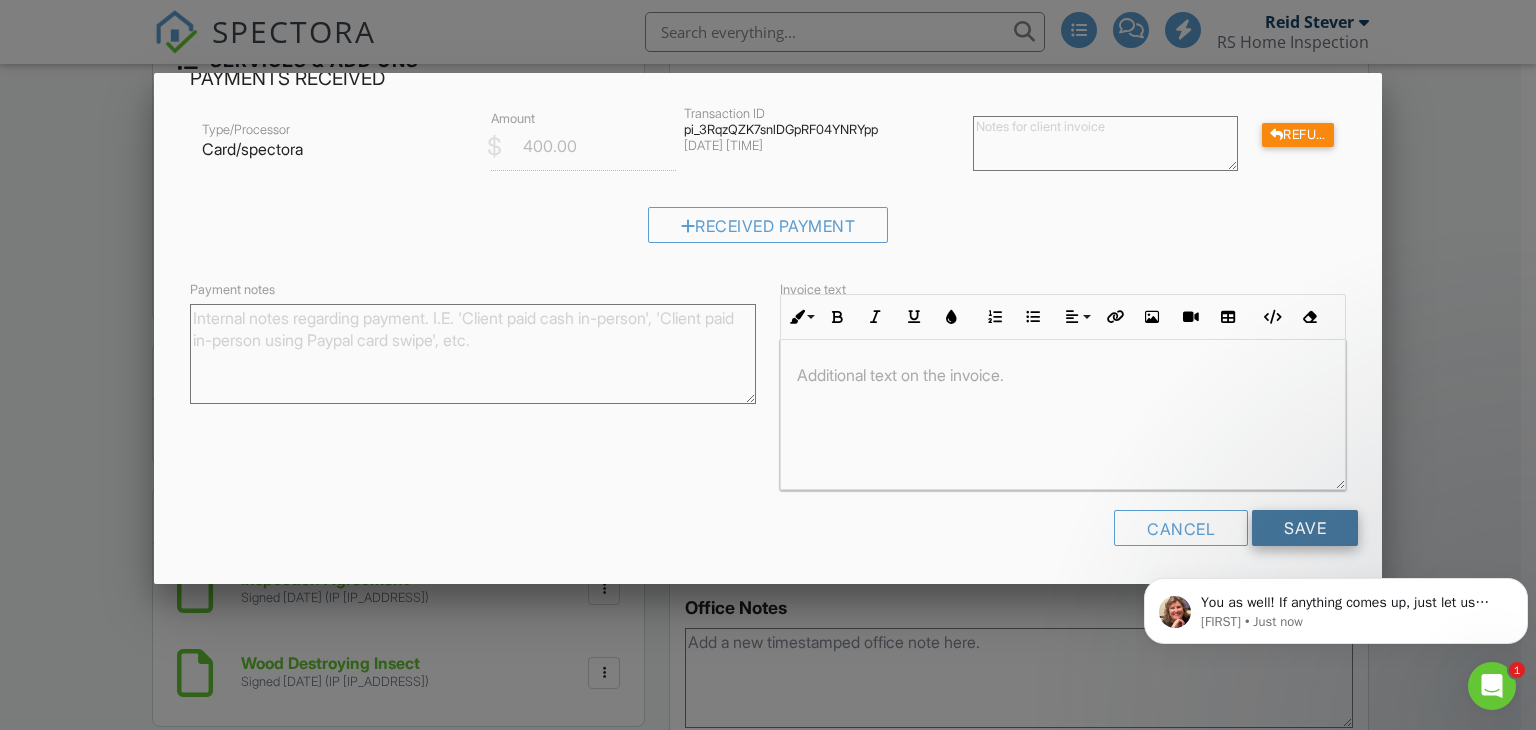 click on "Save" at bounding box center [1305, 528] 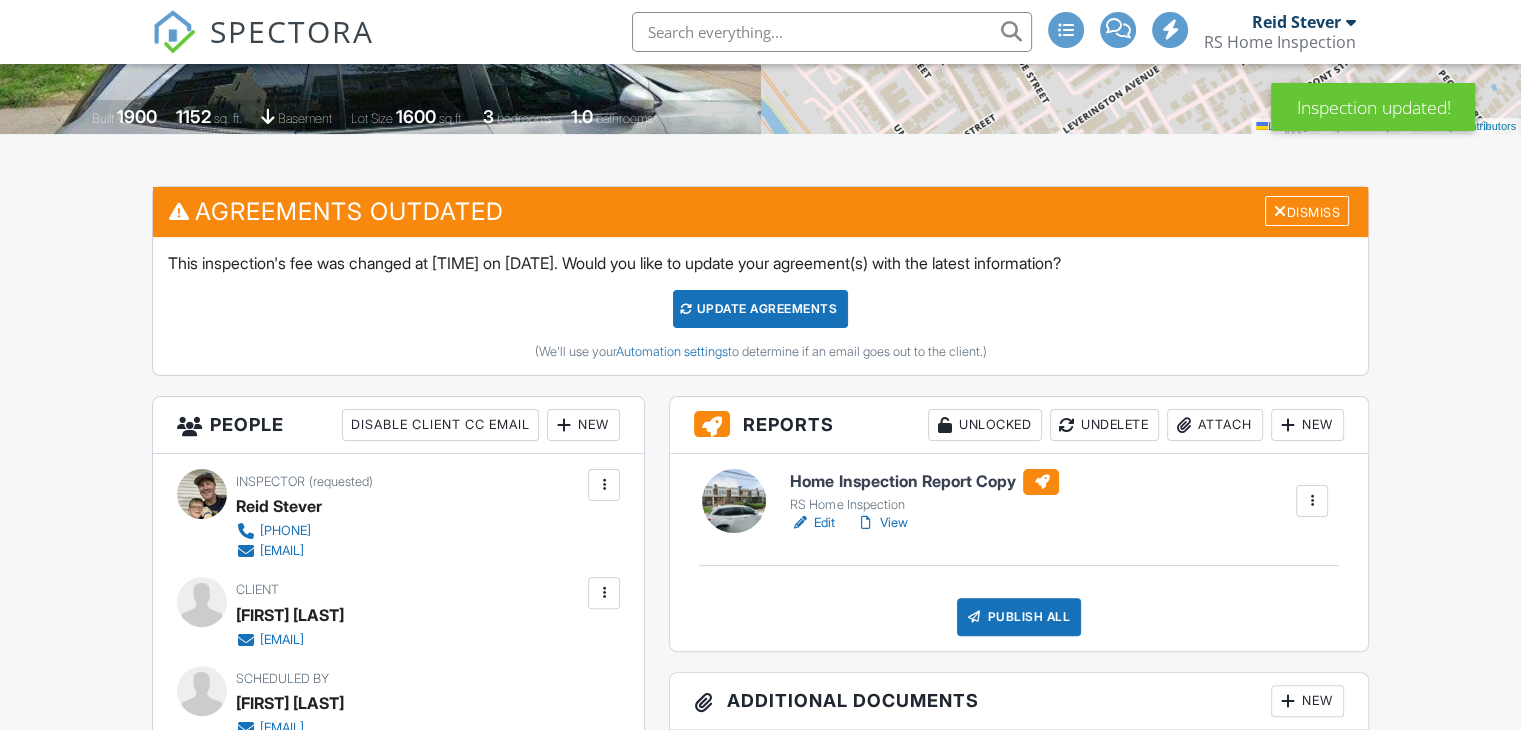 scroll, scrollTop: 400, scrollLeft: 0, axis: vertical 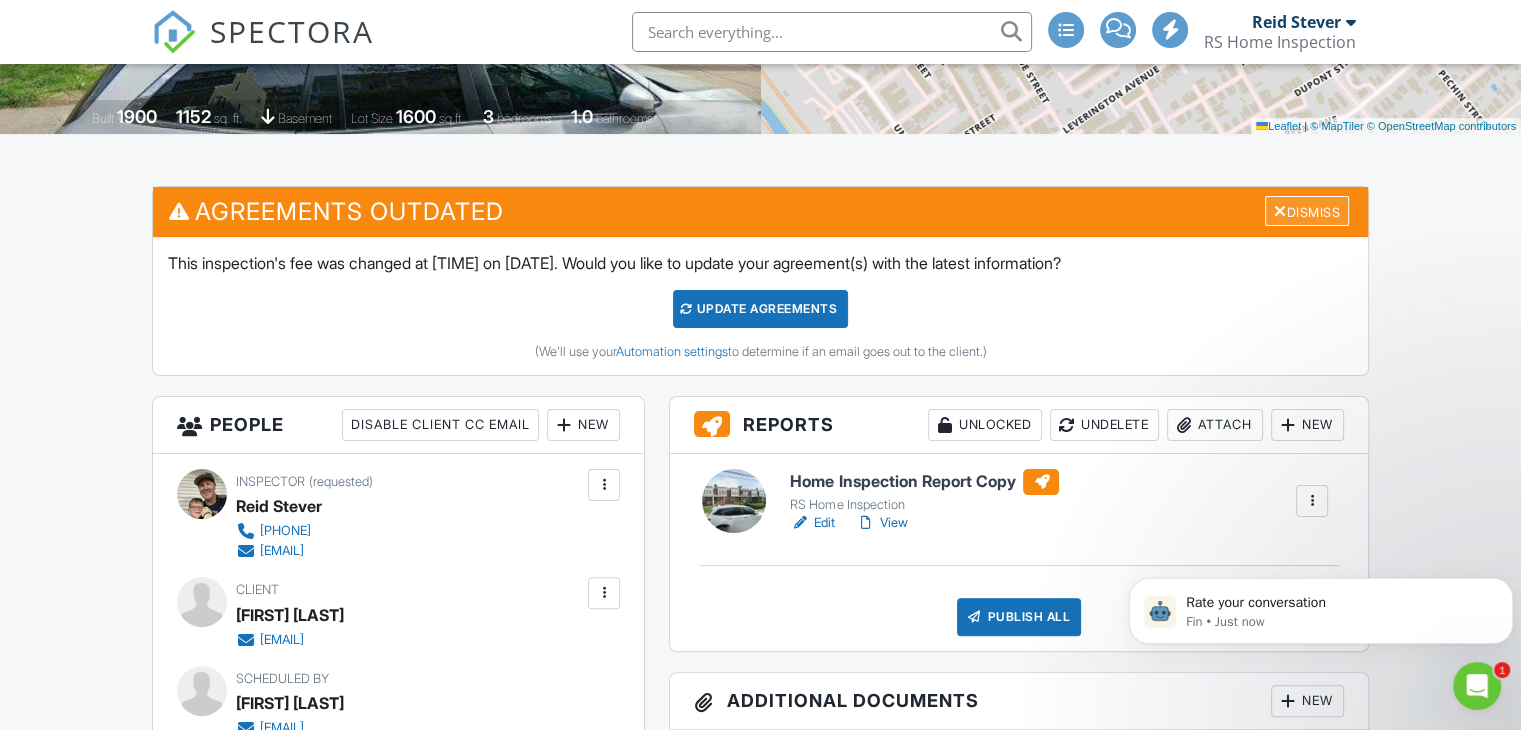click on "Dismiss" at bounding box center [1307, 211] 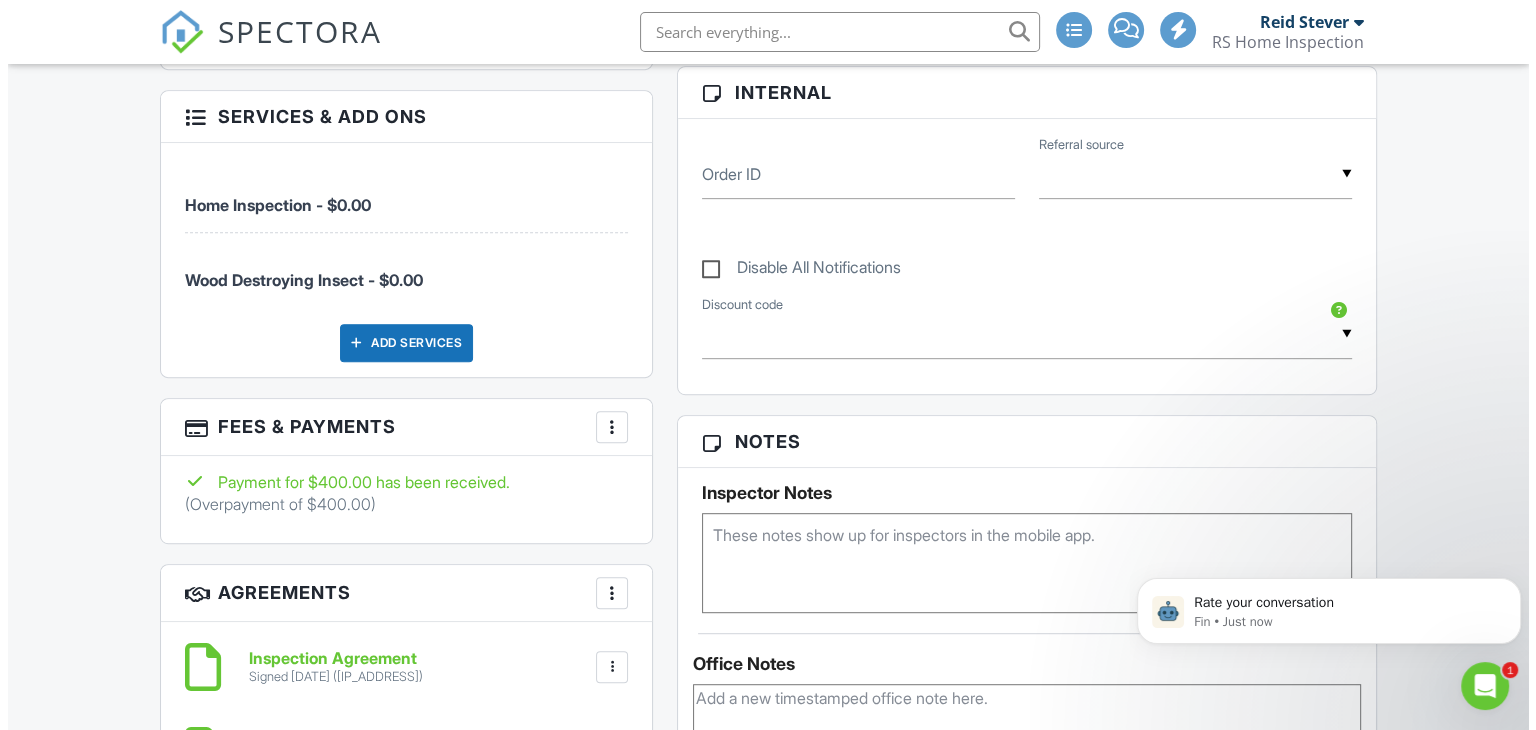 scroll, scrollTop: 1000, scrollLeft: 0, axis: vertical 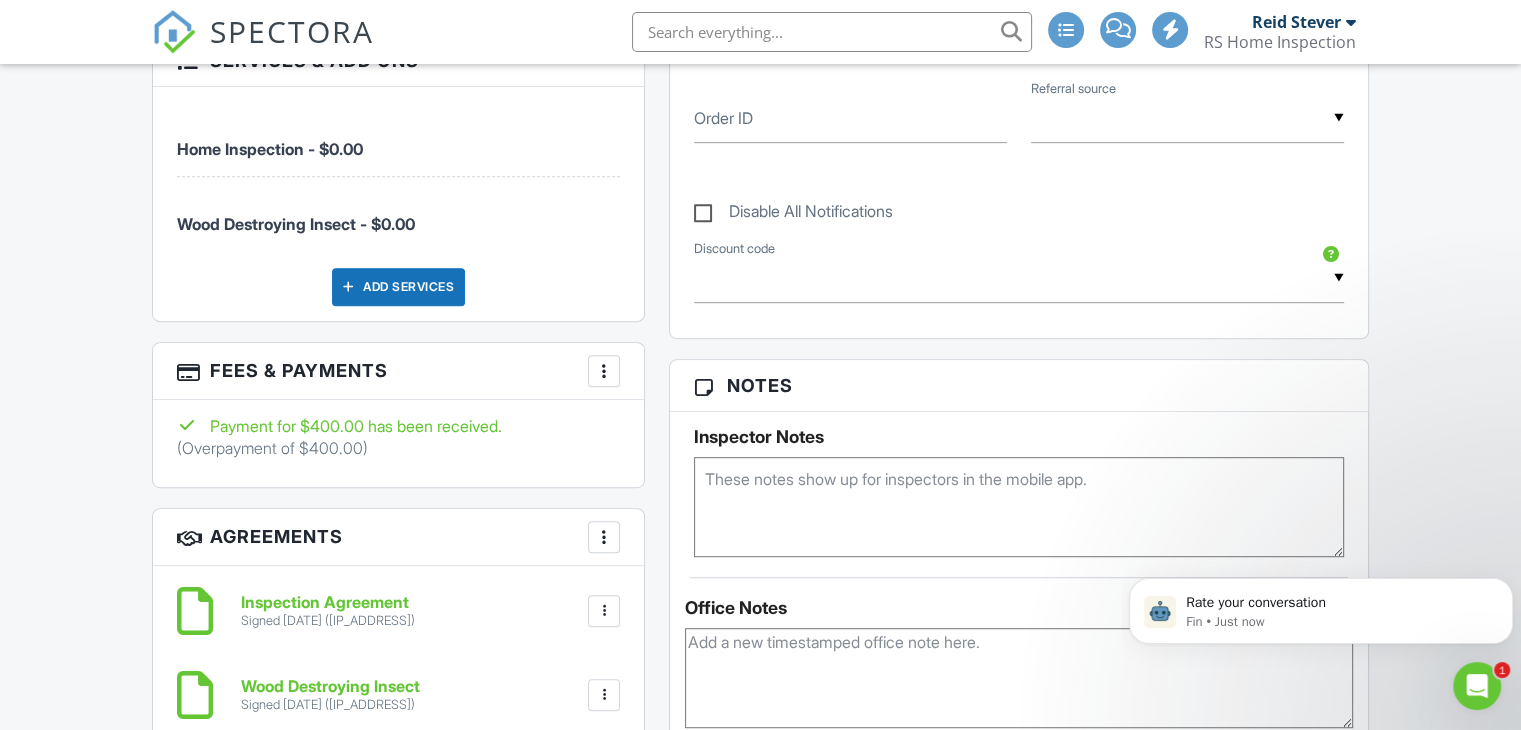 click at bounding box center (604, 371) 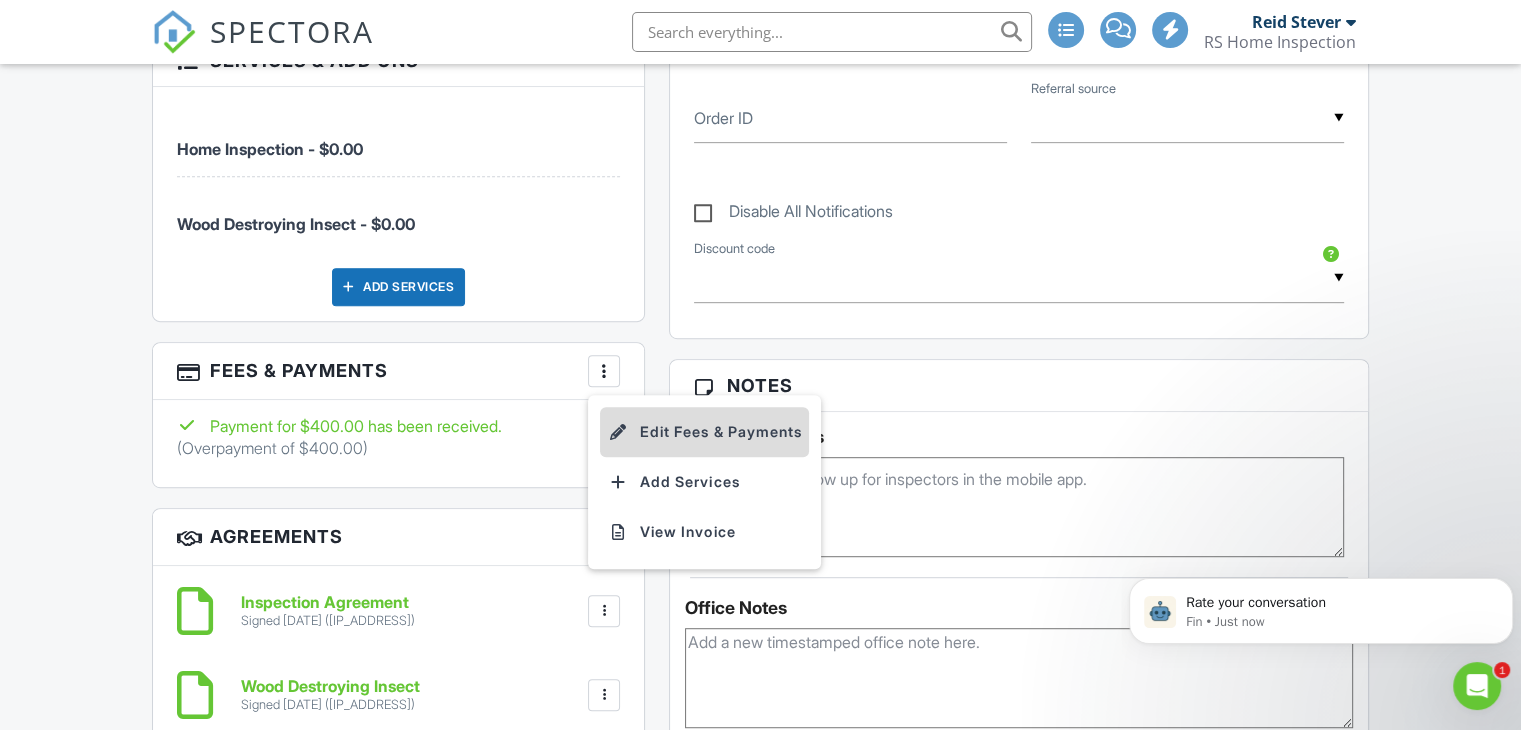 click on "Edit Fees & Payments" at bounding box center (704, 432) 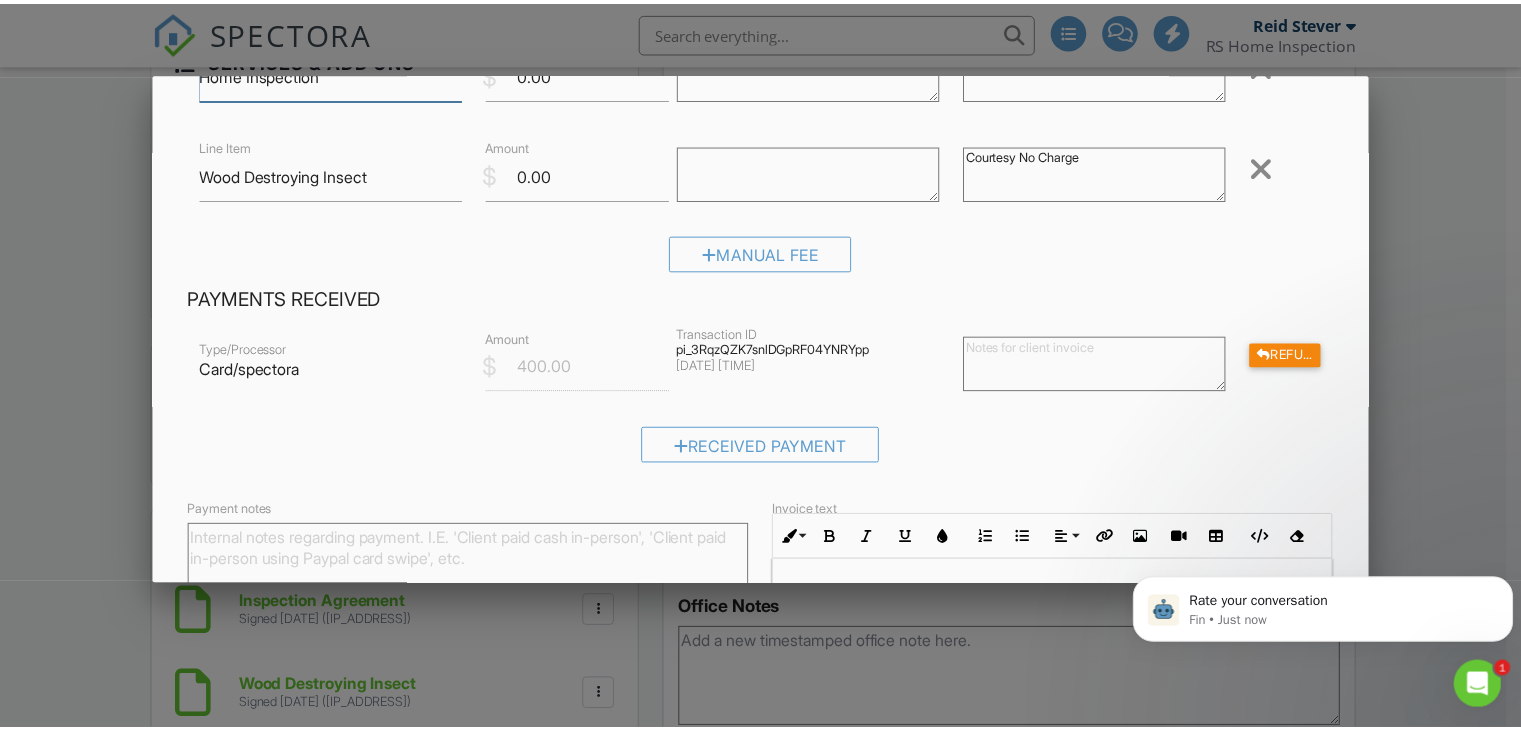 scroll, scrollTop: 0, scrollLeft: 0, axis: both 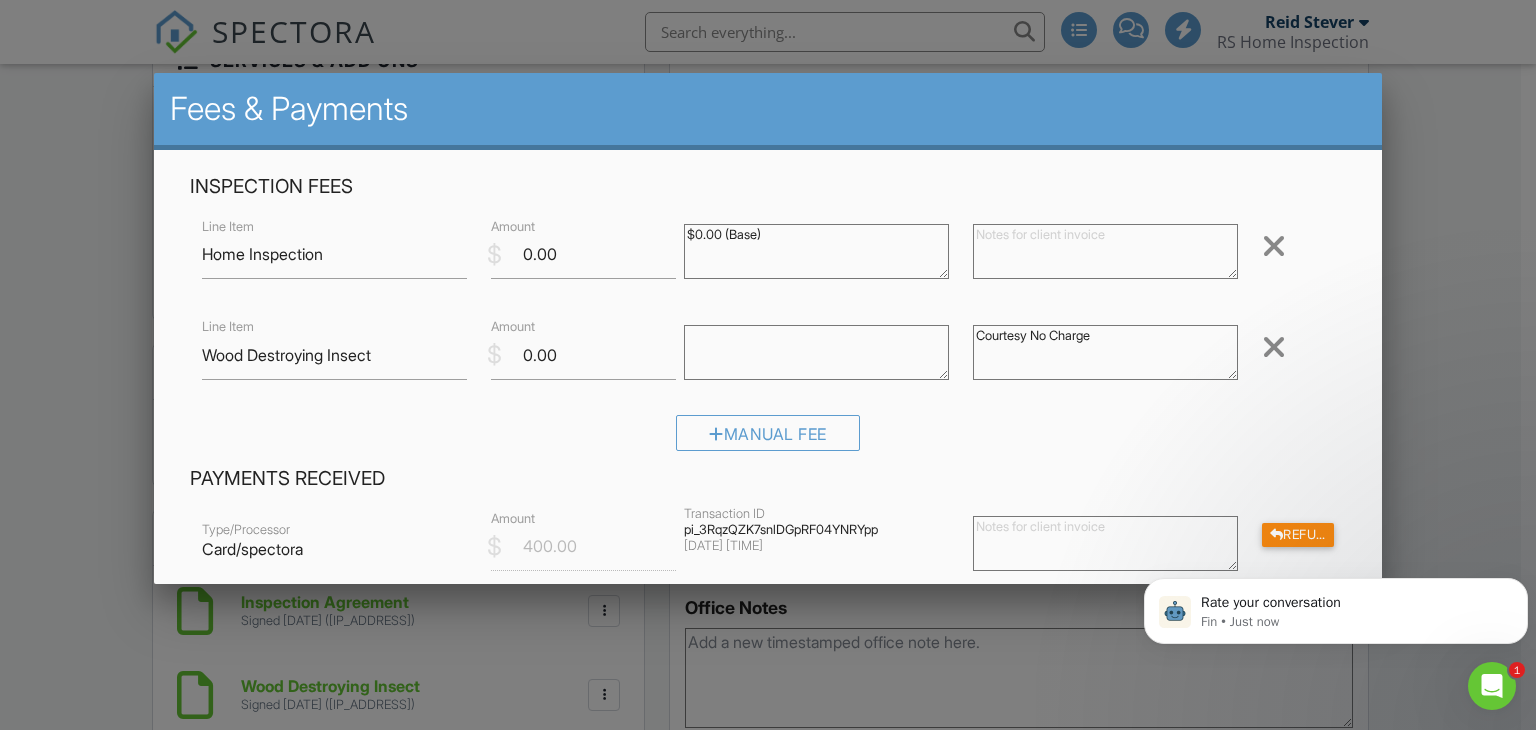 click at bounding box center [768, 356] 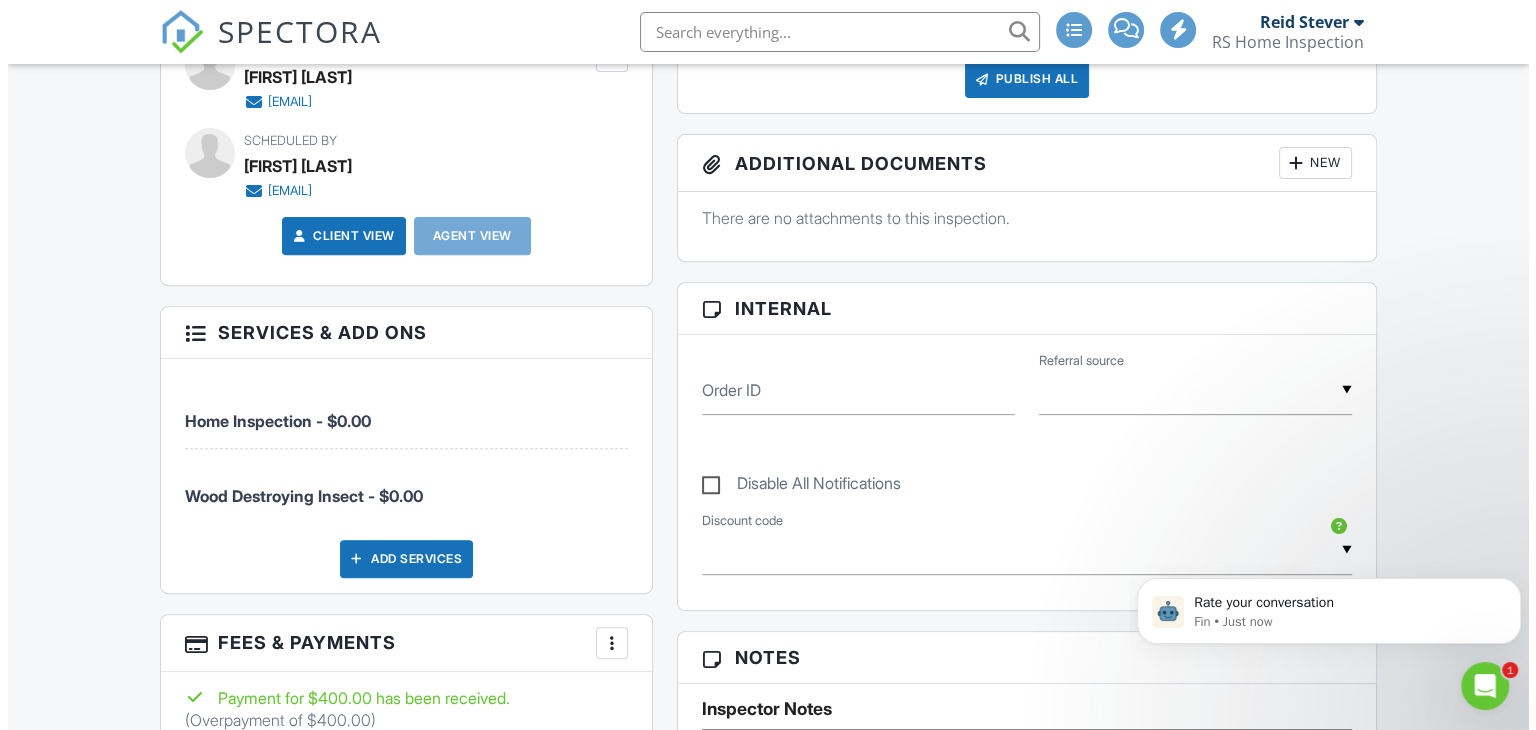 scroll, scrollTop: 1000, scrollLeft: 0, axis: vertical 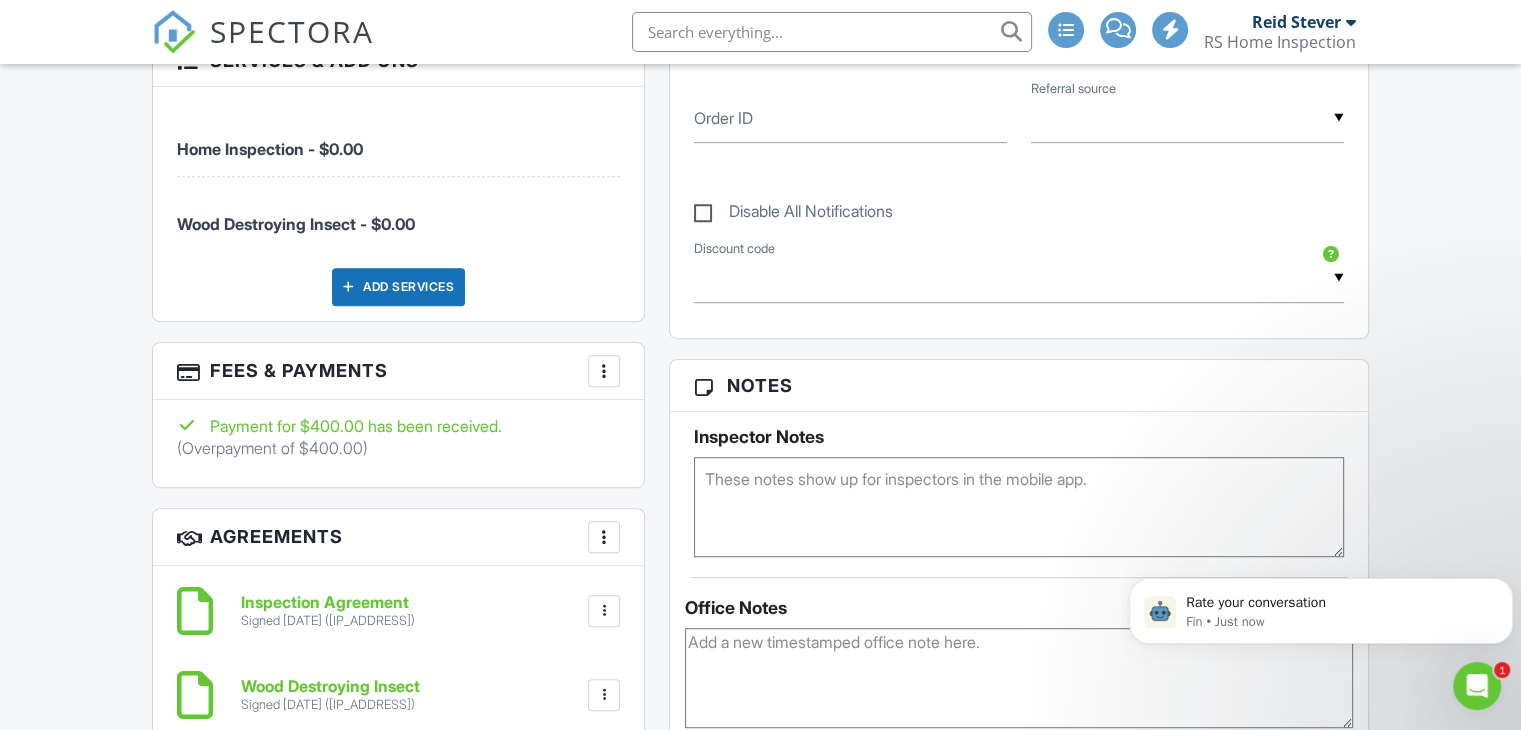 click at bounding box center [604, 371] 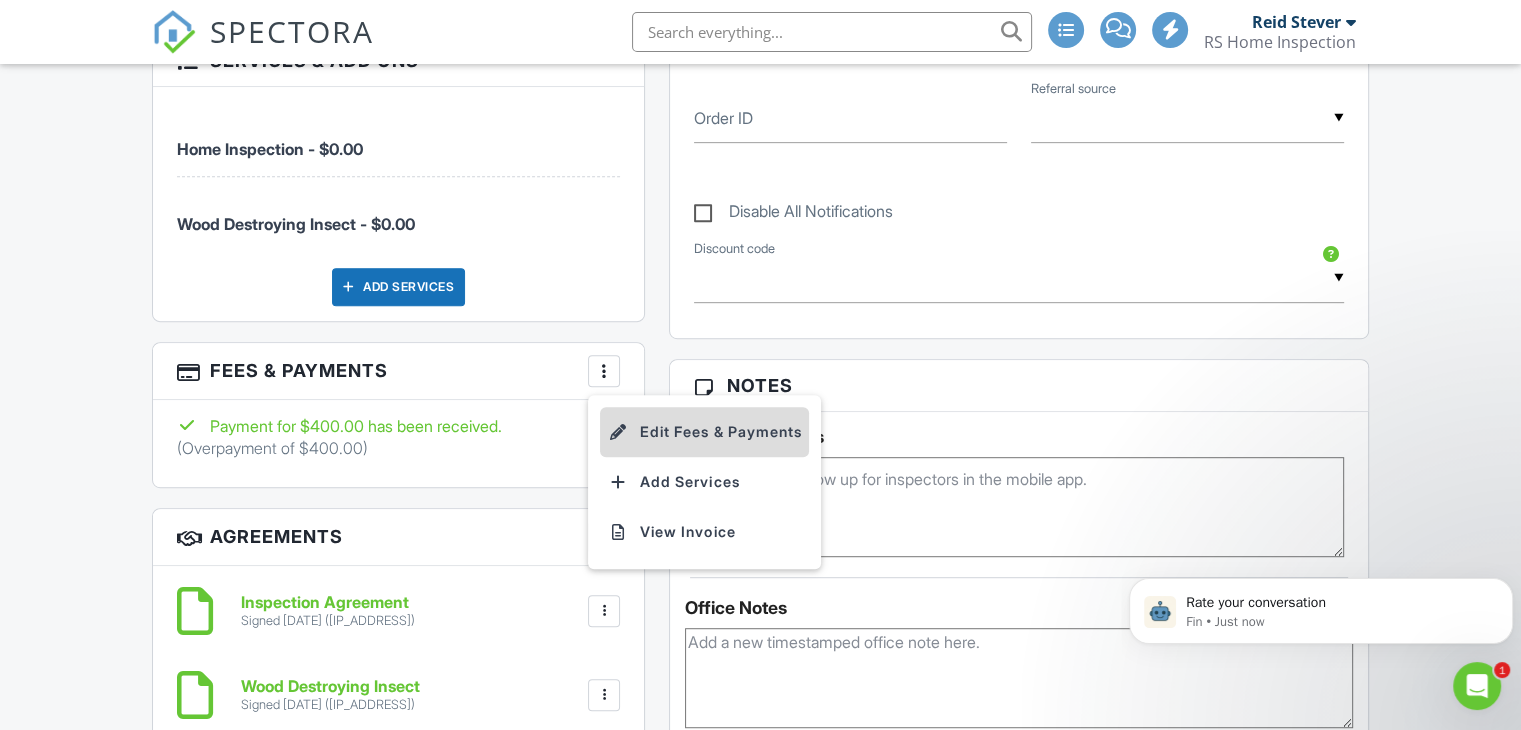 click on "Edit Fees & Payments" at bounding box center [704, 432] 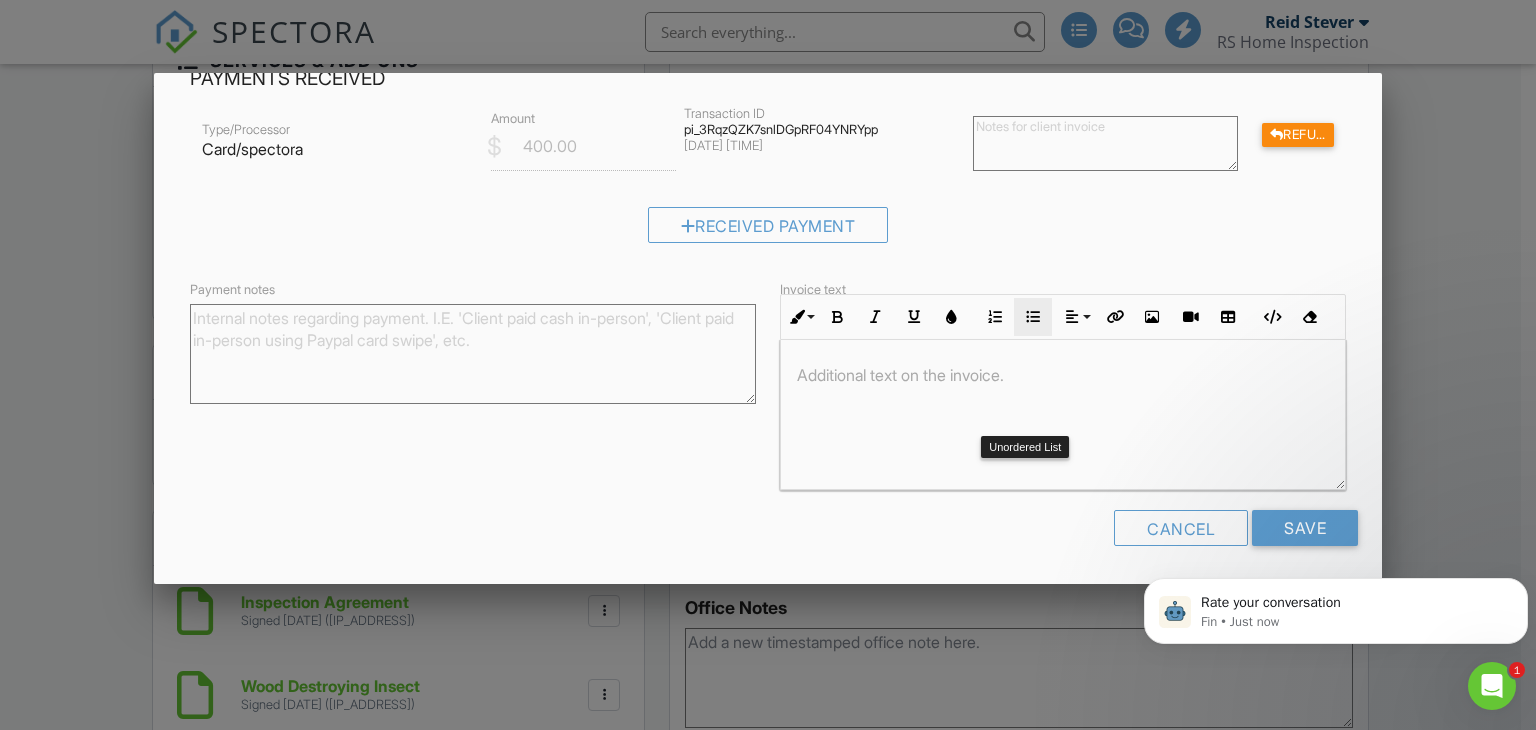 scroll, scrollTop: 300, scrollLeft: 0, axis: vertical 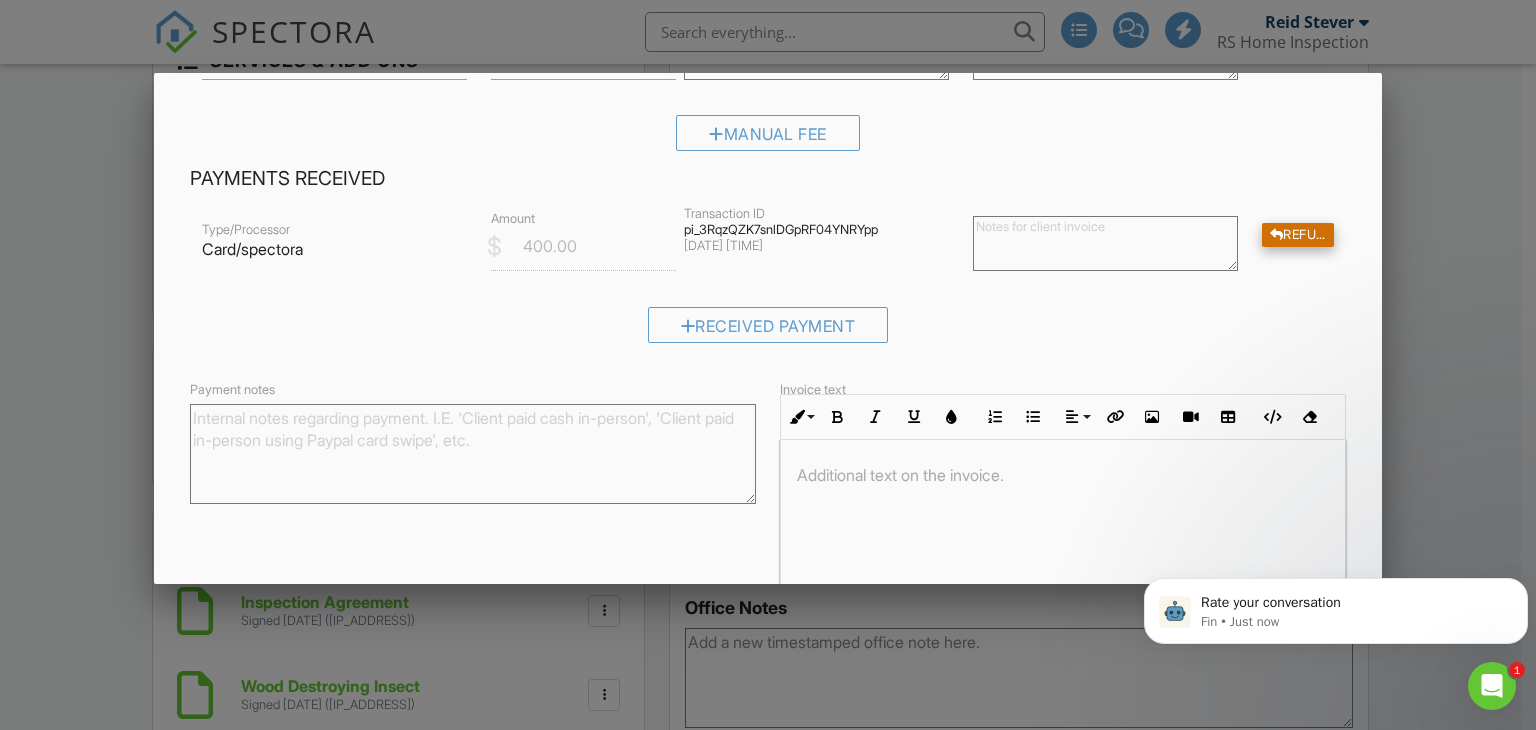 click on "Refund" at bounding box center [1298, 235] 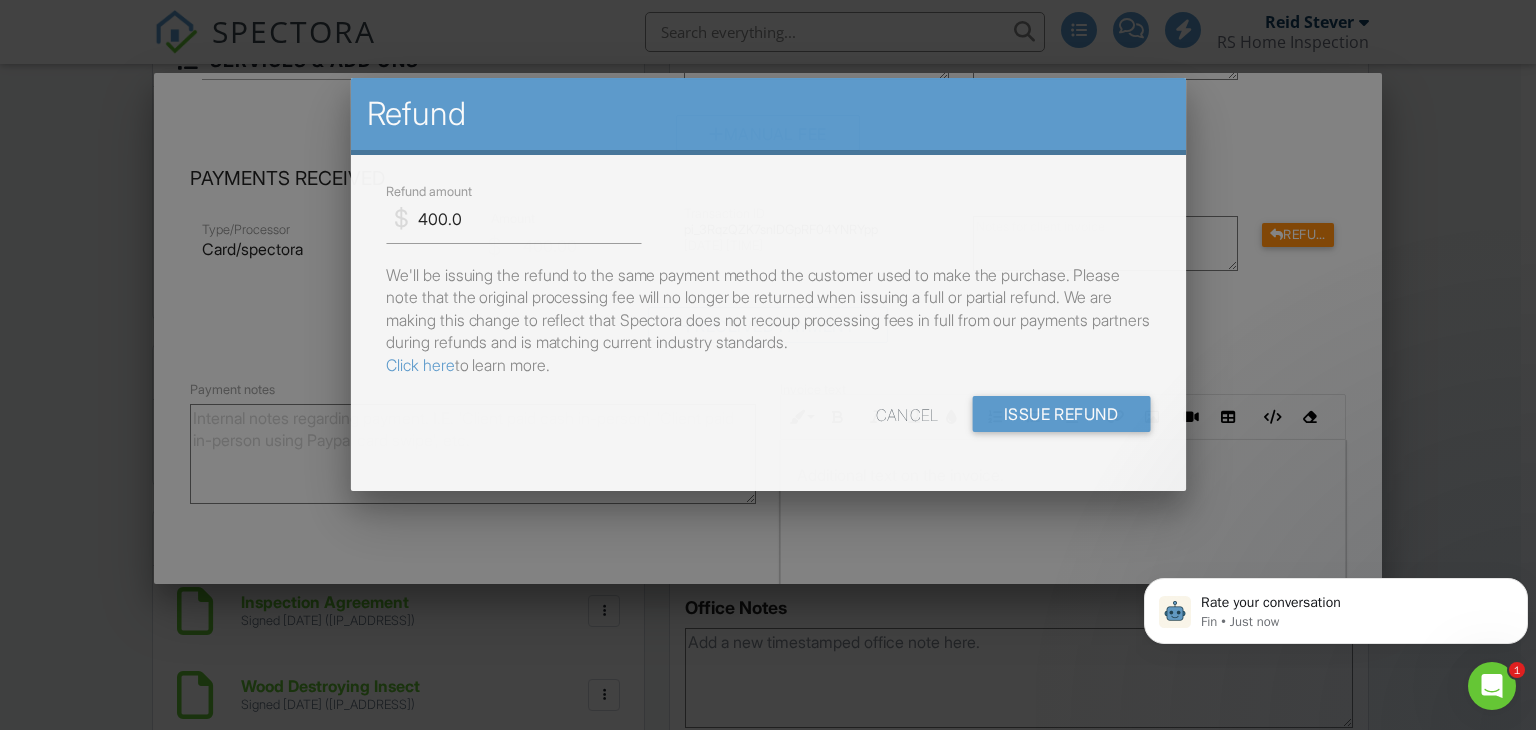 scroll, scrollTop: 0, scrollLeft: 0, axis: both 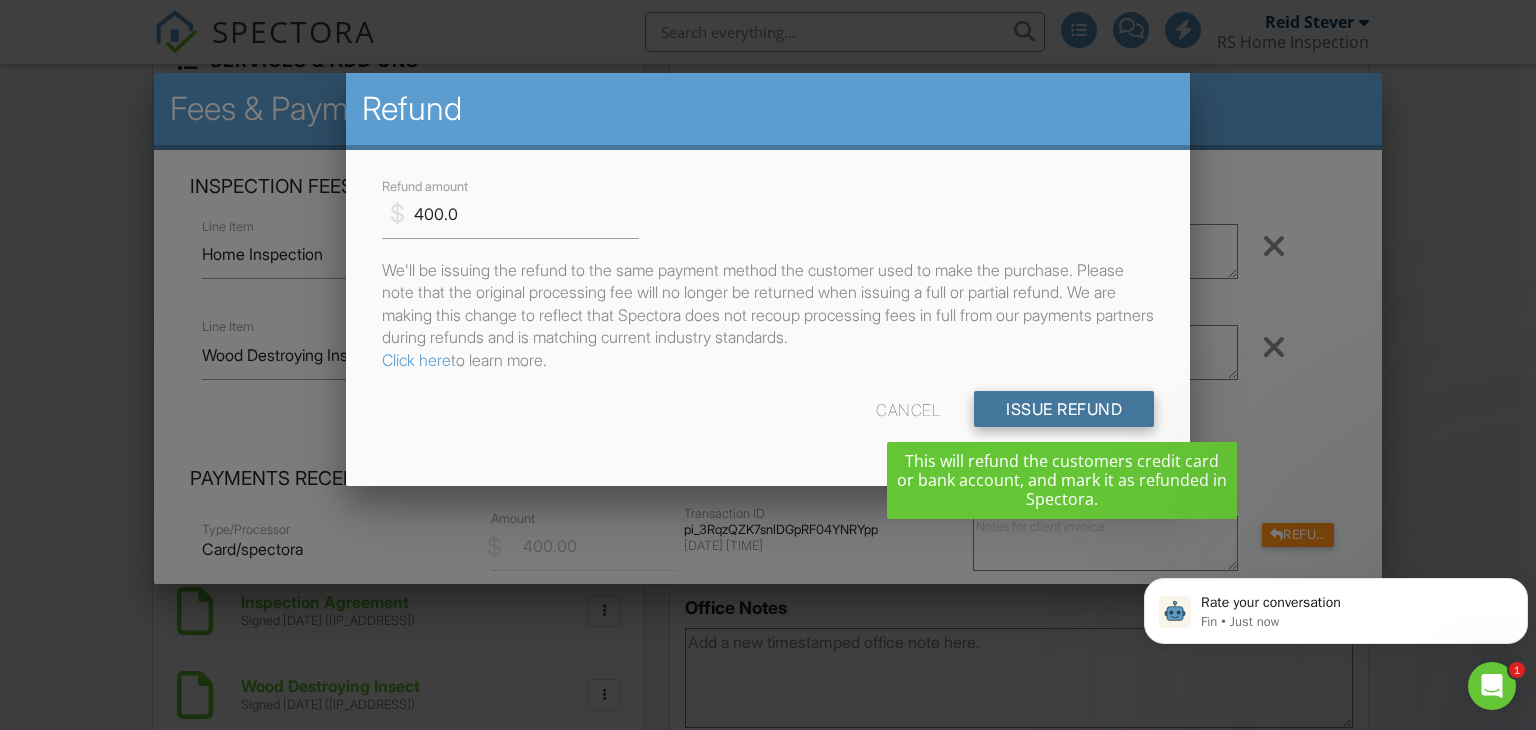 click on "Issue Refund" at bounding box center (1064, 409) 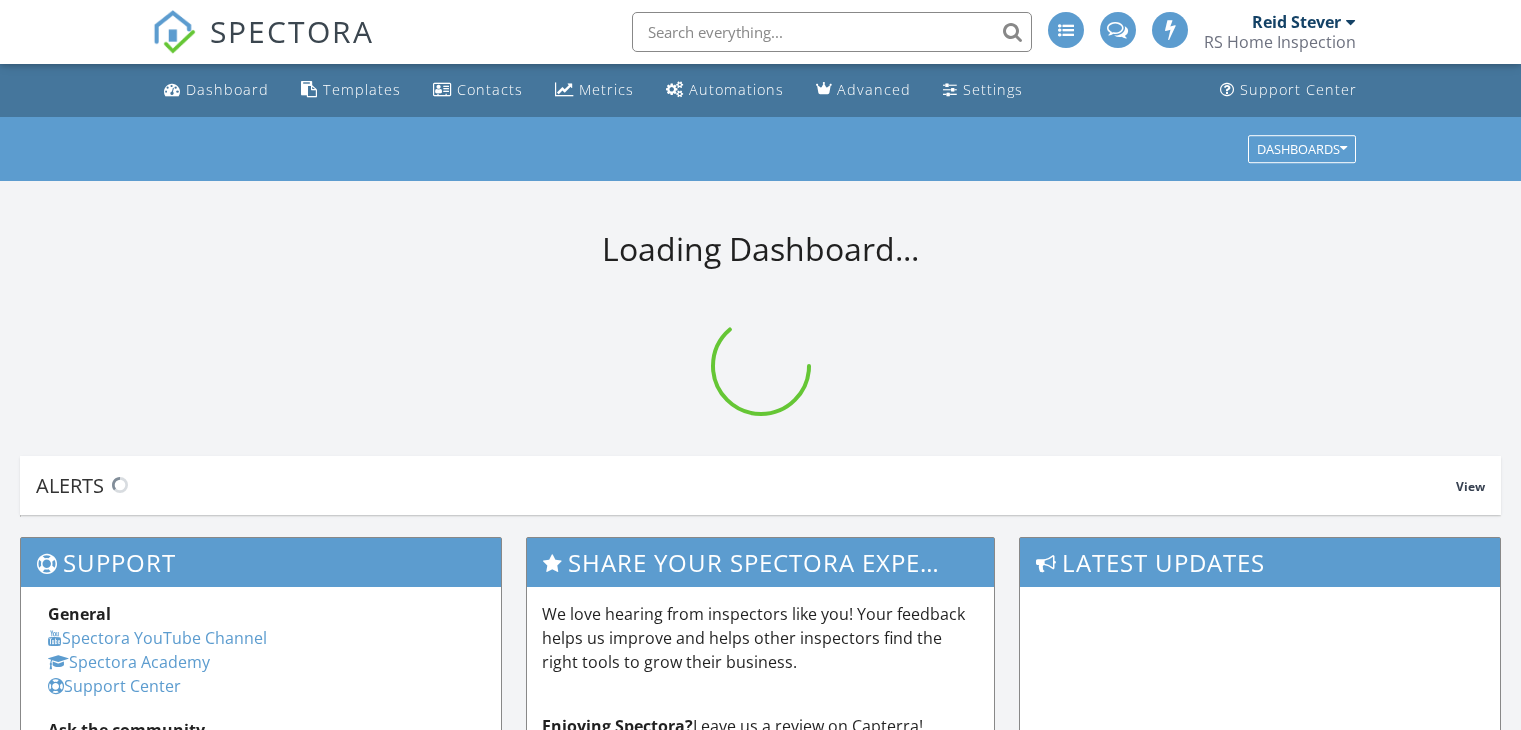 scroll, scrollTop: 0, scrollLeft: 0, axis: both 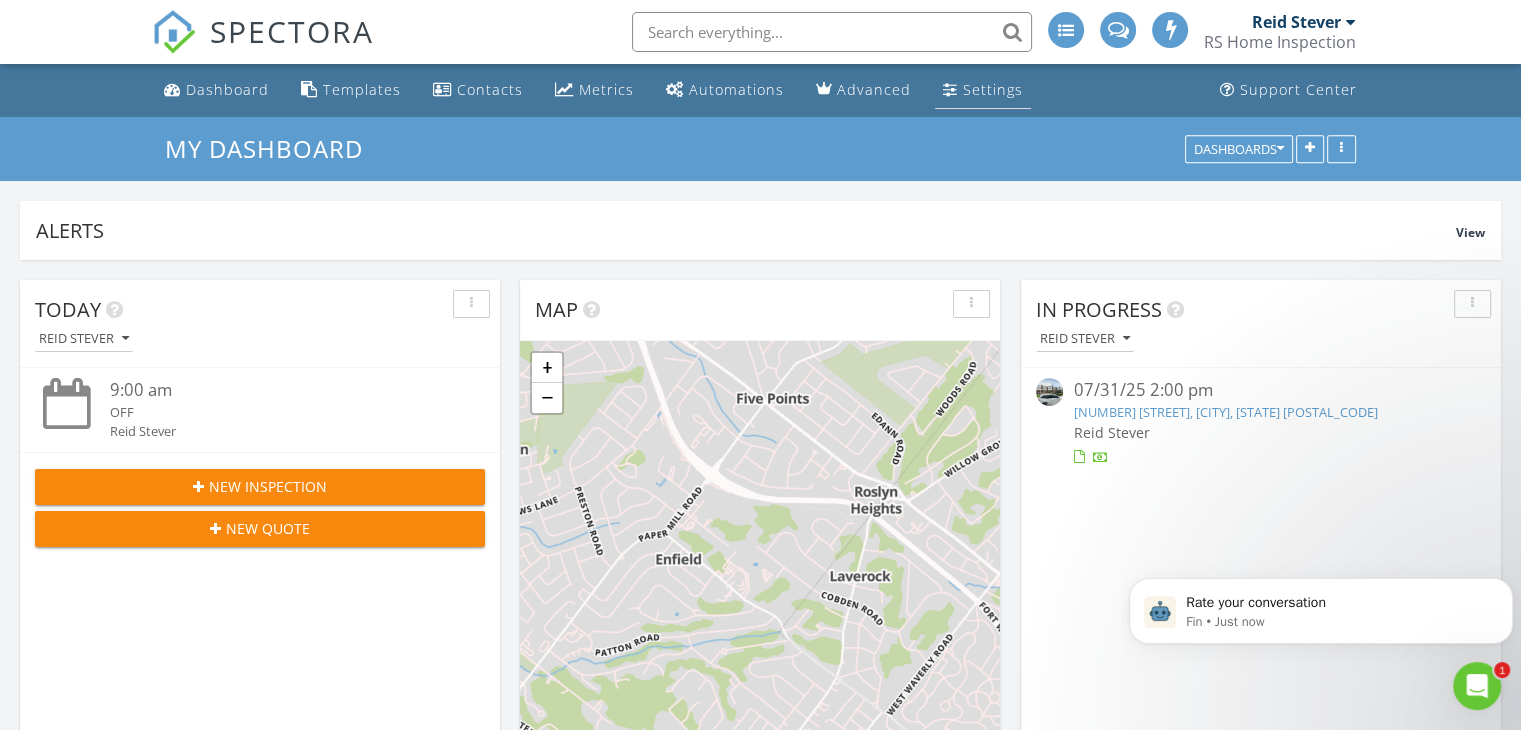 click on "Settings" at bounding box center (993, 89) 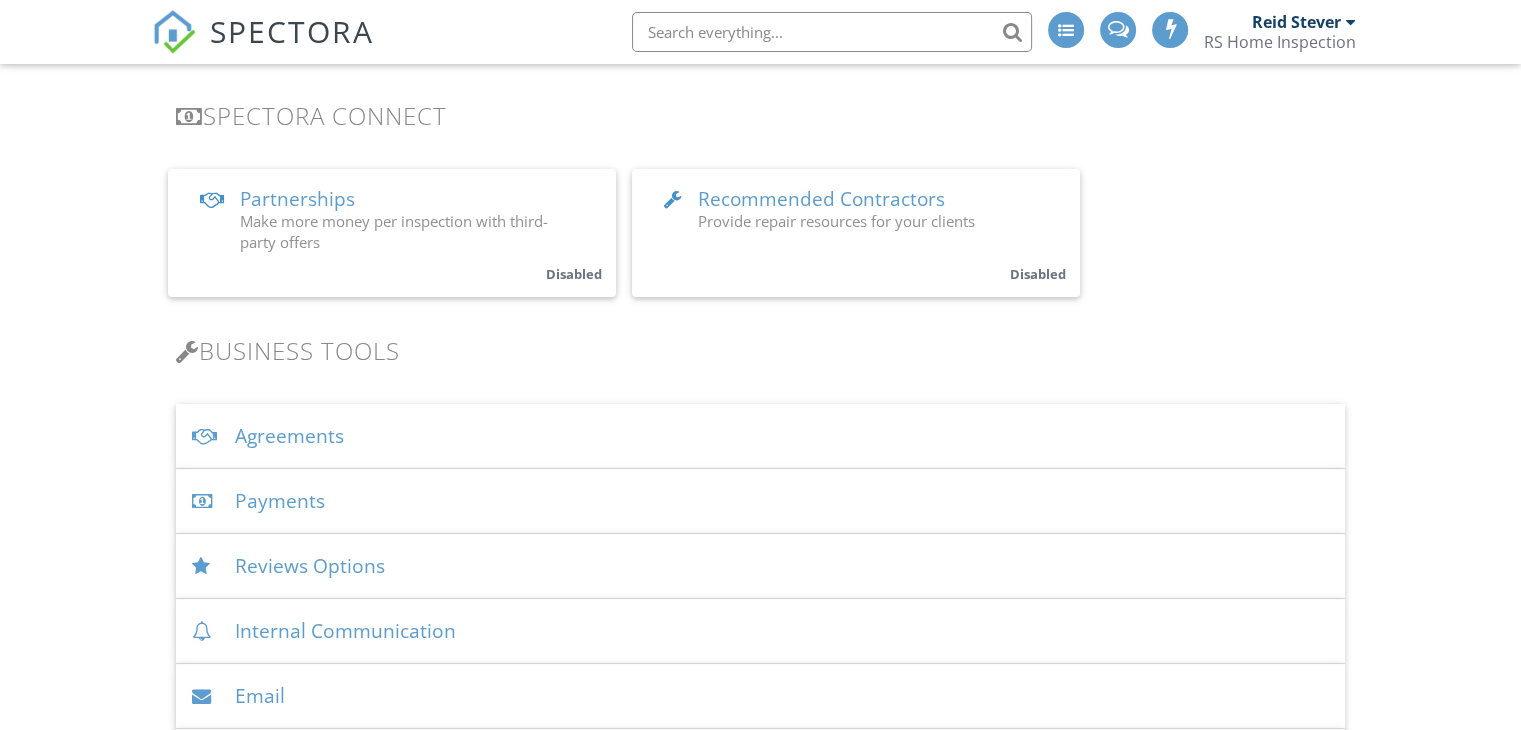 scroll, scrollTop: 400, scrollLeft: 0, axis: vertical 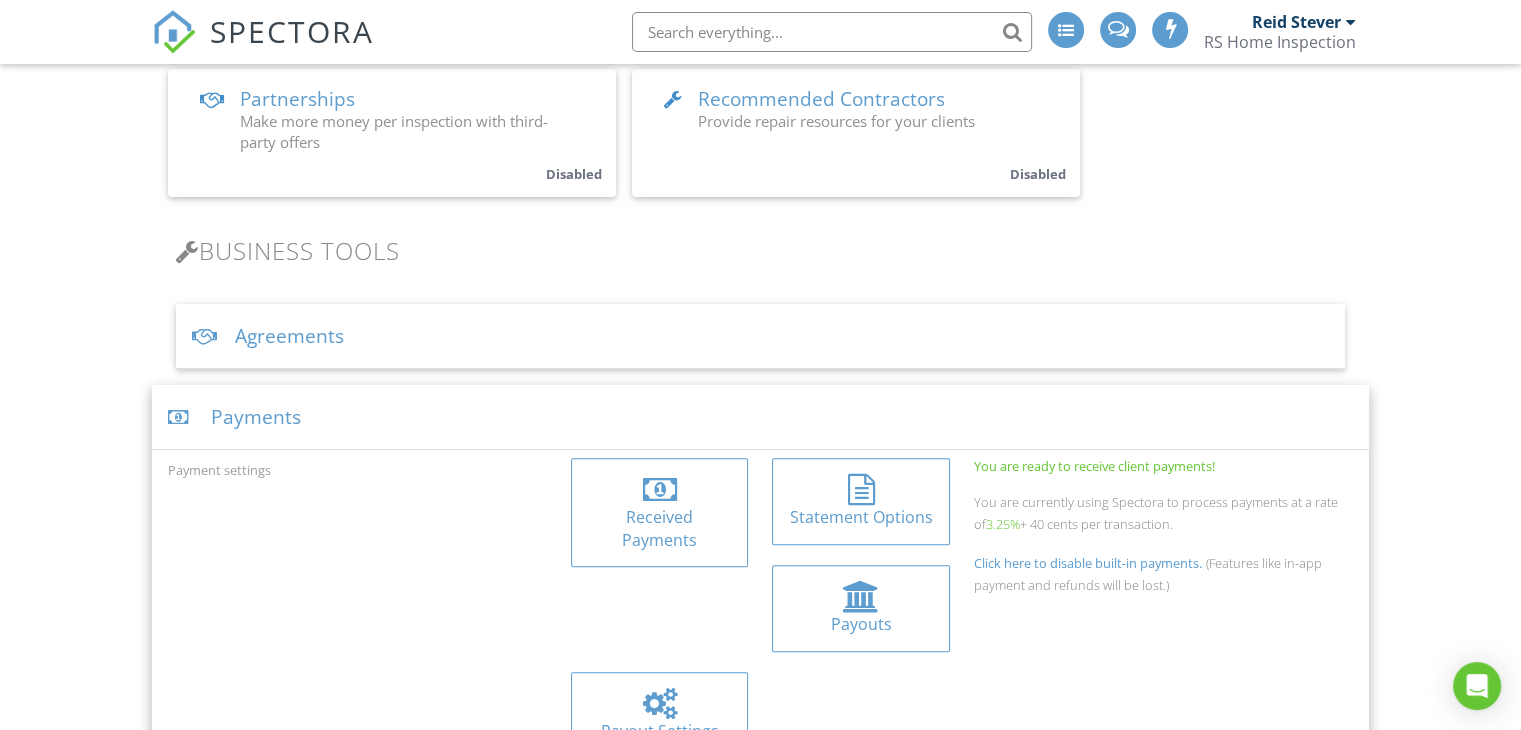 click at bounding box center (660, 490) 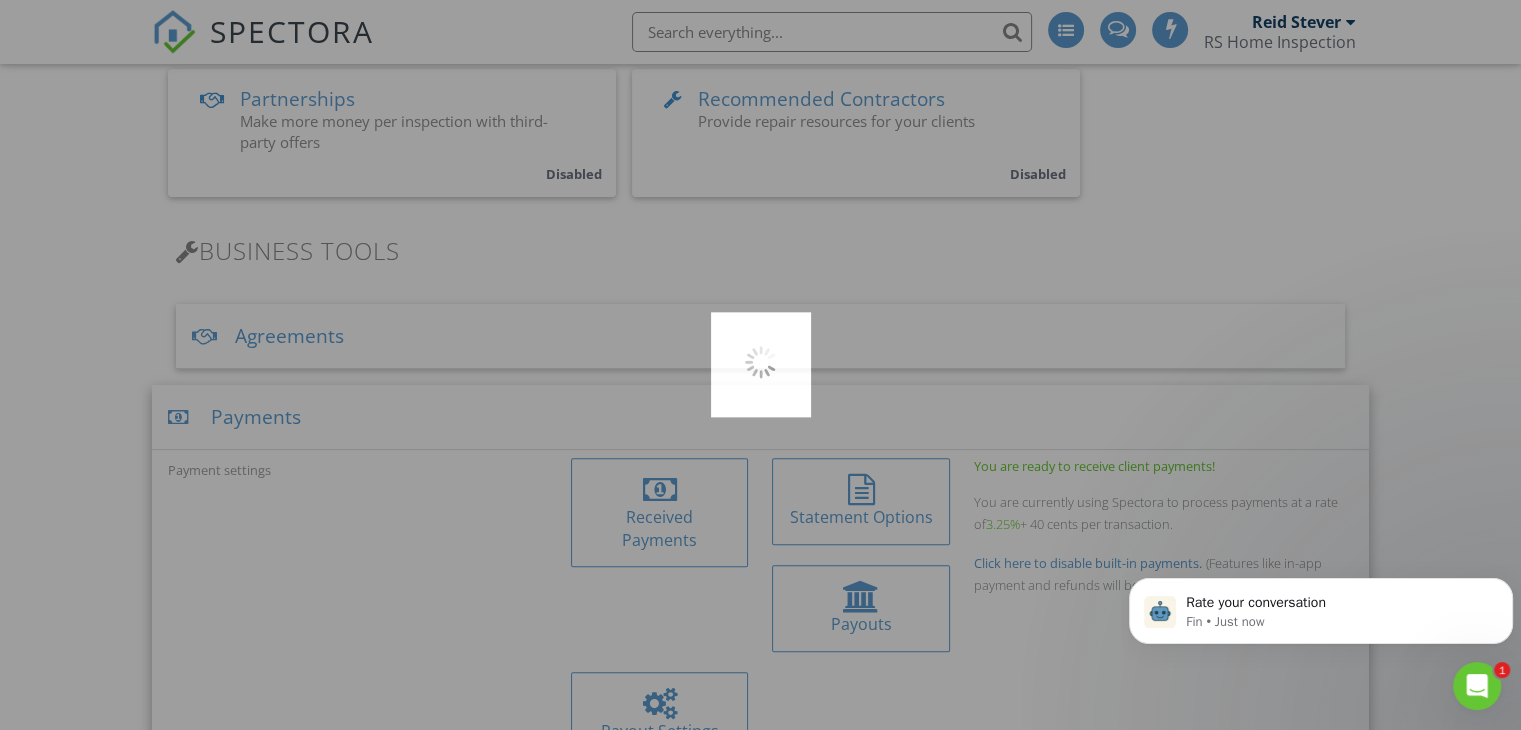 scroll, scrollTop: 0, scrollLeft: 0, axis: both 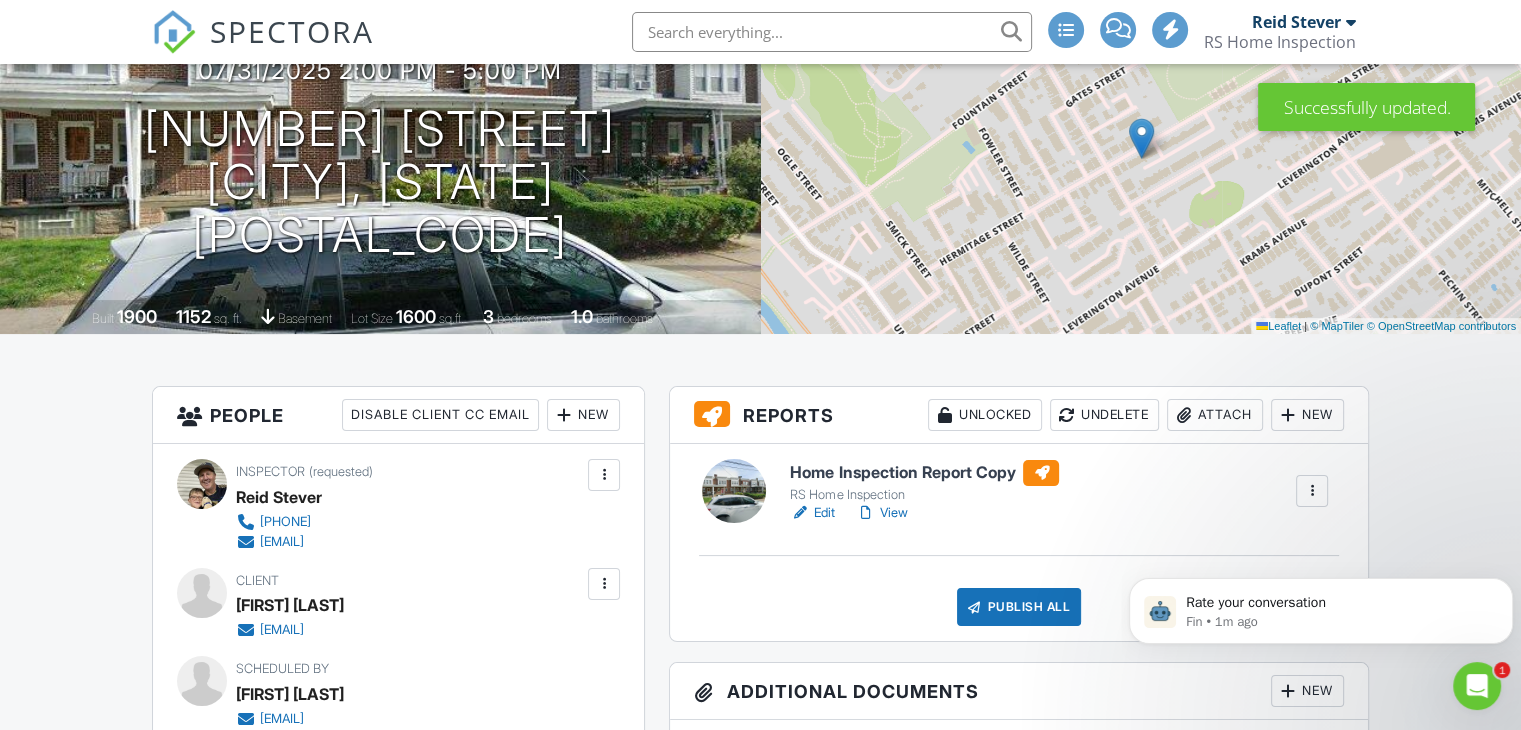 click 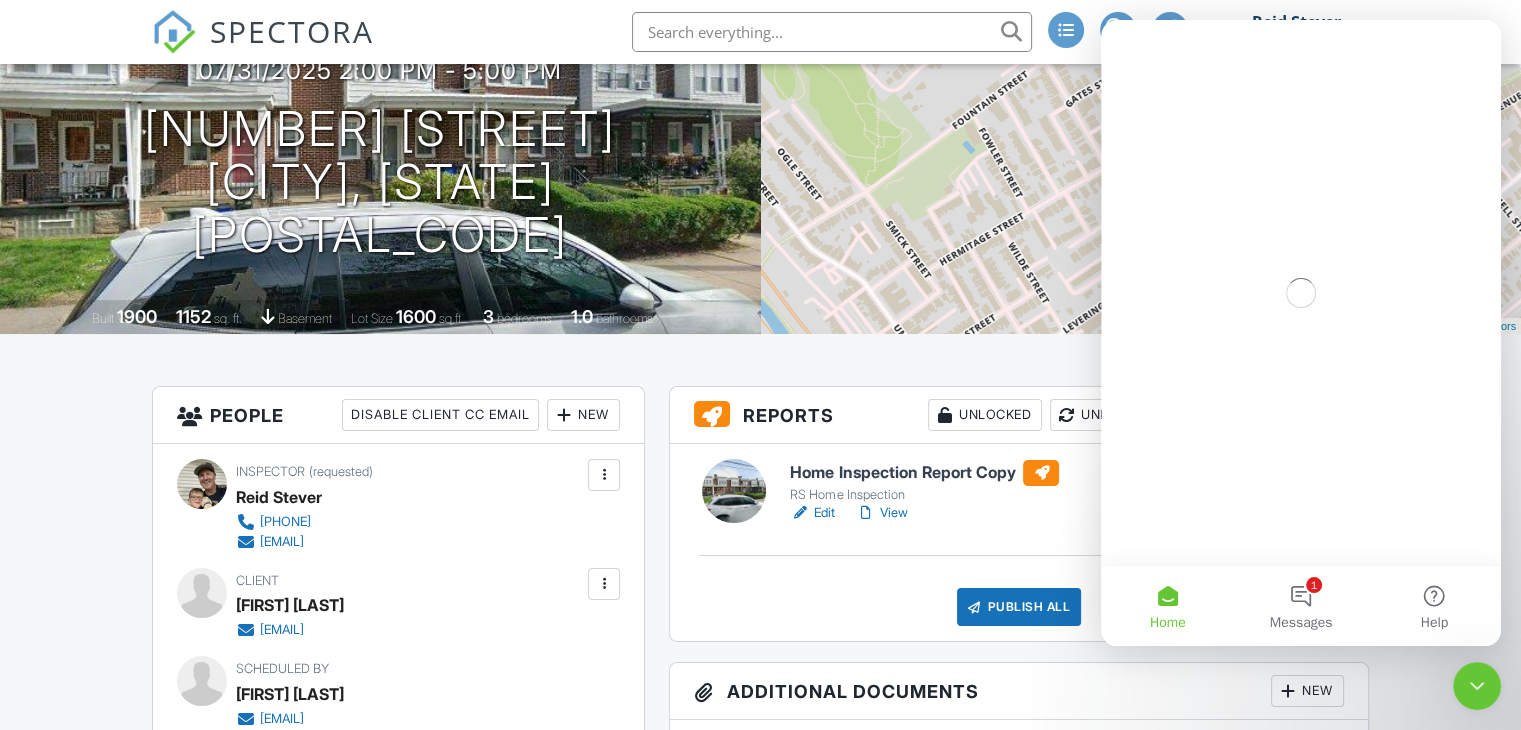 scroll, scrollTop: 0, scrollLeft: 0, axis: both 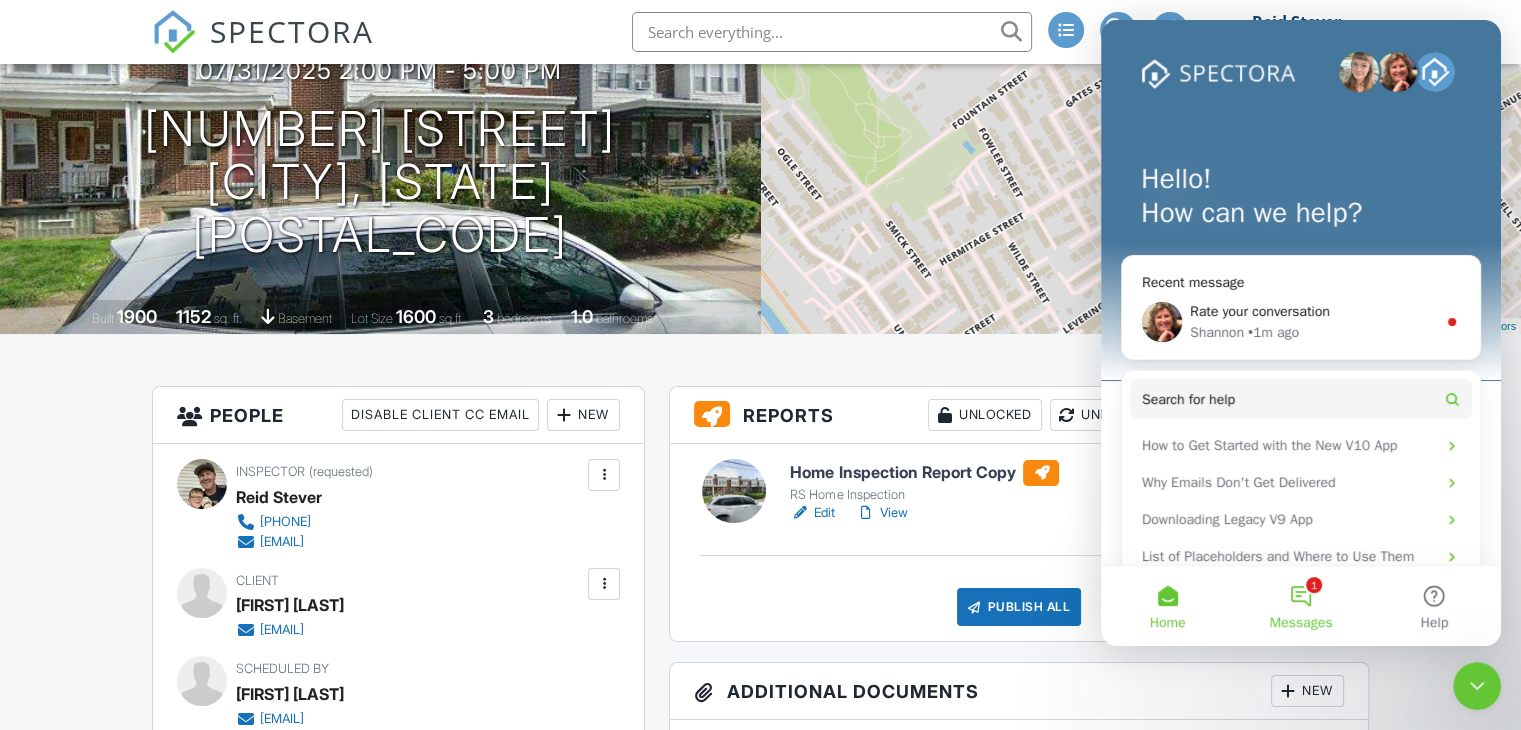 click on "1 Messages" at bounding box center (1300, 606) 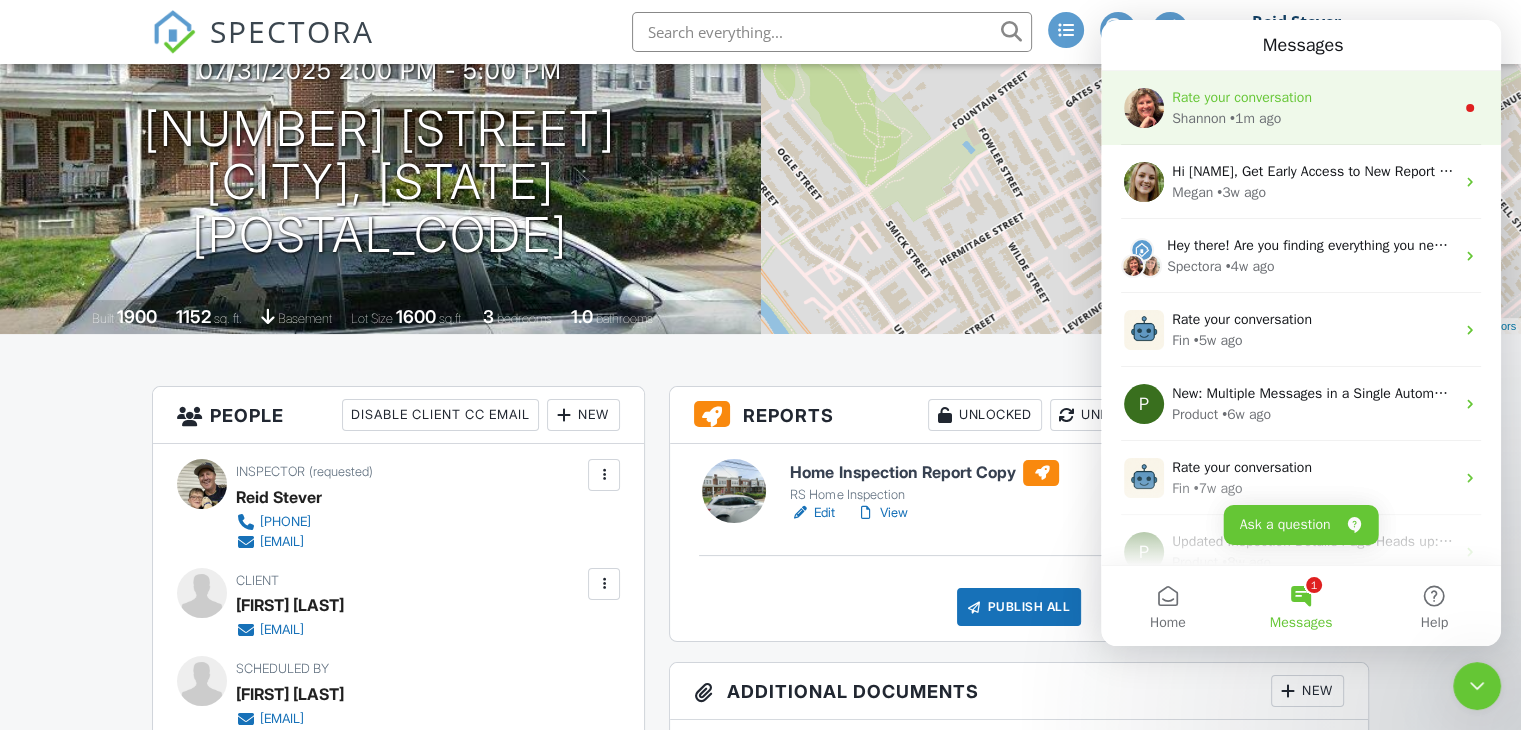 click on "[NAME] •  1m ago" at bounding box center (1313, 118) 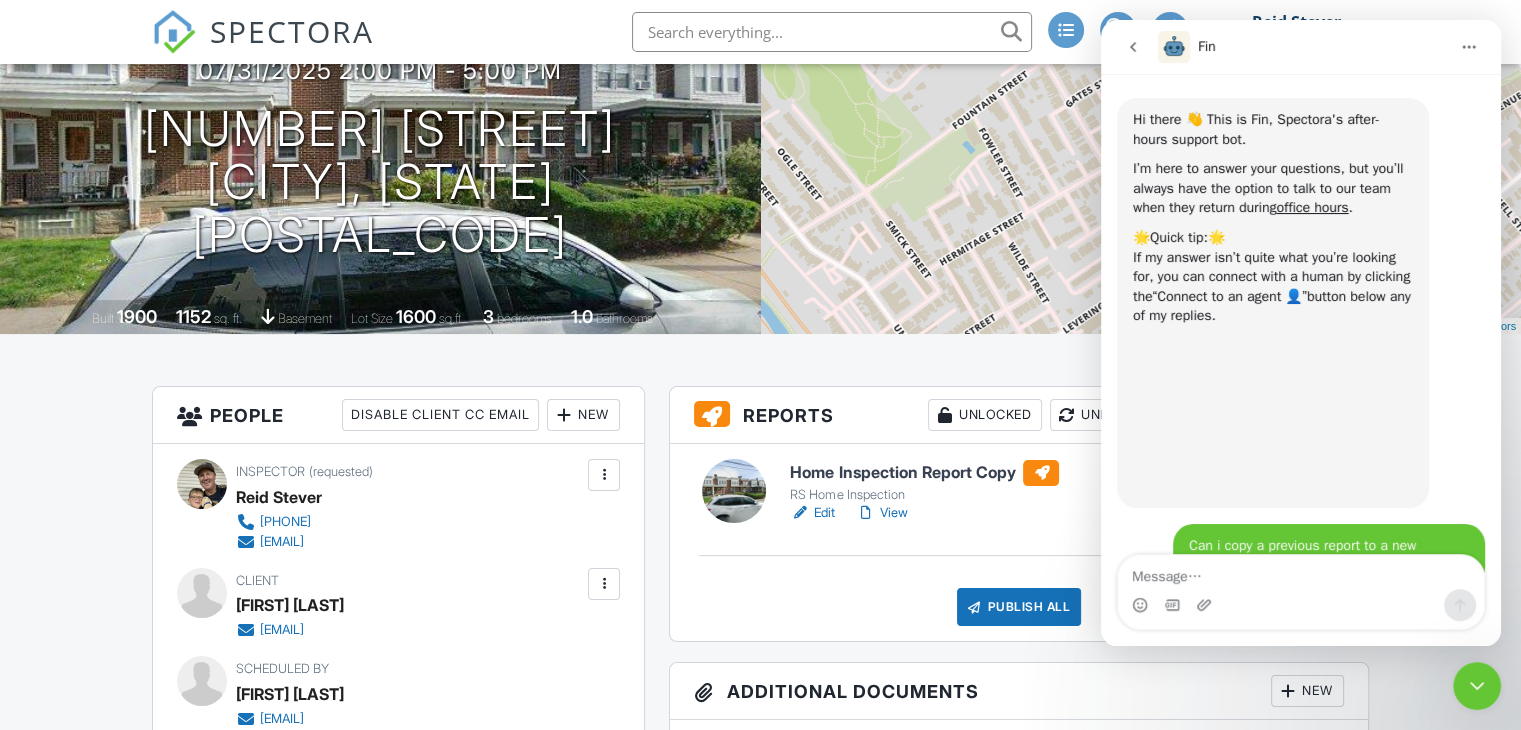 scroll, scrollTop: 2, scrollLeft: 0, axis: vertical 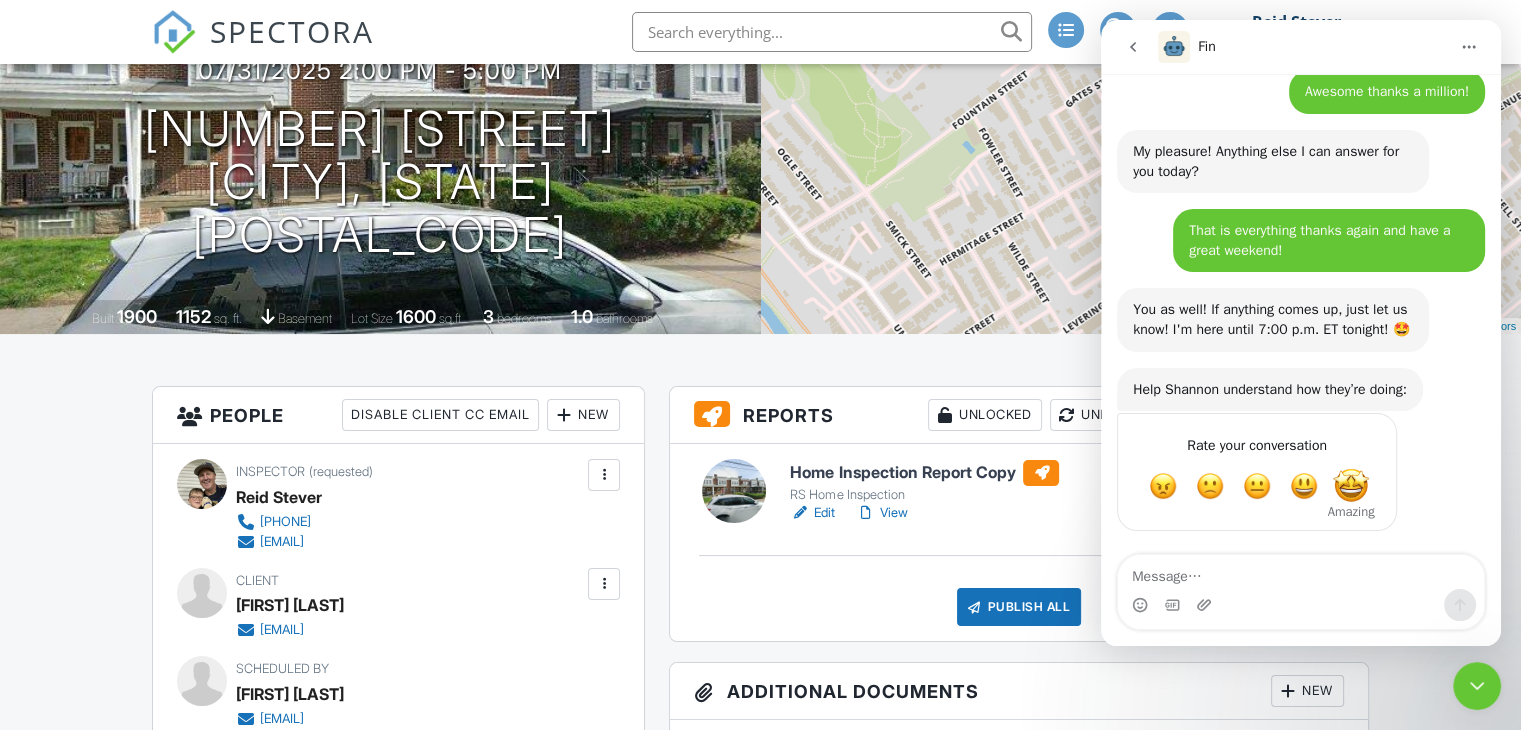 click at bounding box center [1351, 486] 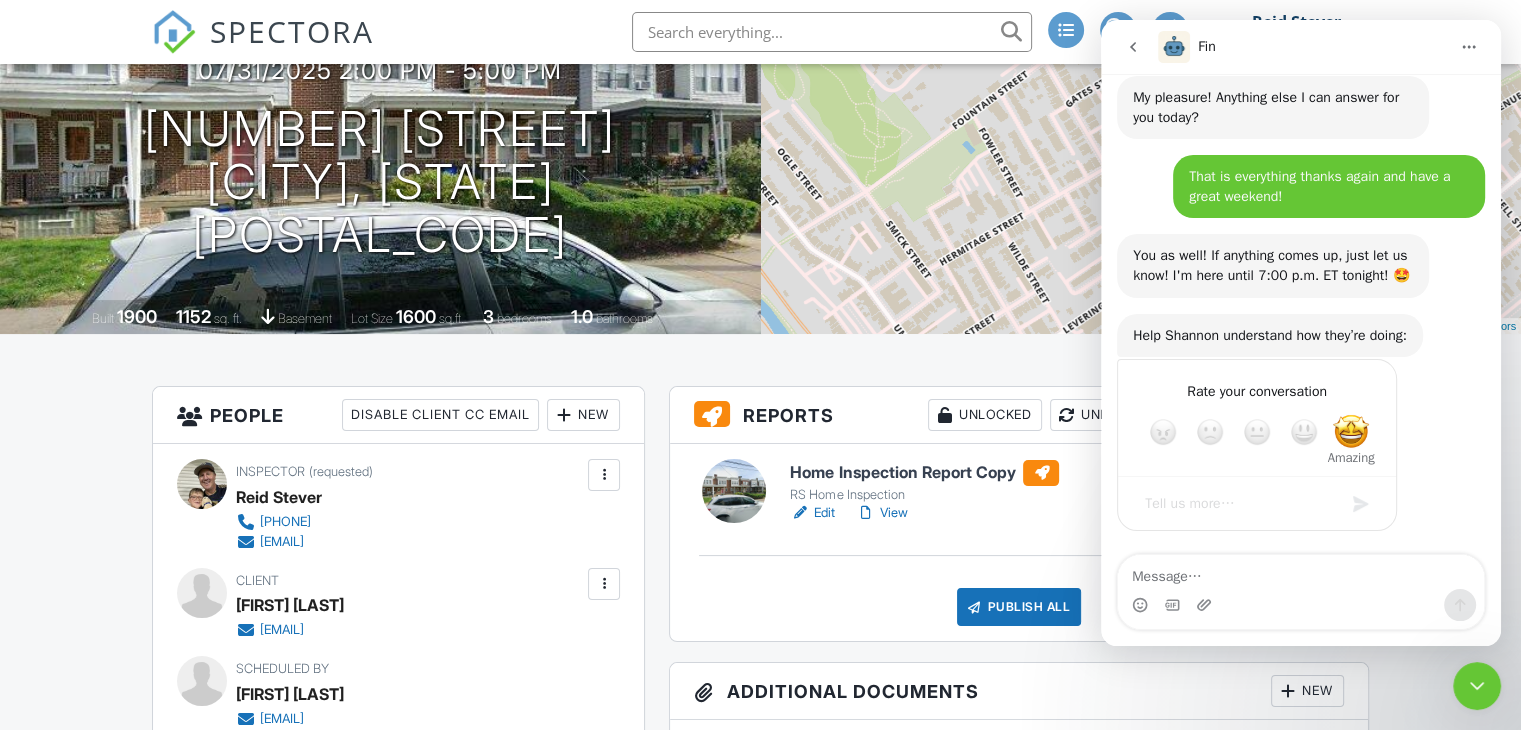 scroll, scrollTop: 4449, scrollLeft: 0, axis: vertical 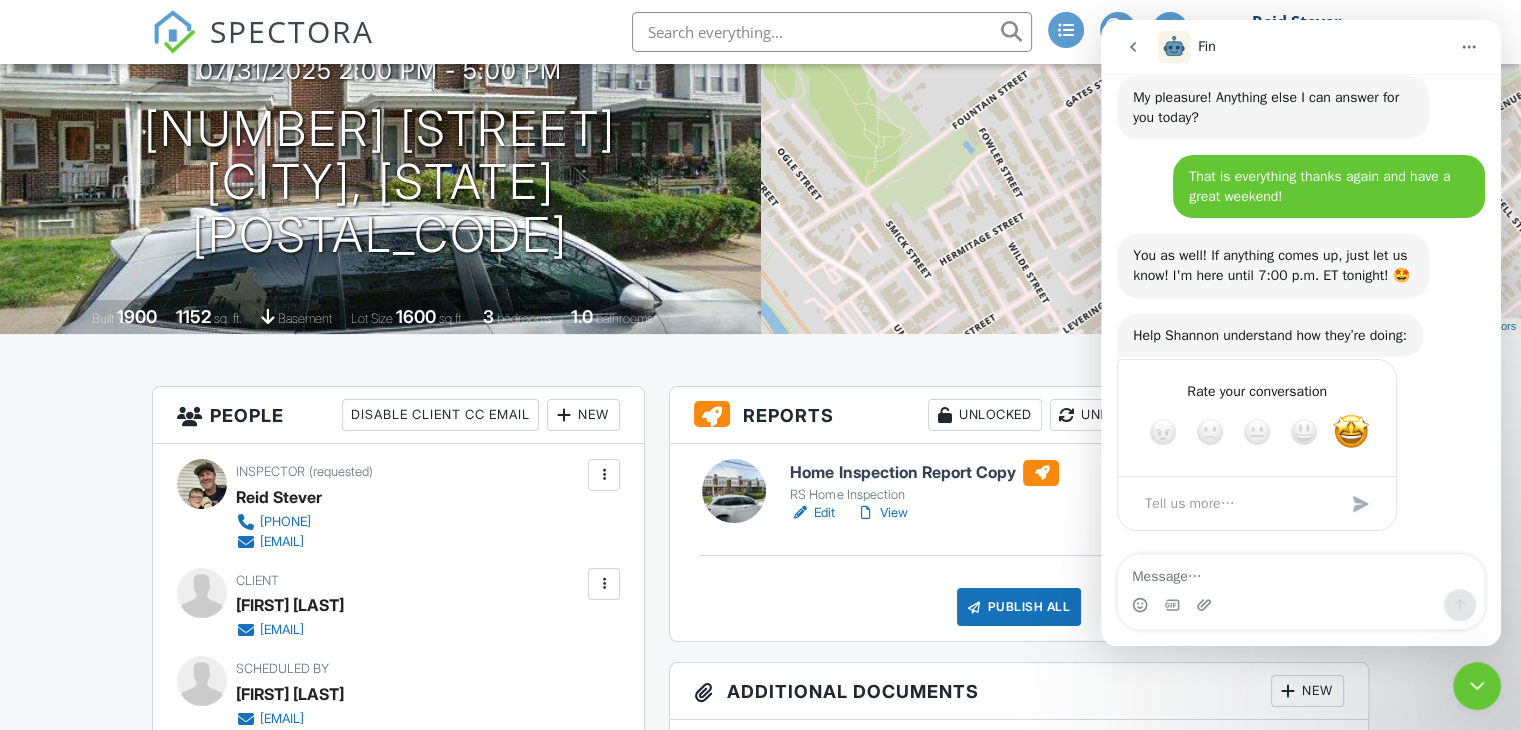 click at bounding box center (1361, 504) 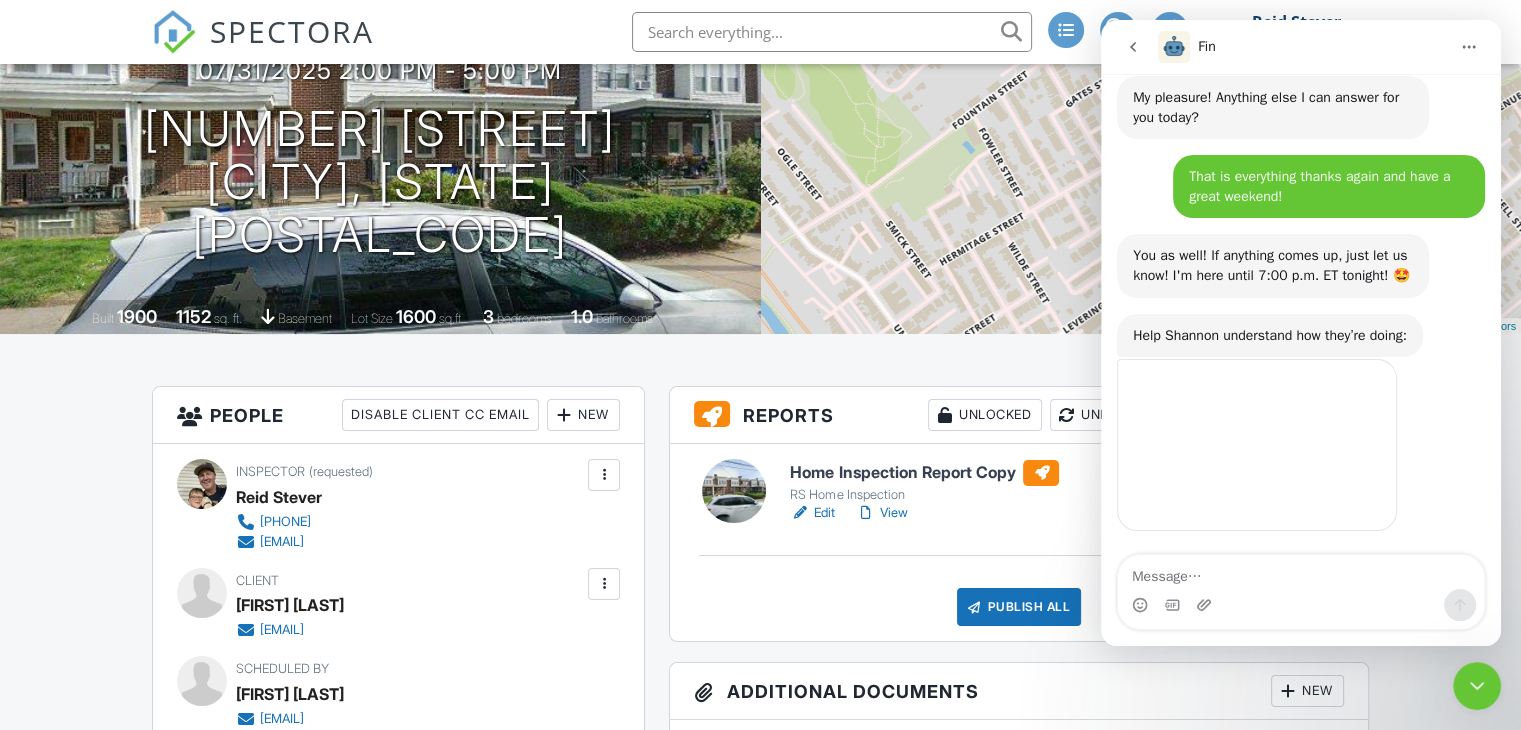 scroll, scrollTop: 4371, scrollLeft: 0, axis: vertical 